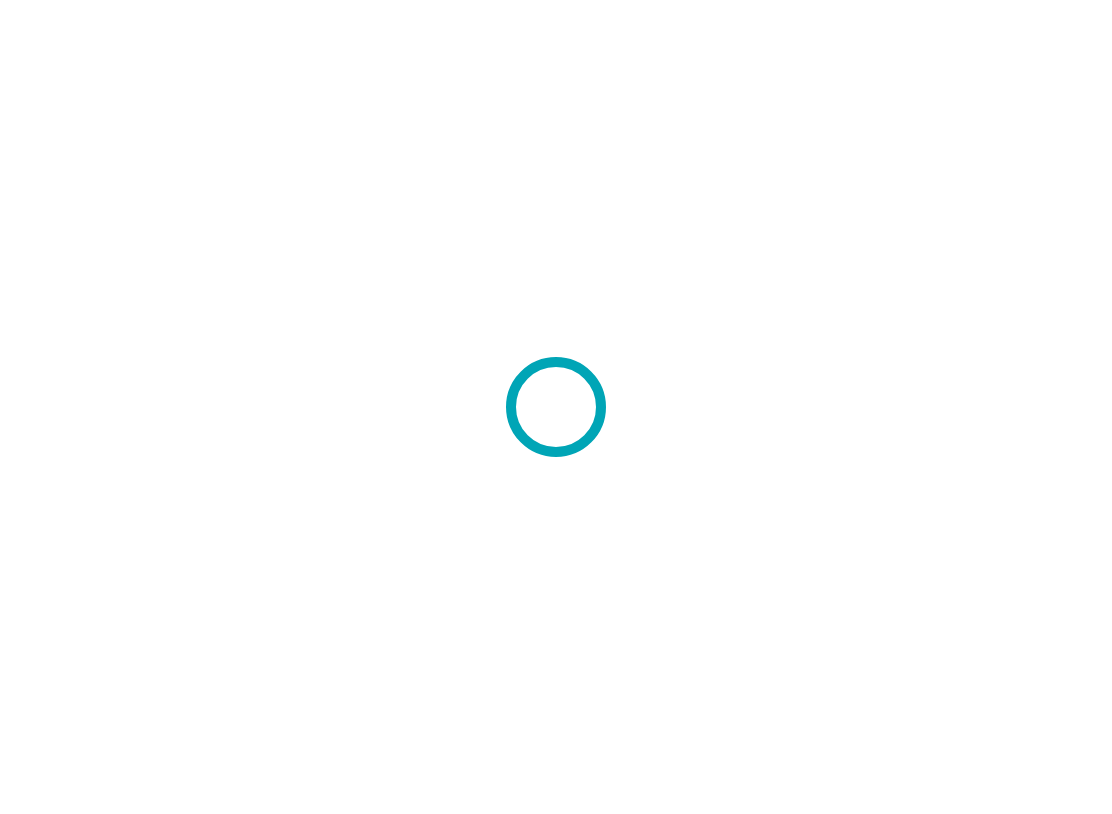scroll, scrollTop: 0, scrollLeft: 0, axis: both 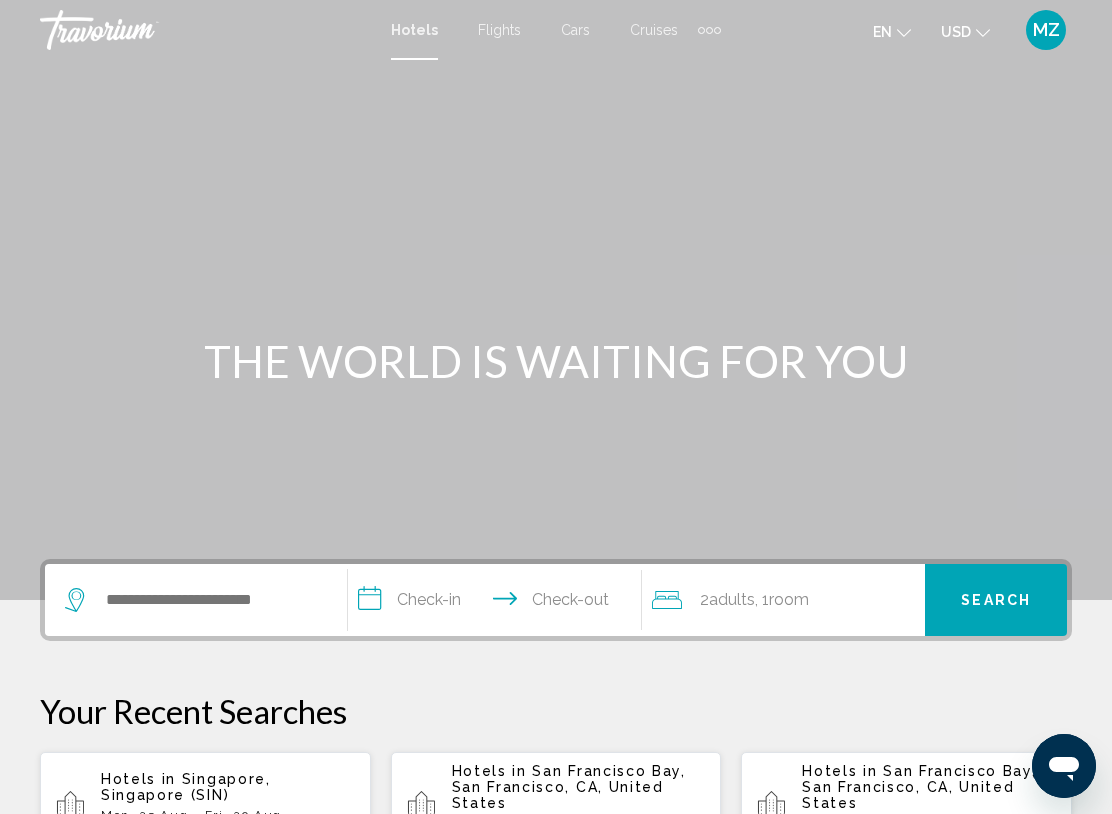 click 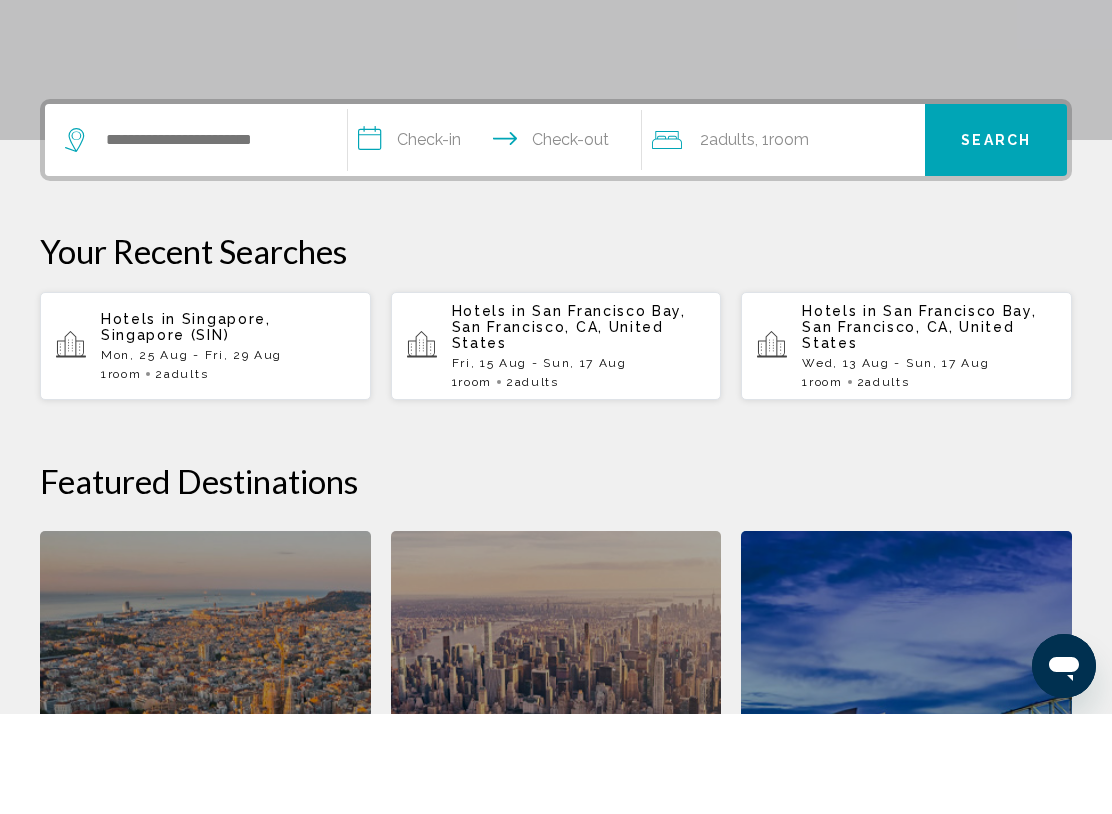 scroll, scrollTop: 394, scrollLeft: 0, axis: vertical 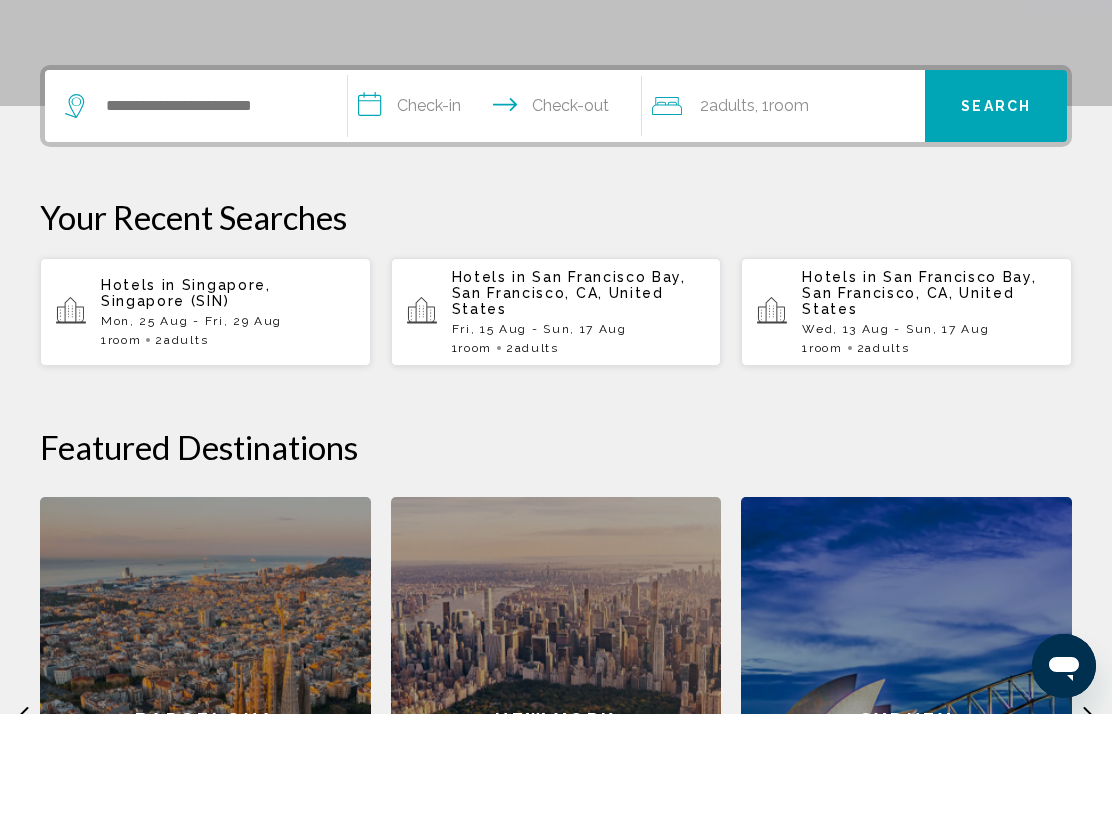 click on "Hotels in [CITY], [COUNTRY] ([AIRPORT_CODE])" at bounding box center (228, 393) 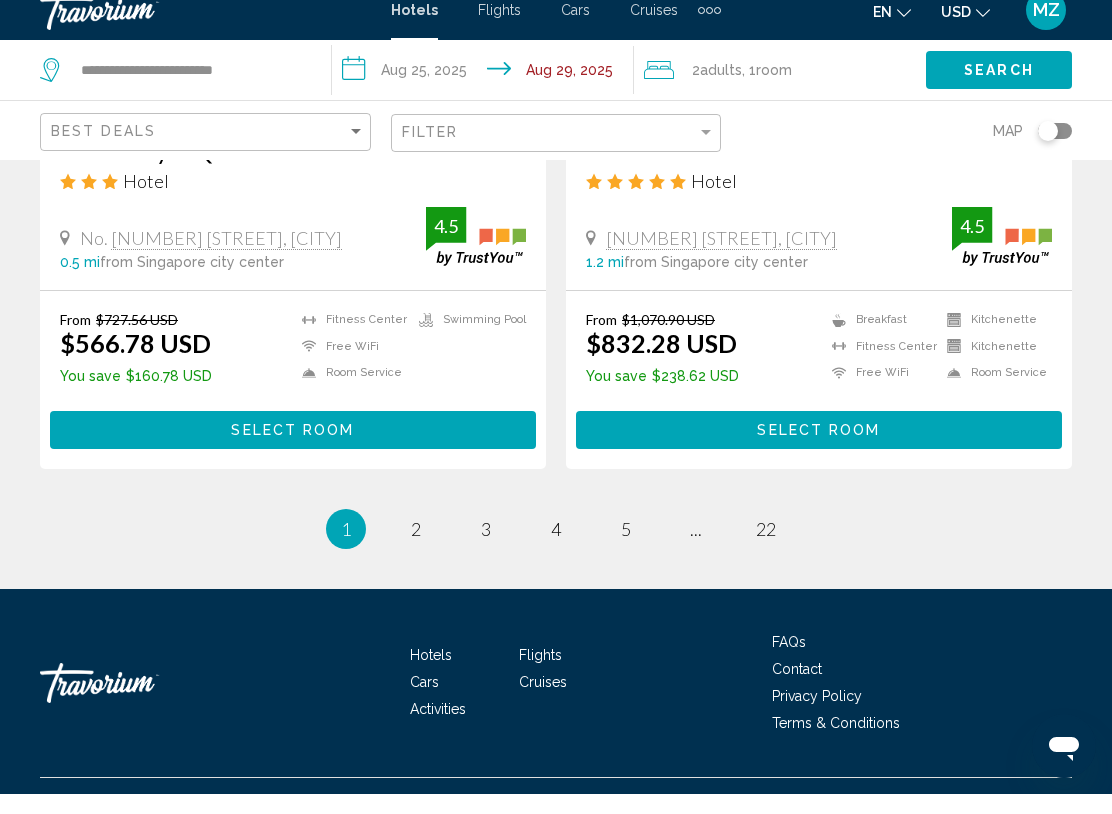 scroll, scrollTop: 4070, scrollLeft: 0, axis: vertical 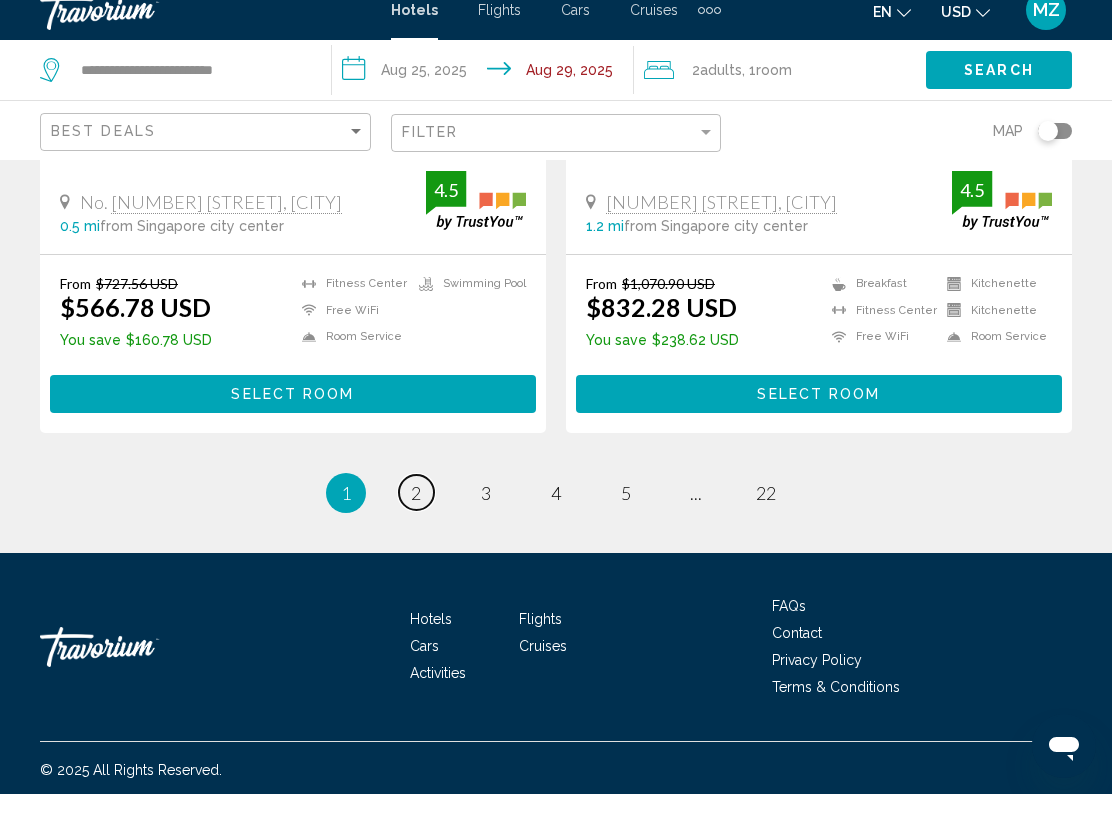 click on "page  2" at bounding box center (416, 512) 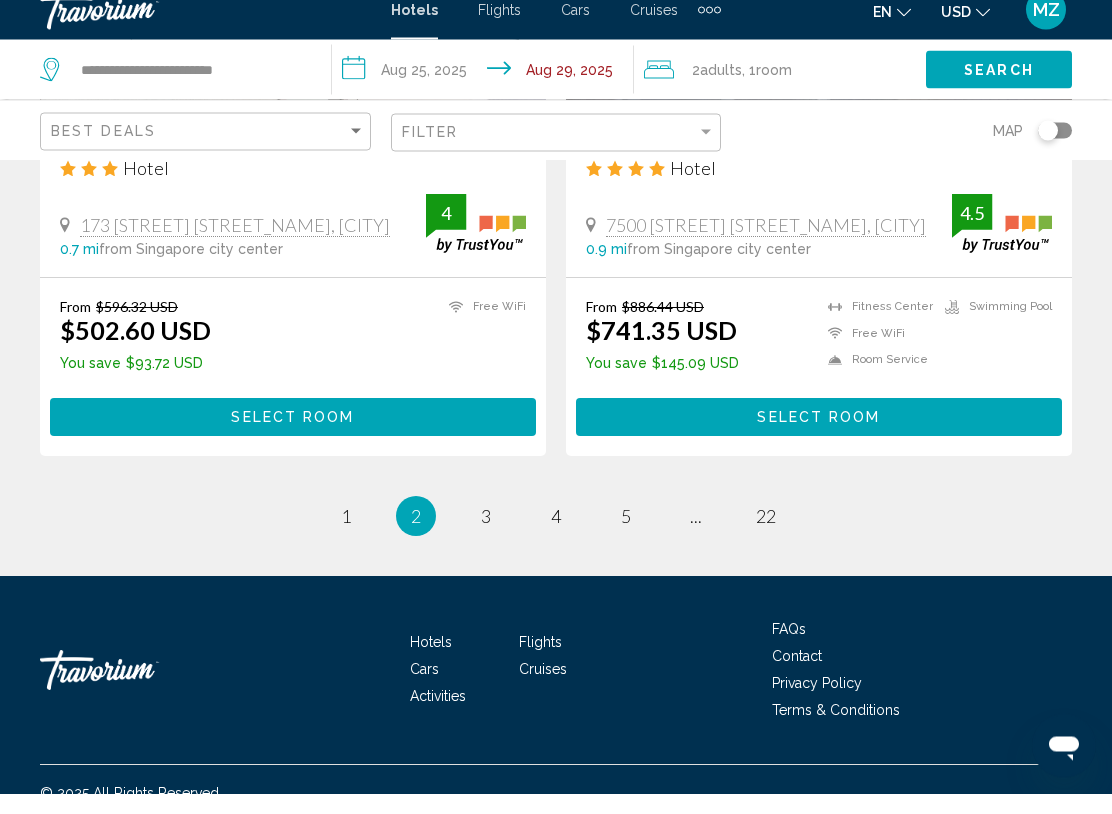 scroll, scrollTop: 4100, scrollLeft: 0, axis: vertical 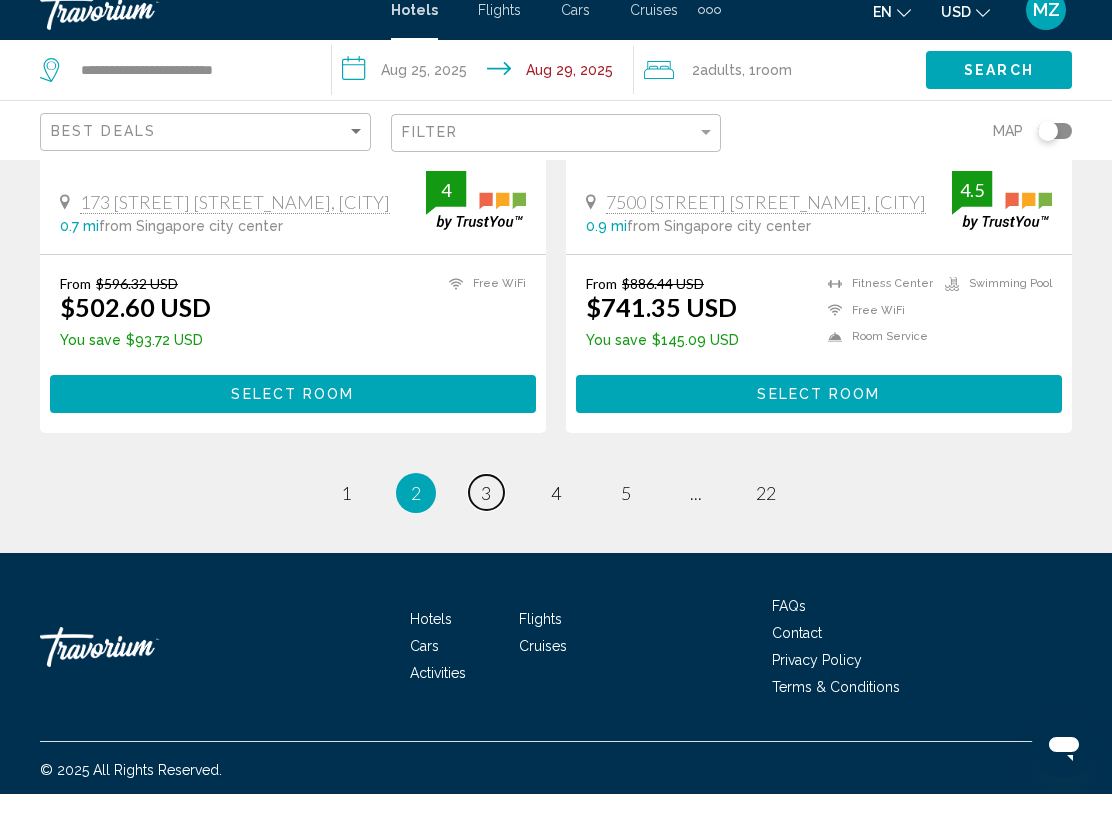 click on "page  3" at bounding box center (486, 512) 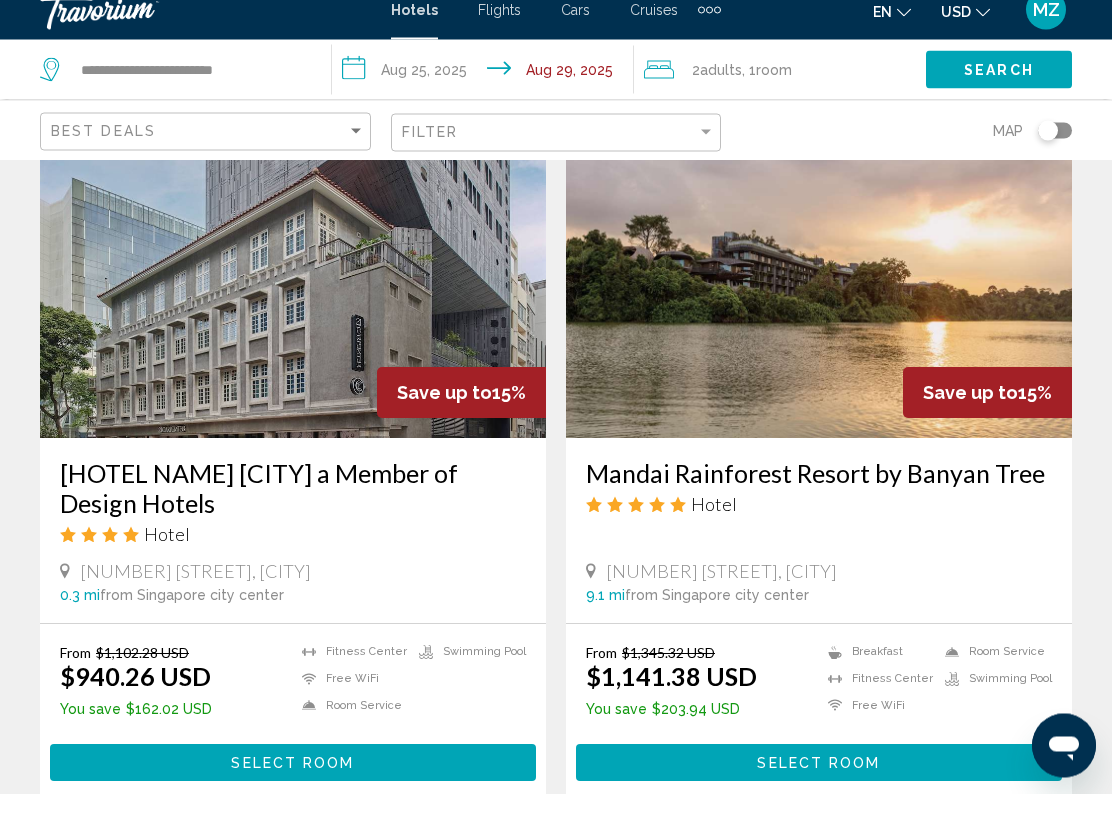scroll, scrollTop: 1571, scrollLeft: 0, axis: vertical 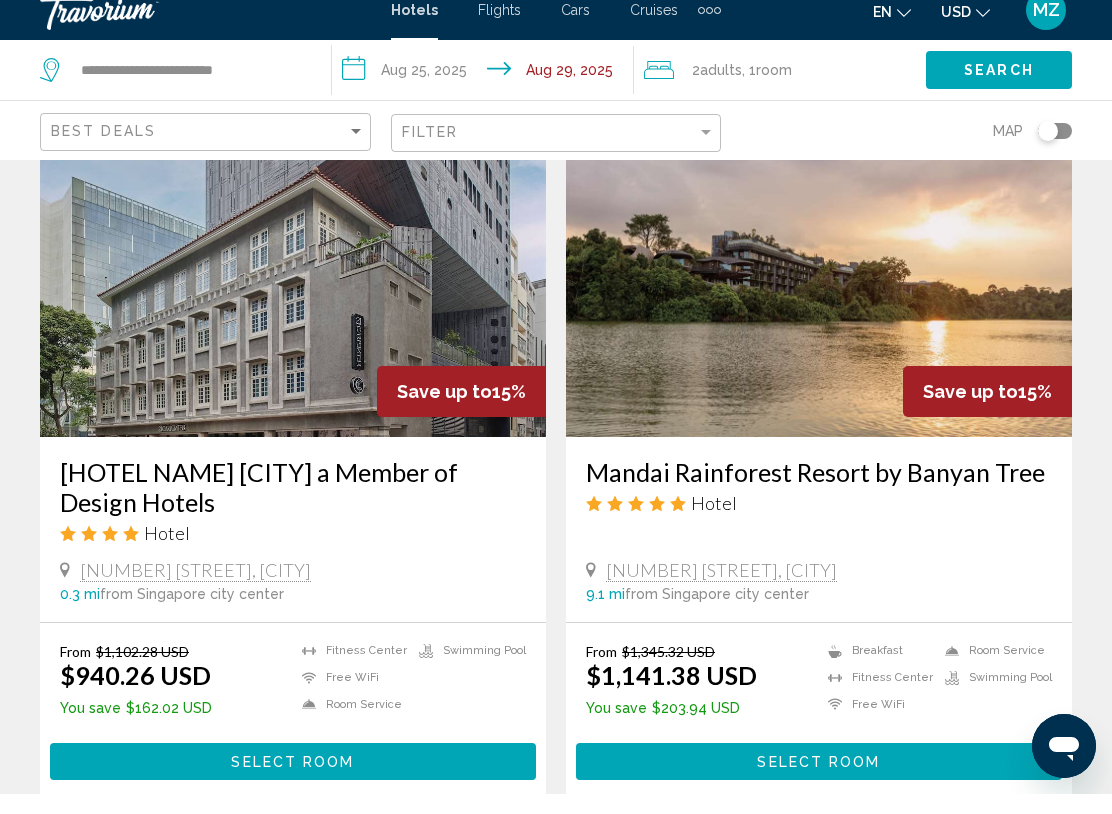 click at bounding box center [819, 297] 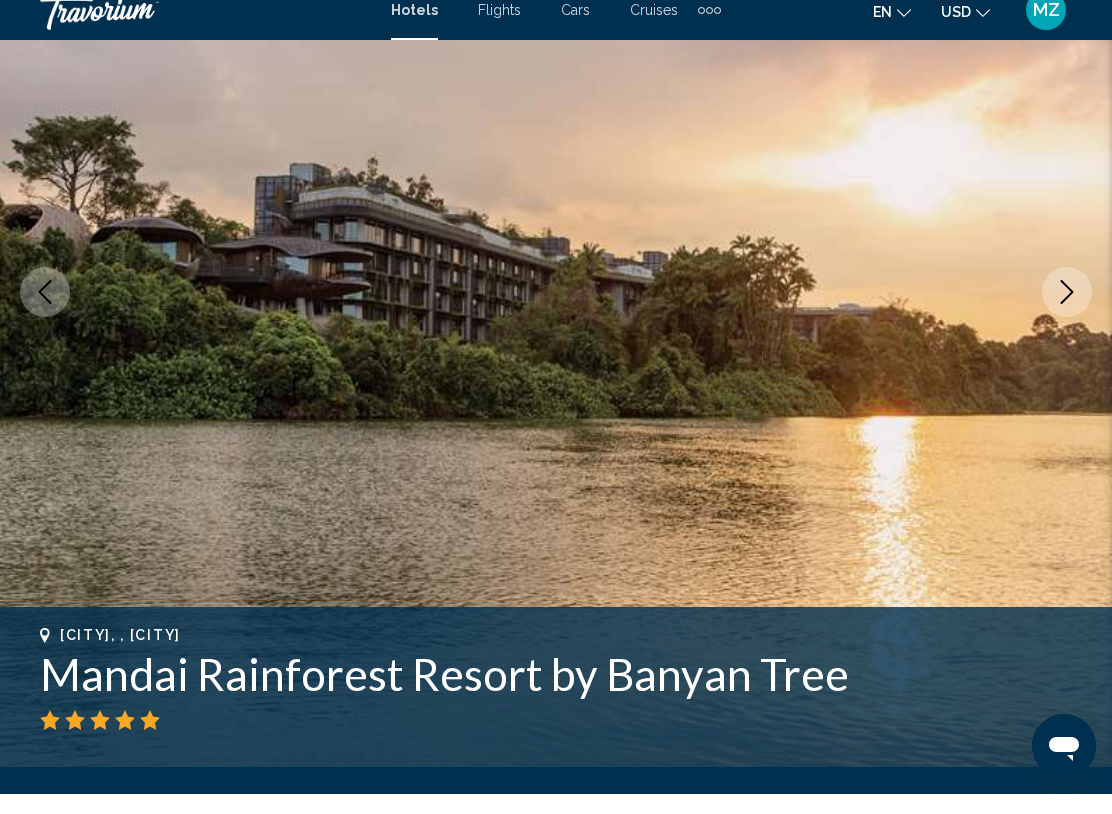 scroll, scrollTop: 221, scrollLeft: 0, axis: vertical 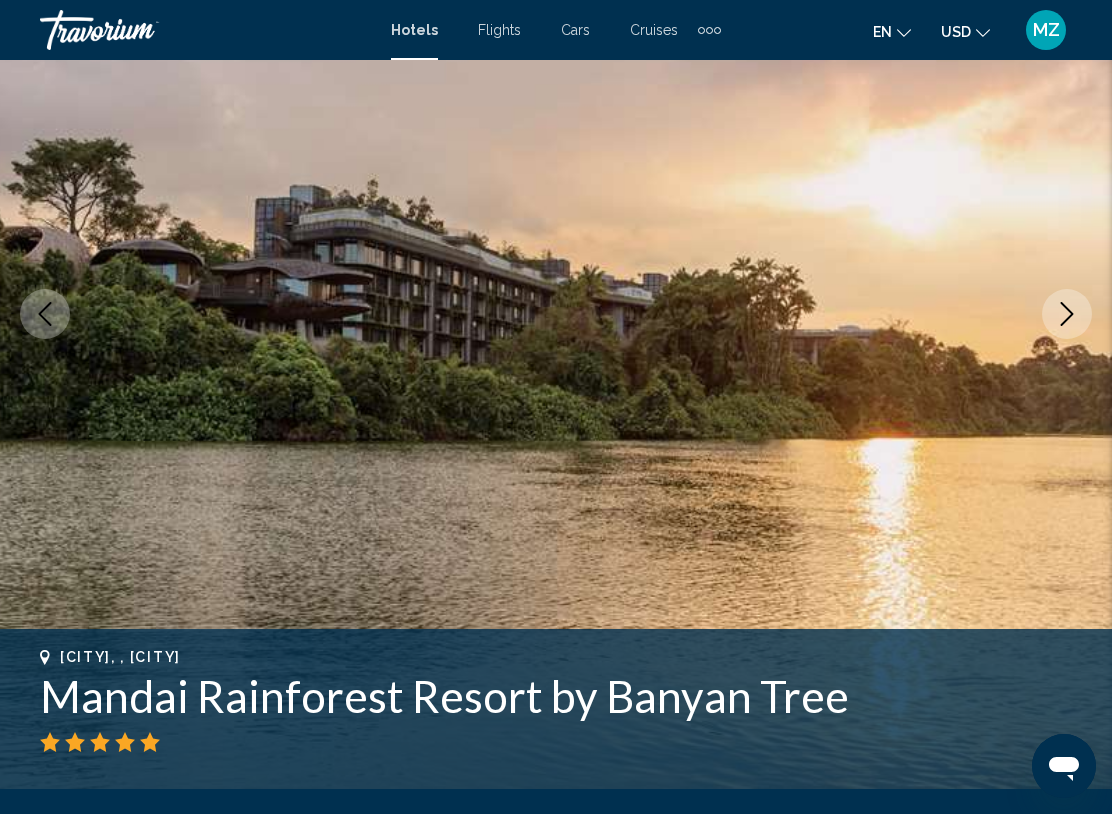 click at bounding box center (1067, 314) 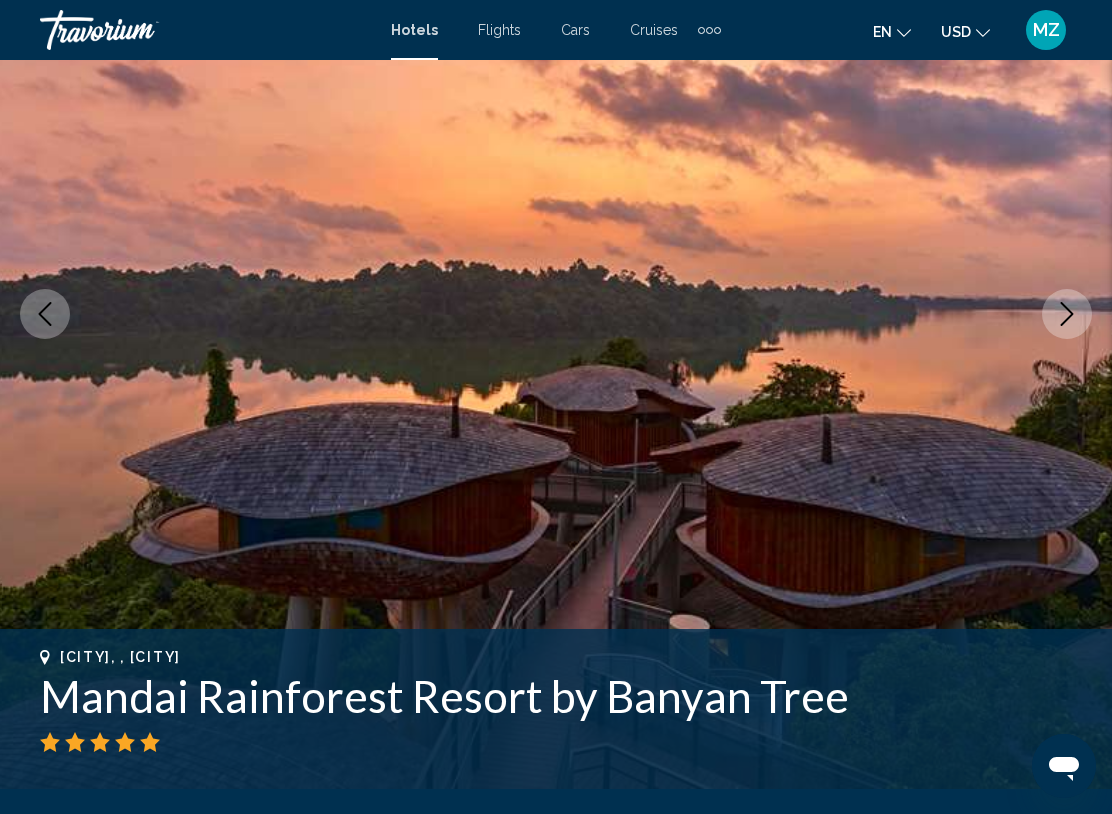 click at bounding box center (1067, 314) 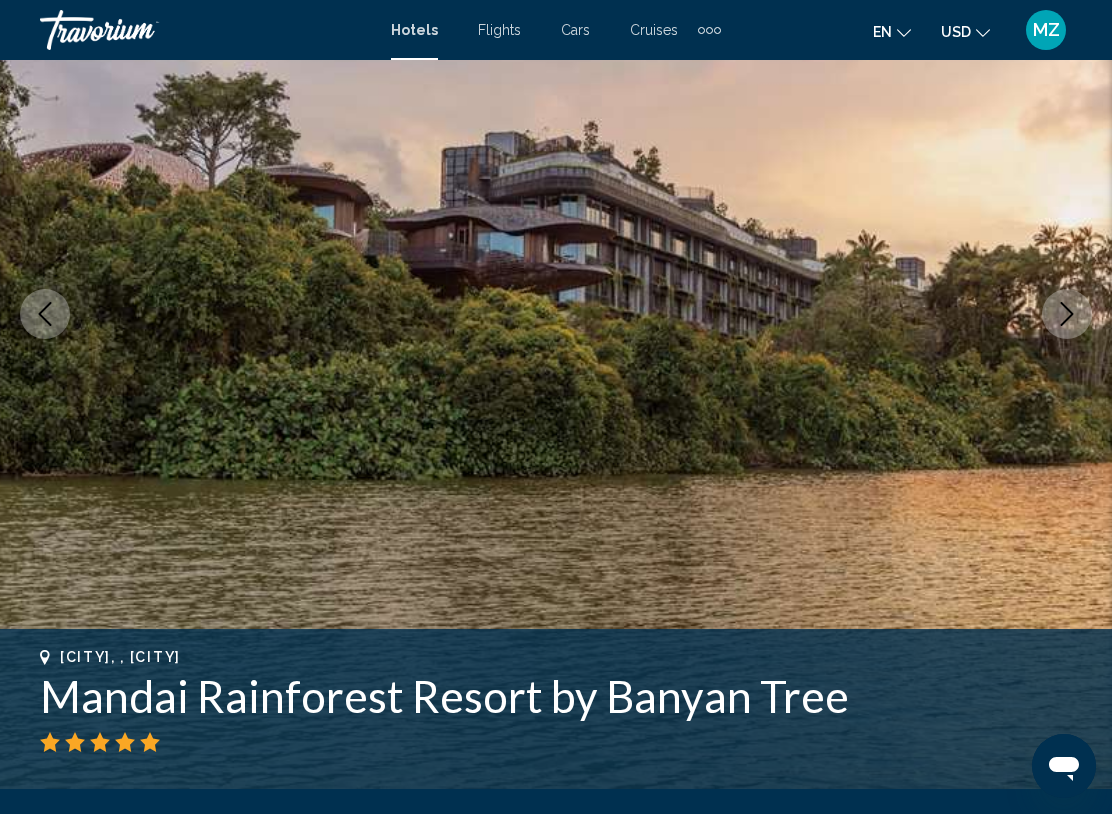 click 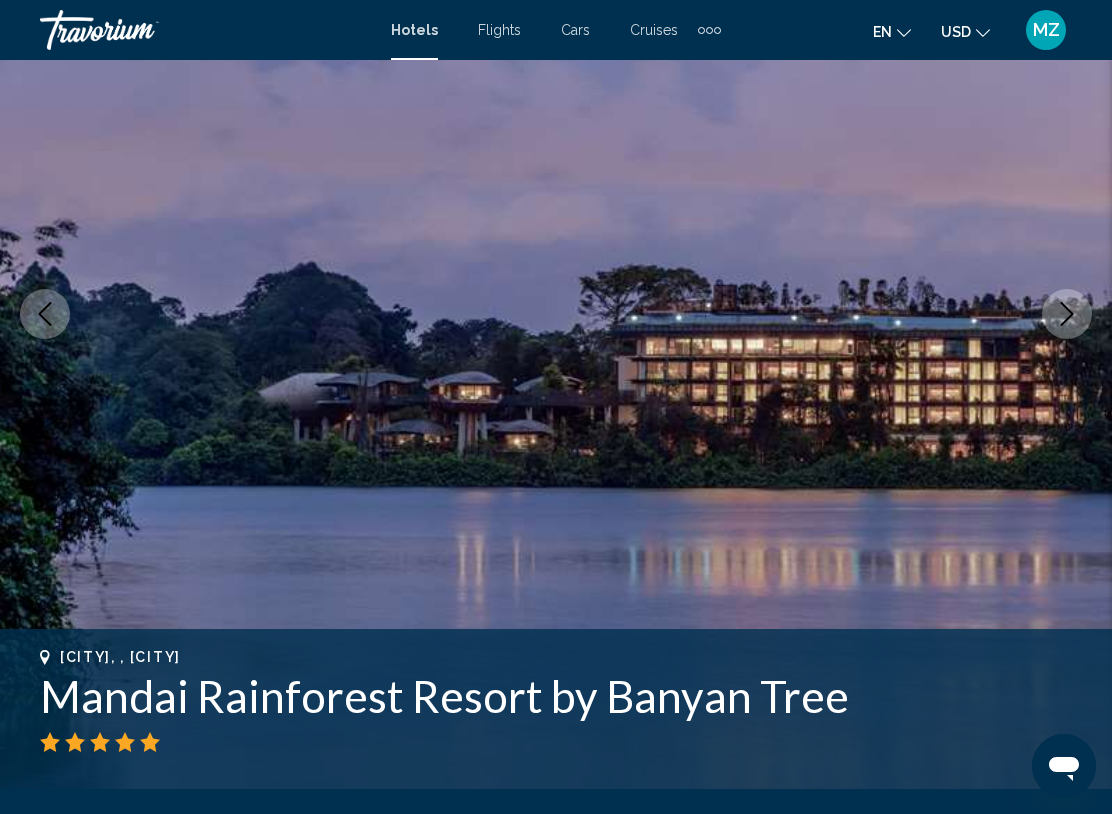 click 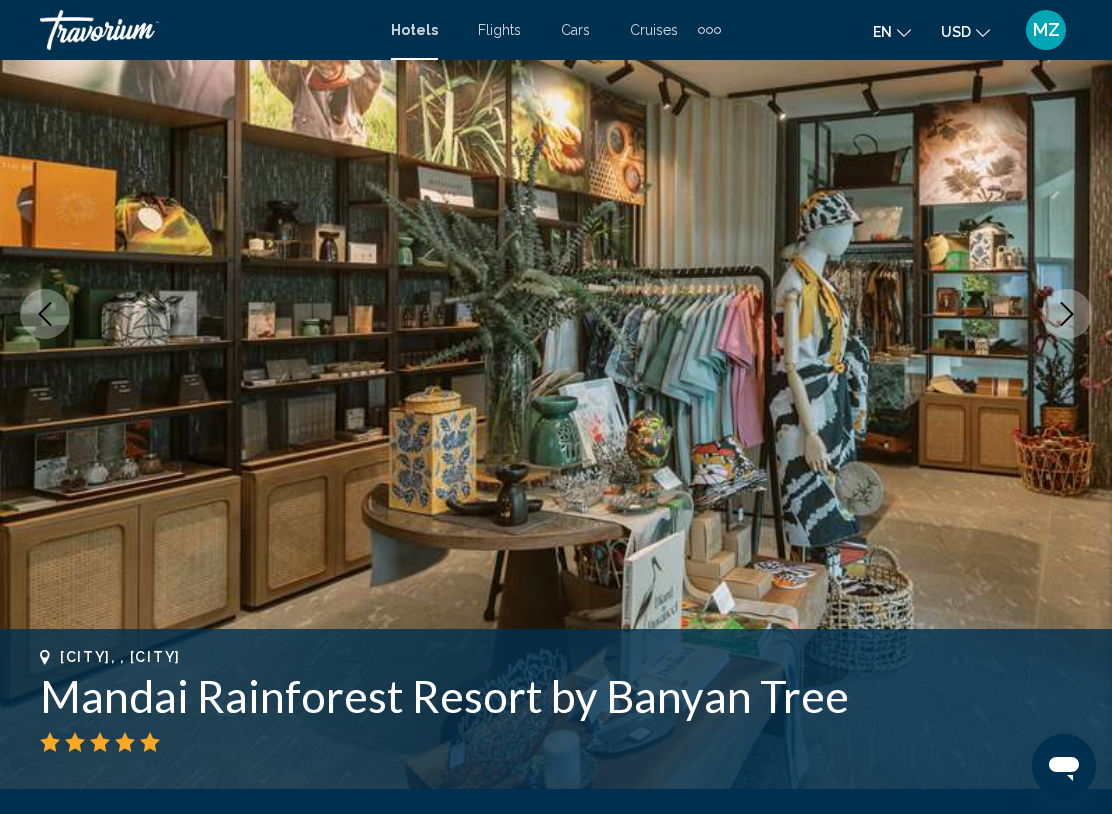 click 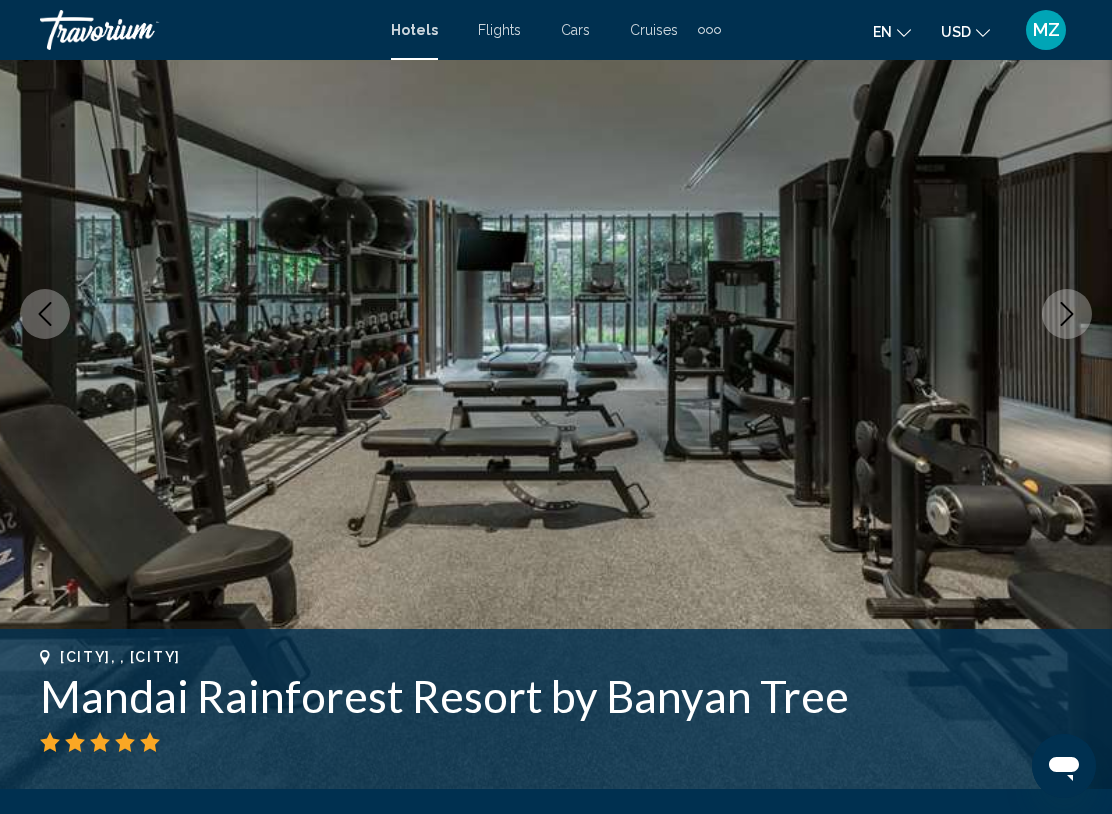 click 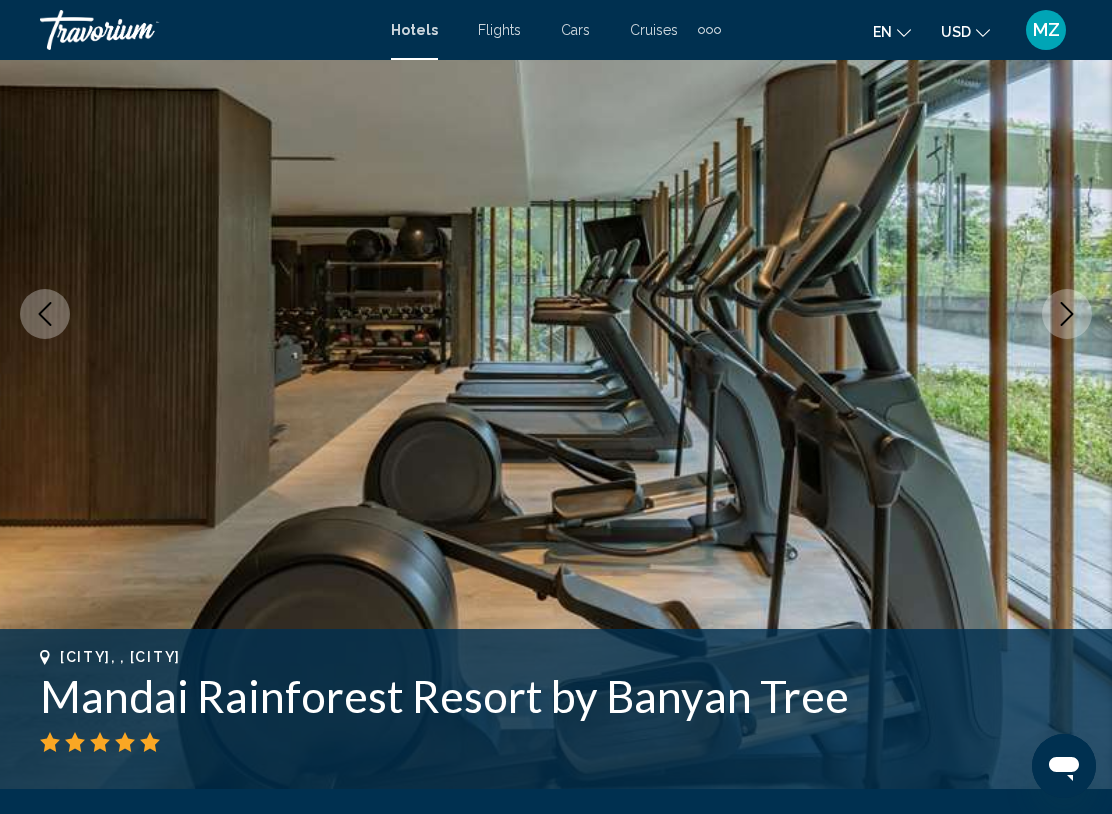 click at bounding box center (1067, 314) 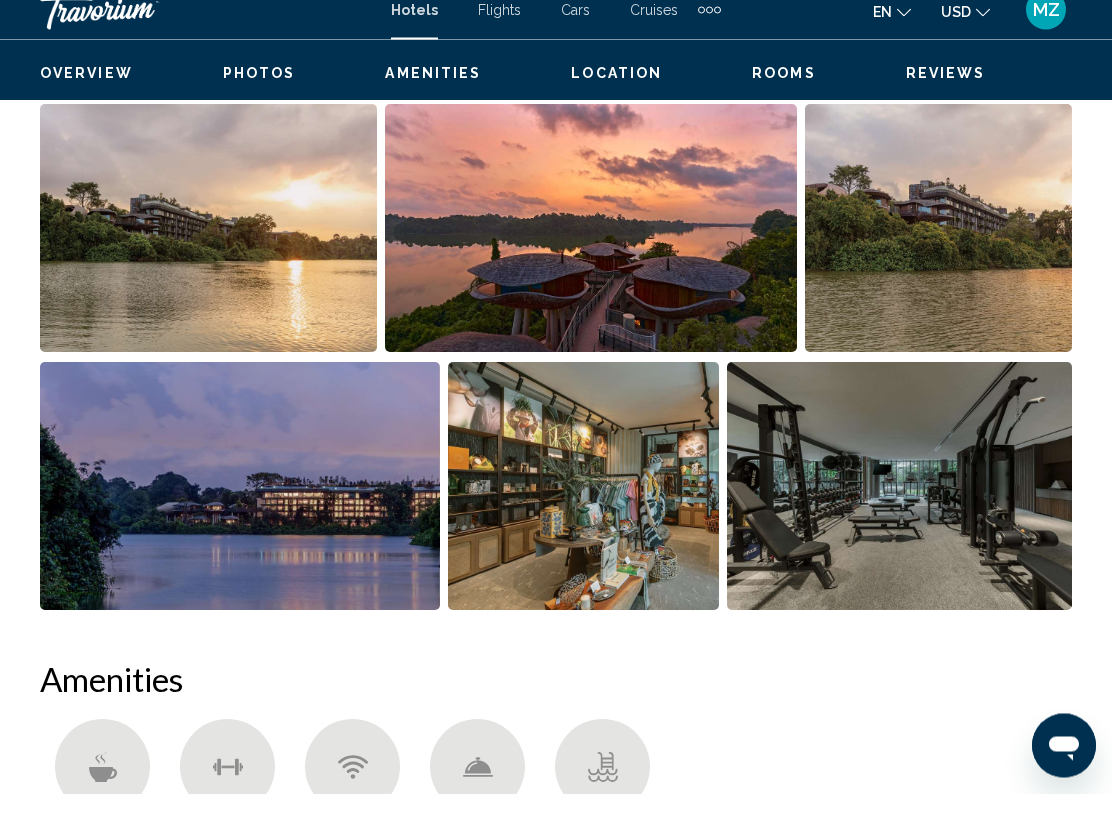 scroll, scrollTop: 1387, scrollLeft: 0, axis: vertical 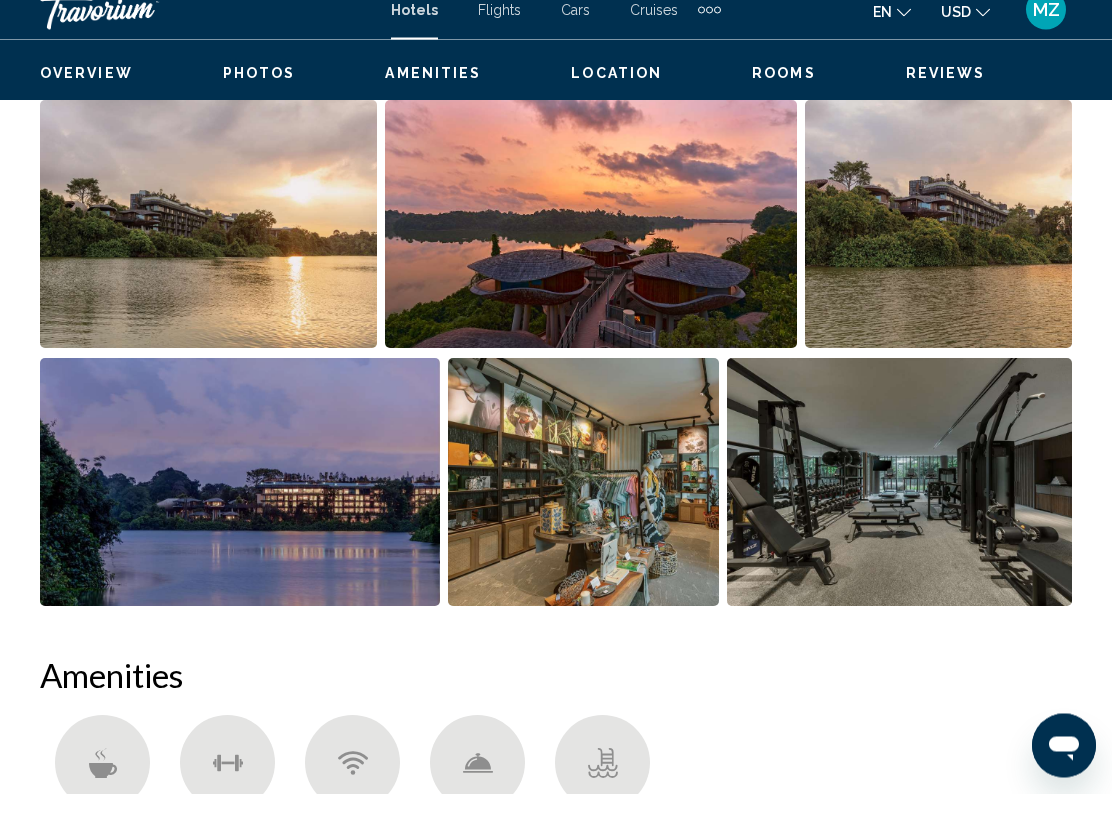 click at bounding box center (591, 245) 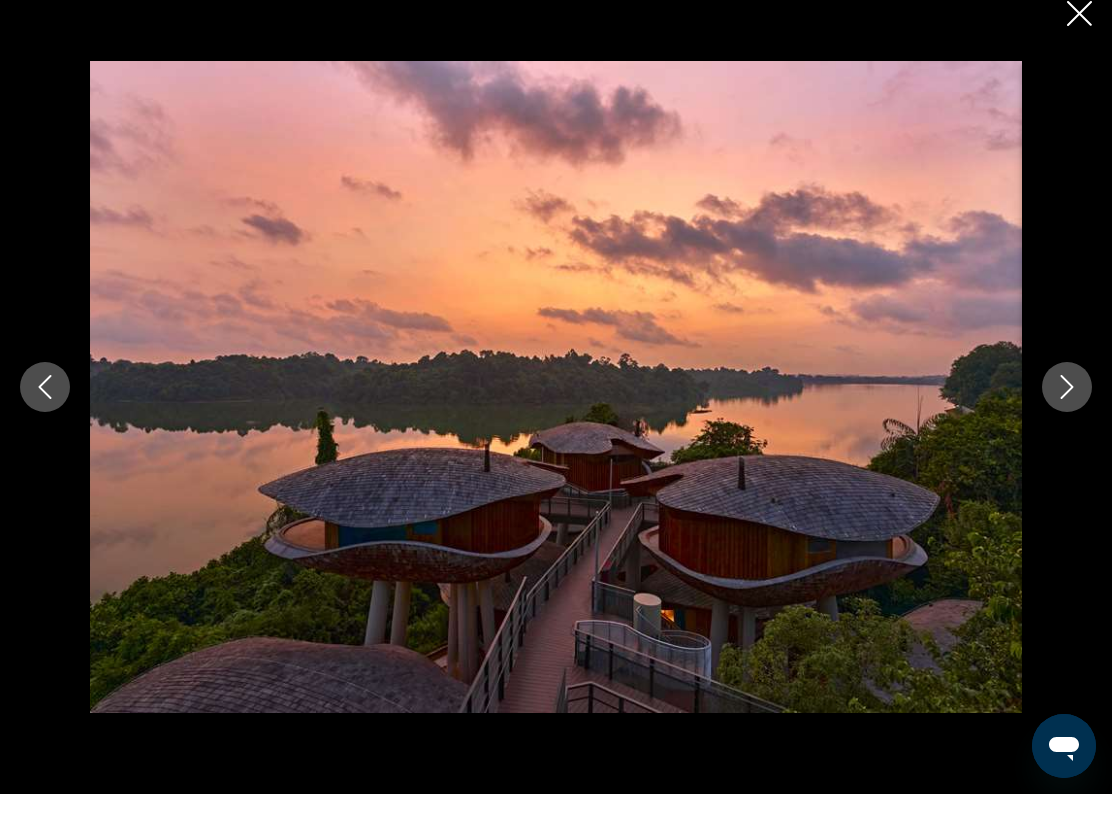 scroll, scrollTop: 1547, scrollLeft: 0, axis: vertical 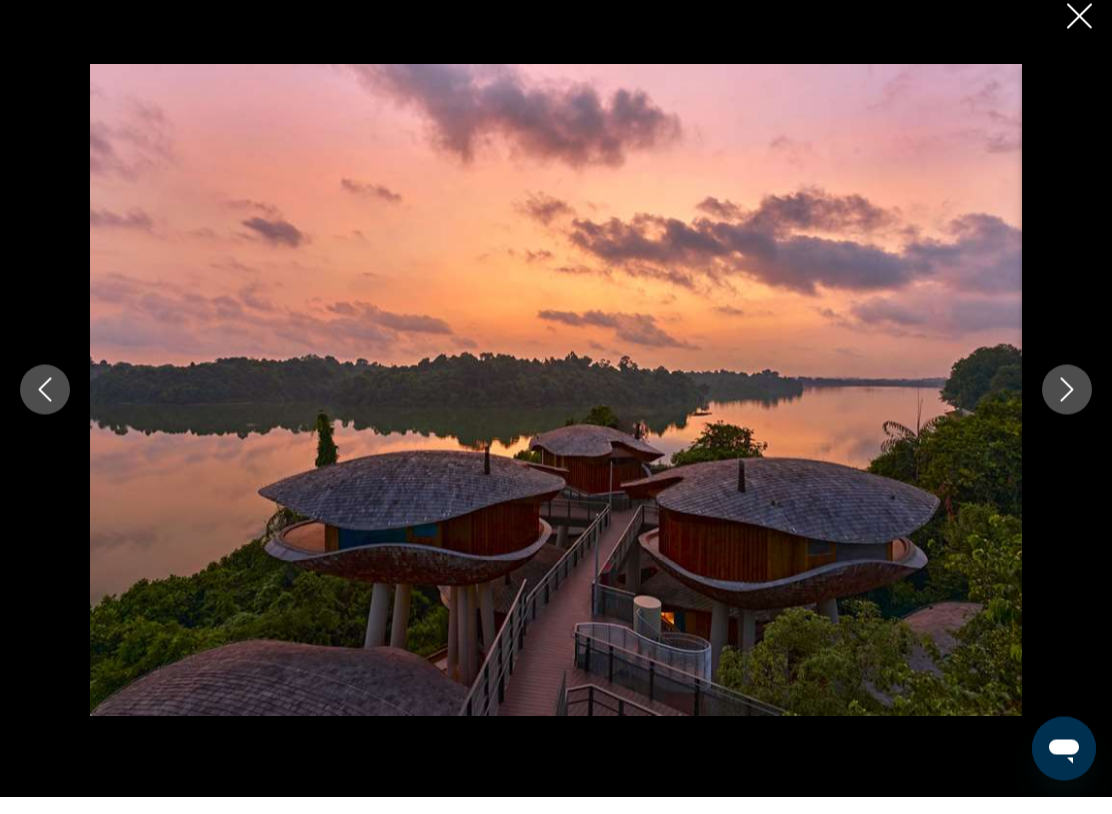 click 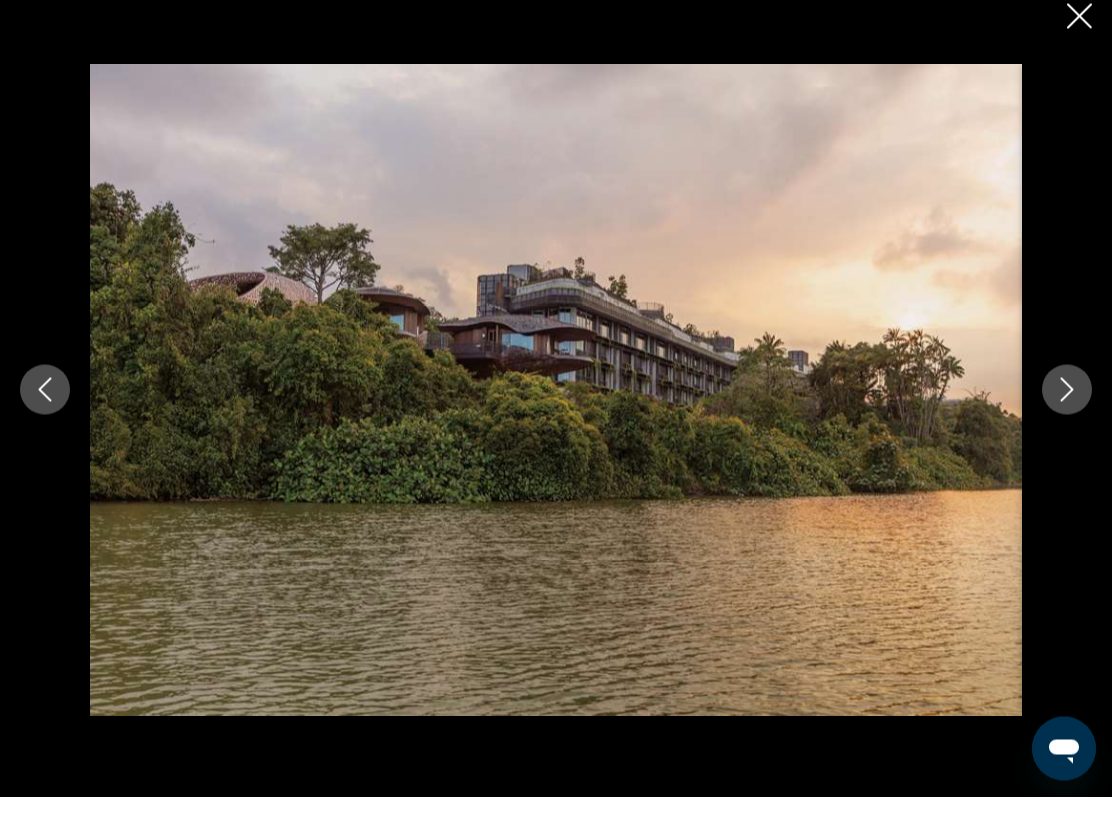 click 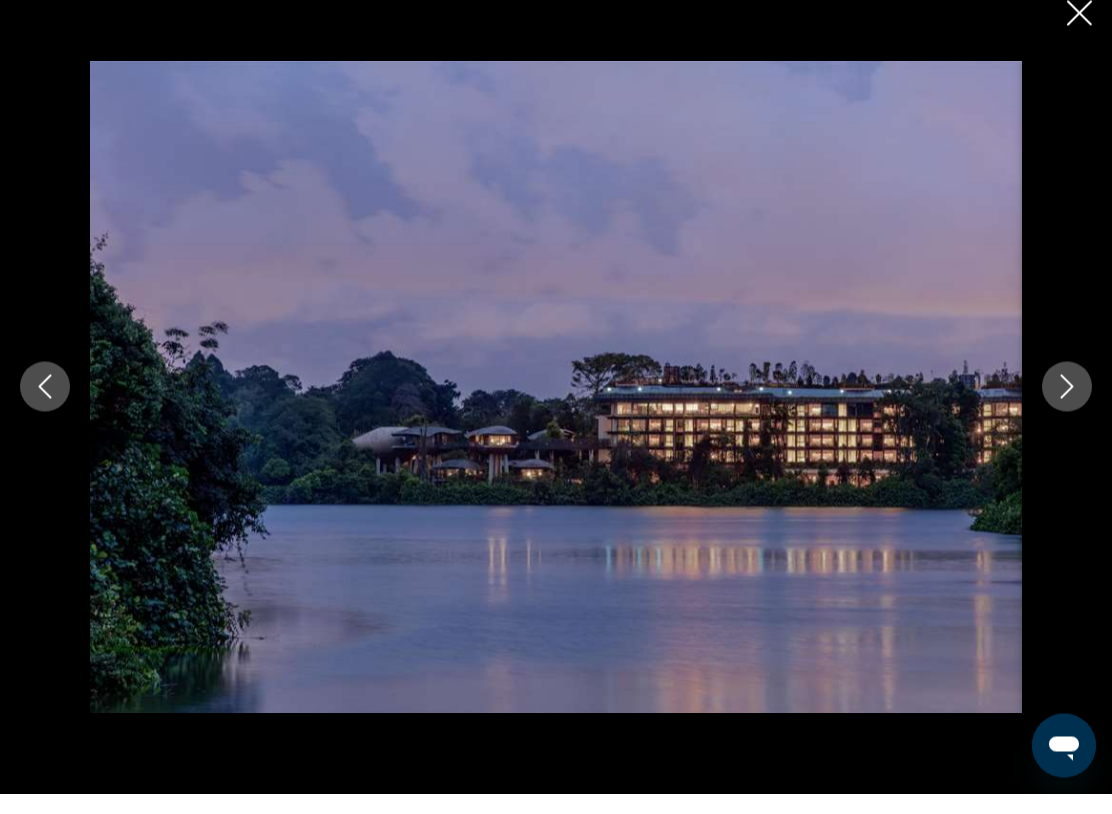 scroll, scrollTop: 3826, scrollLeft: 0, axis: vertical 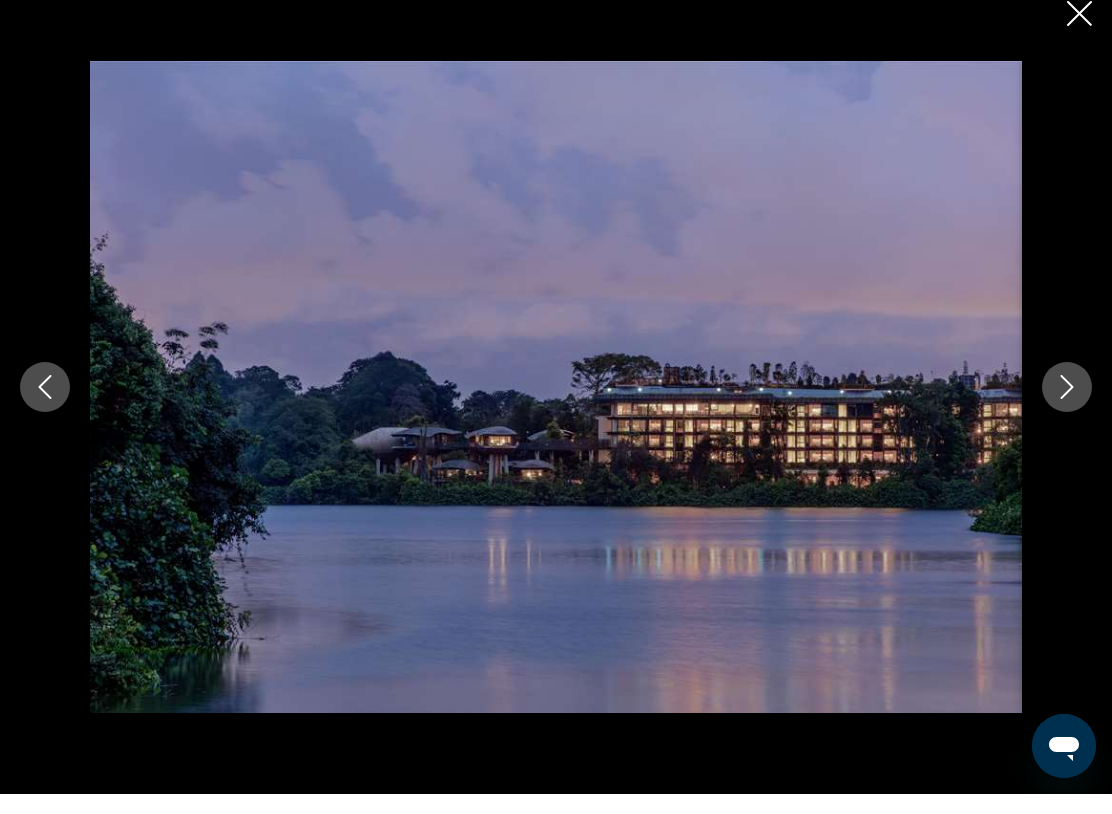click 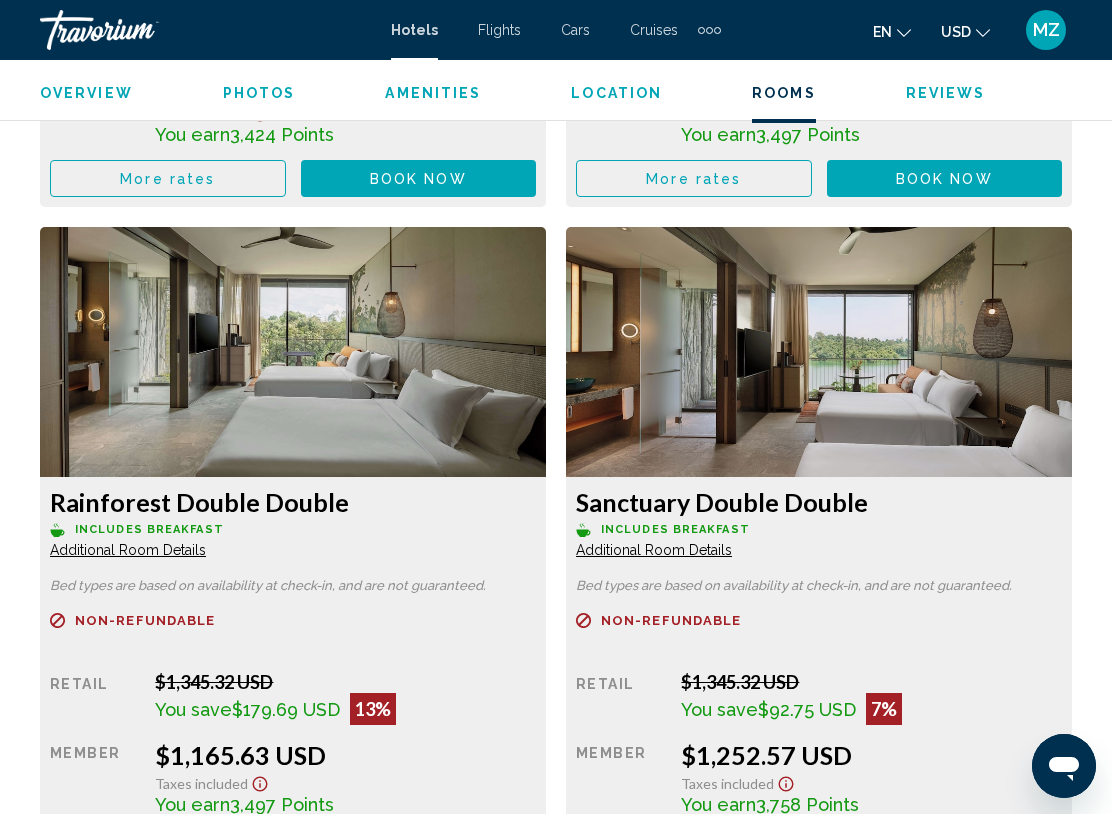scroll, scrollTop: 3628, scrollLeft: 0, axis: vertical 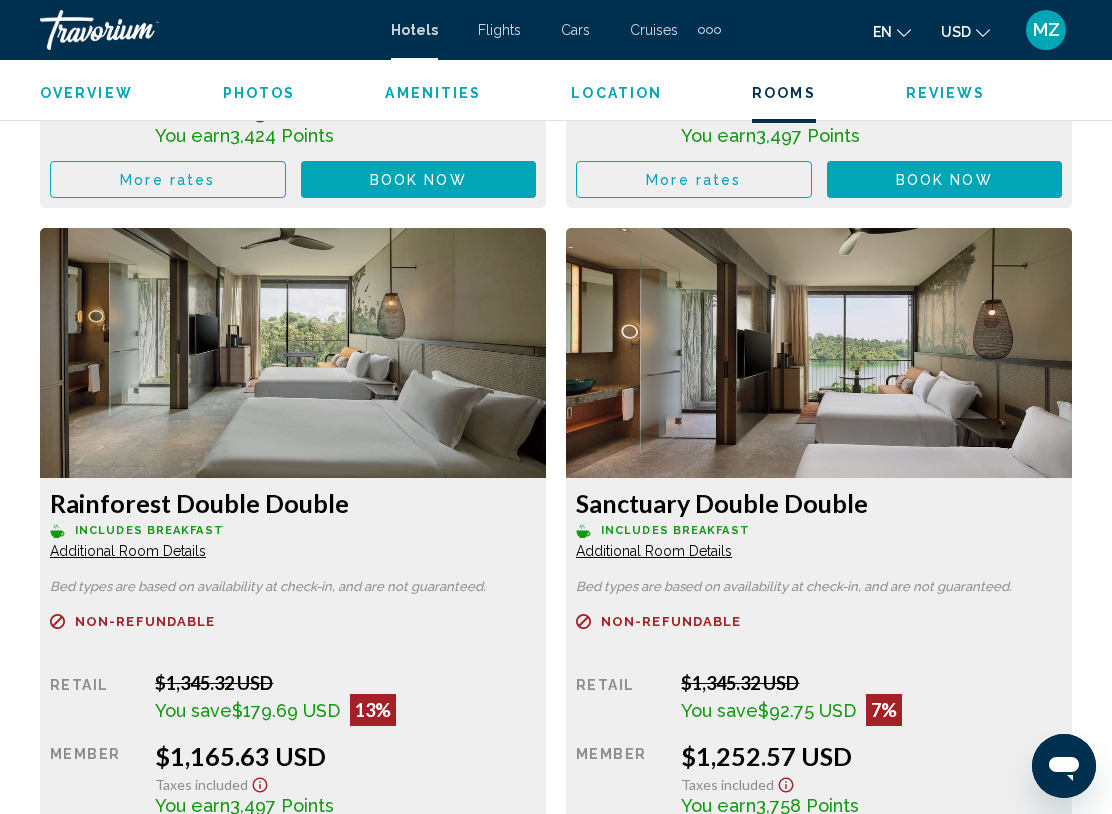 click at bounding box center [293, -321] 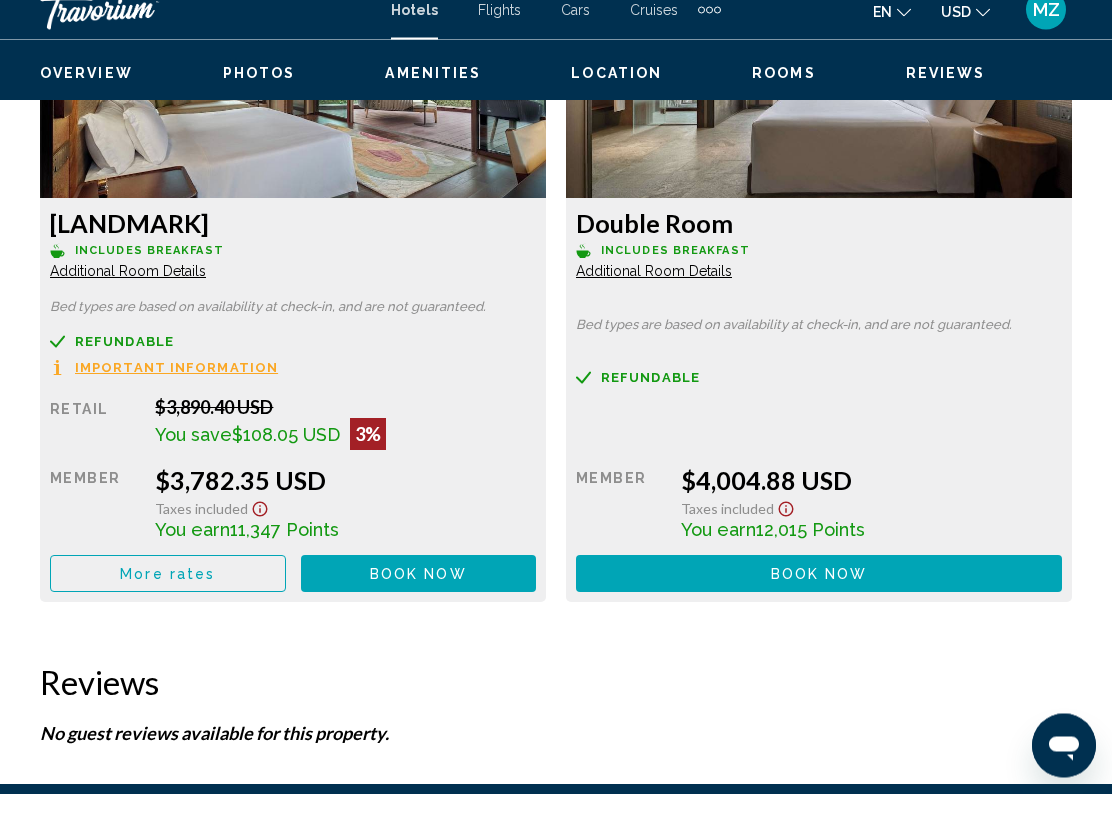 scroll, scrollTop: 5228, scrollLeft: 0, axis: vertical 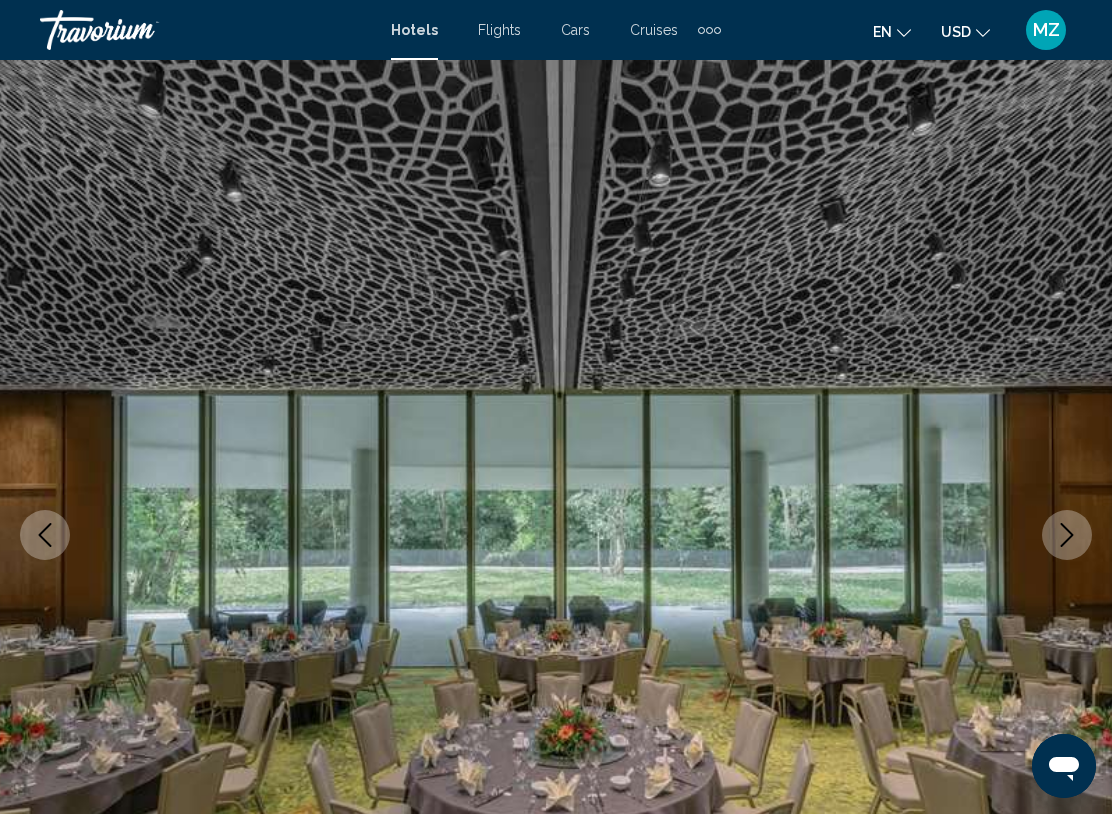 click 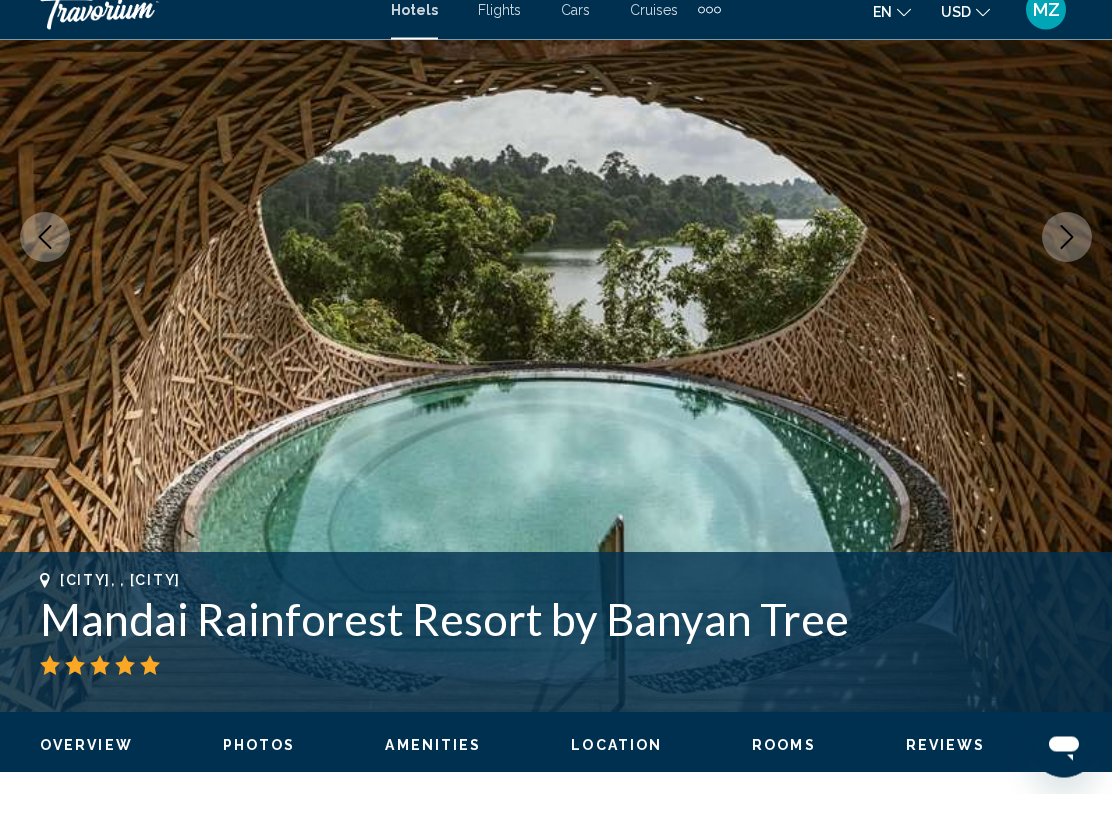 scroll, scrollTop: 280, scrollLeft: 0, axis: vertical 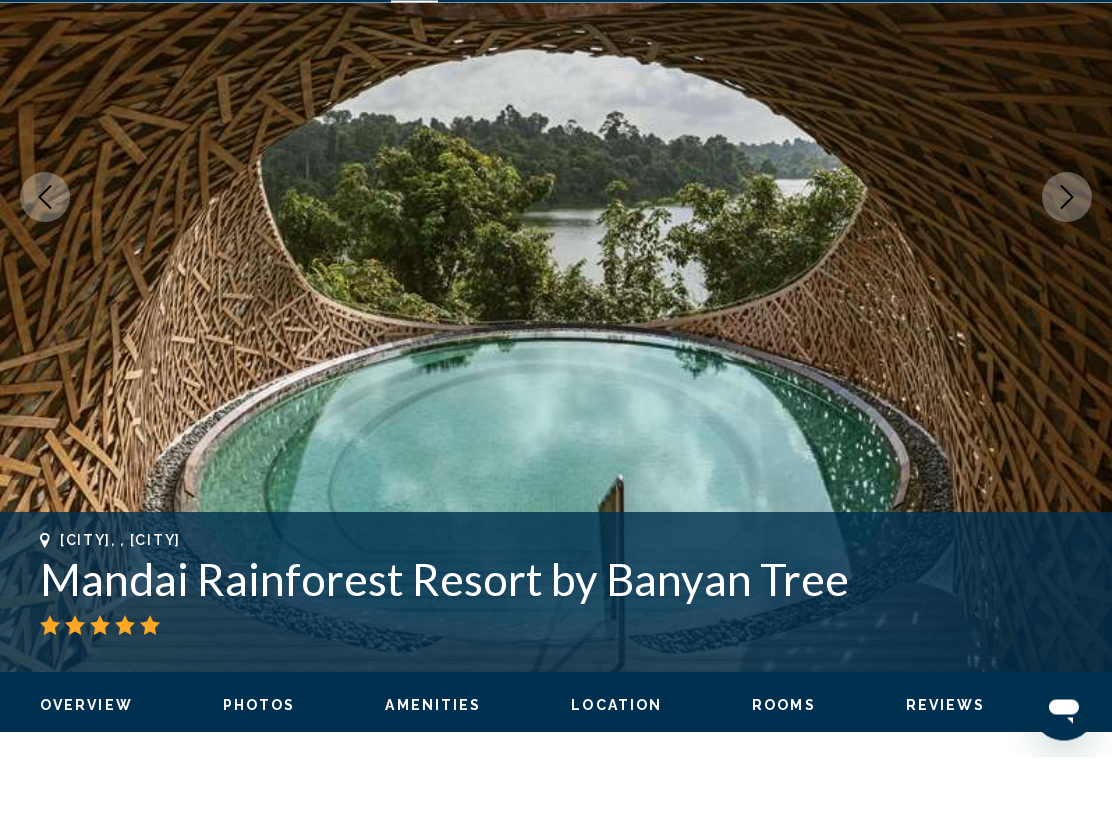 click at bounding box center (1067, 255) 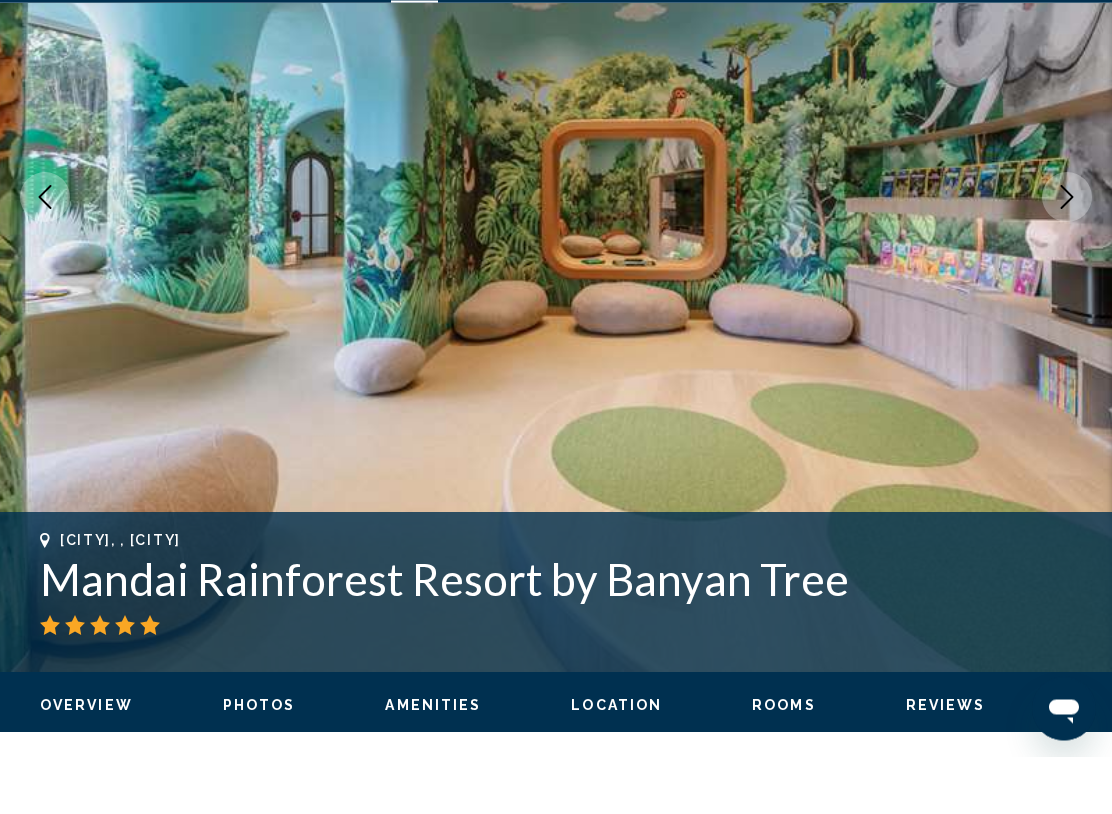 click 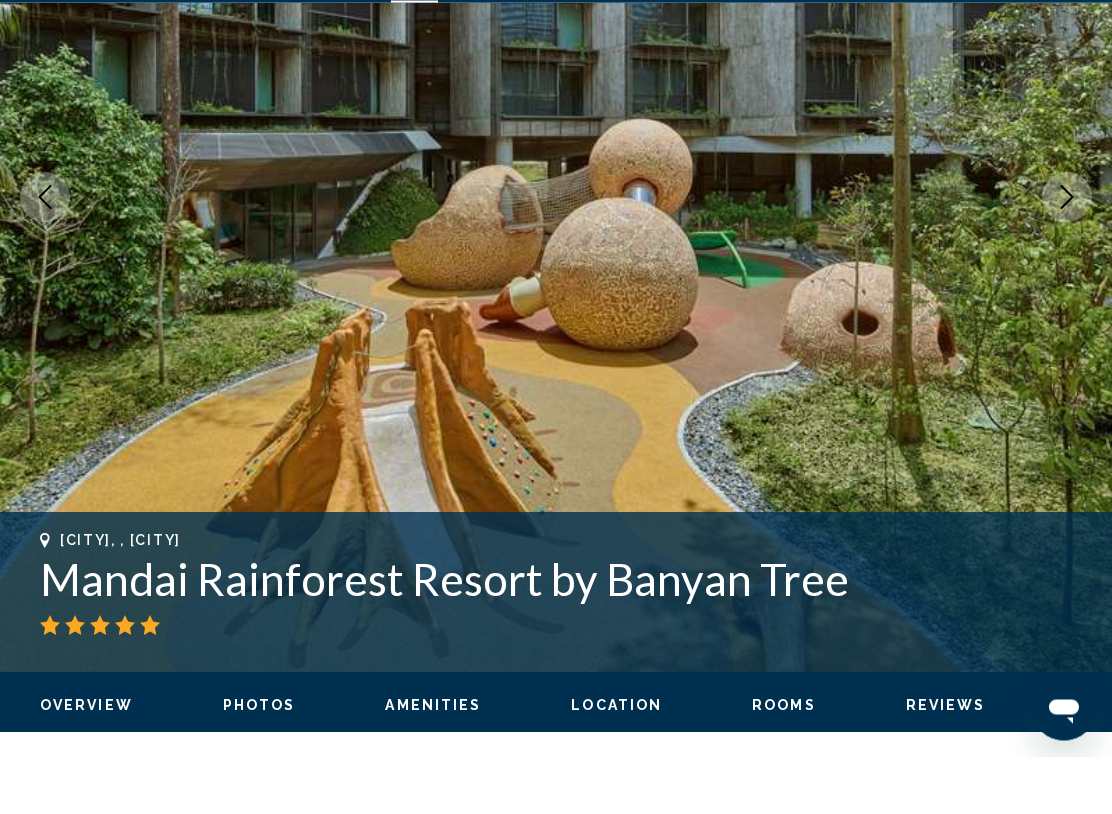 click 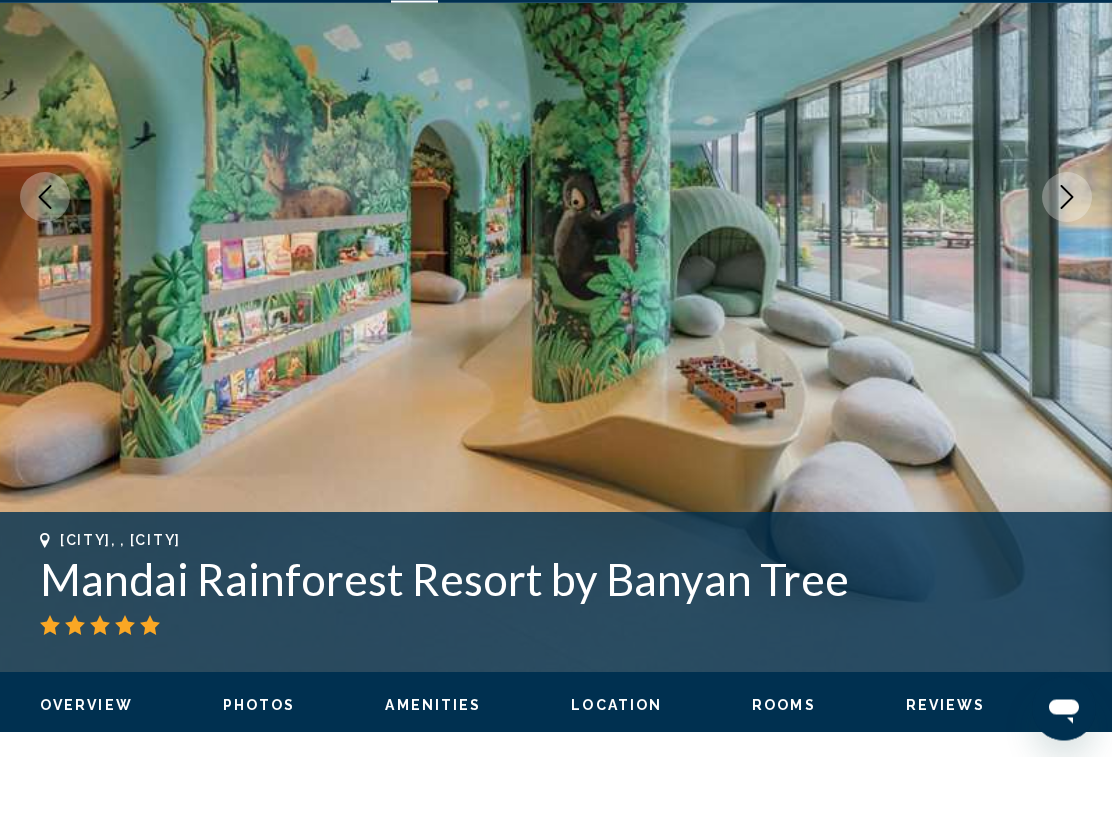 click 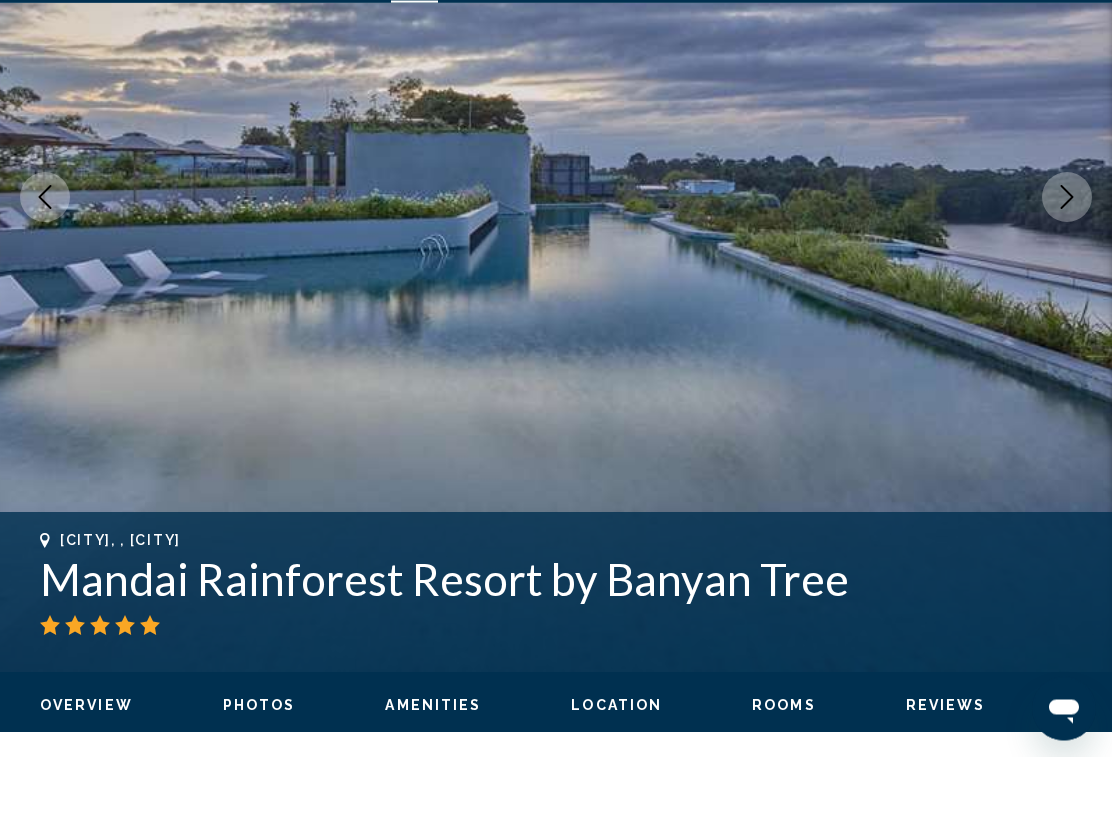 click 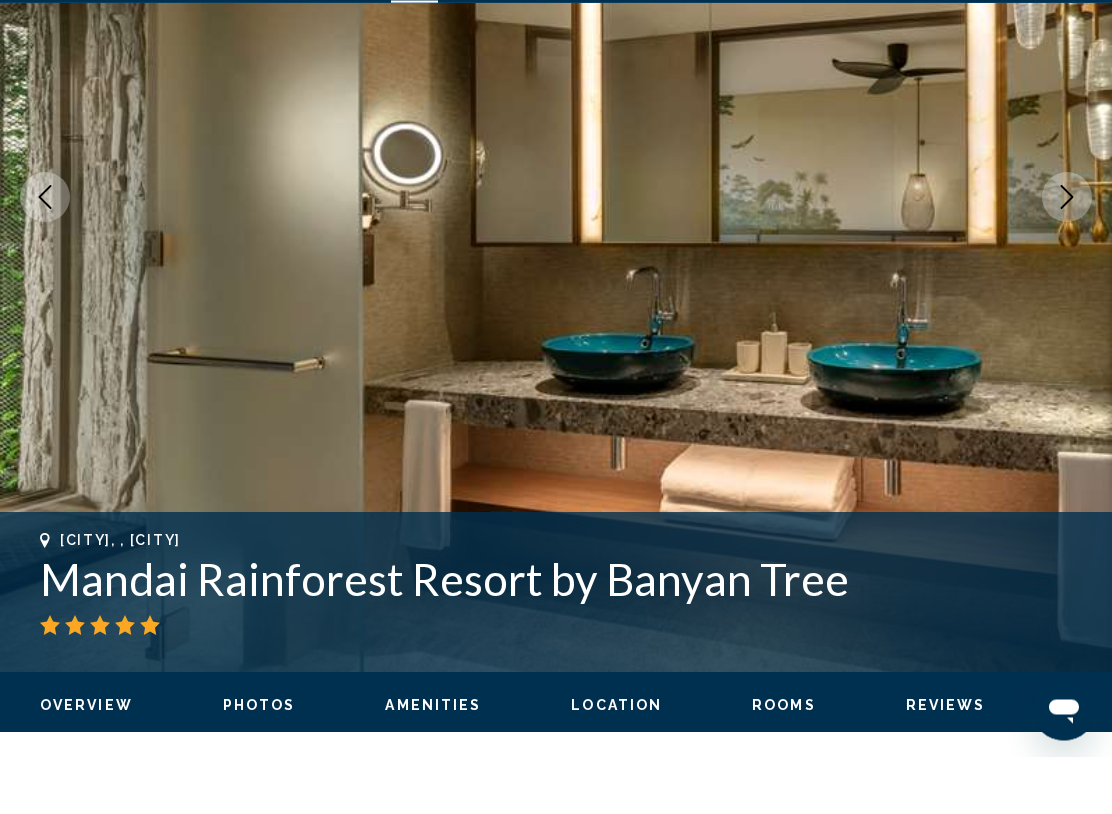 click 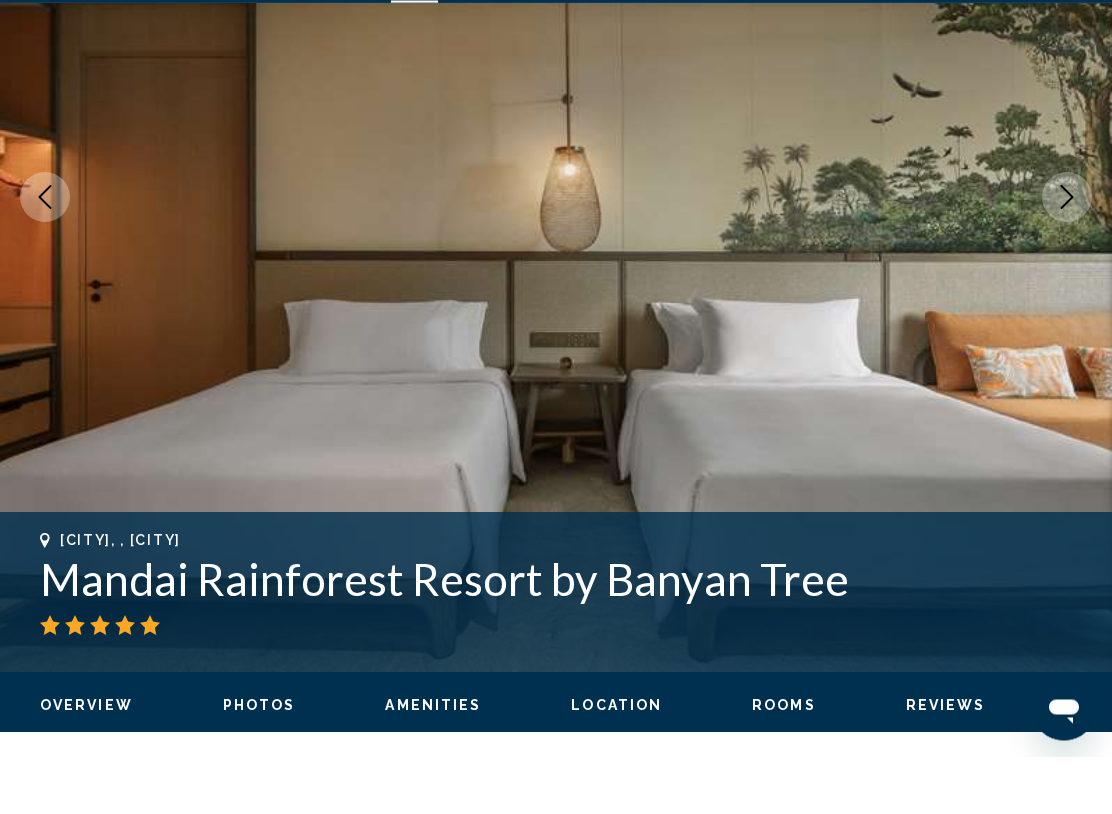click 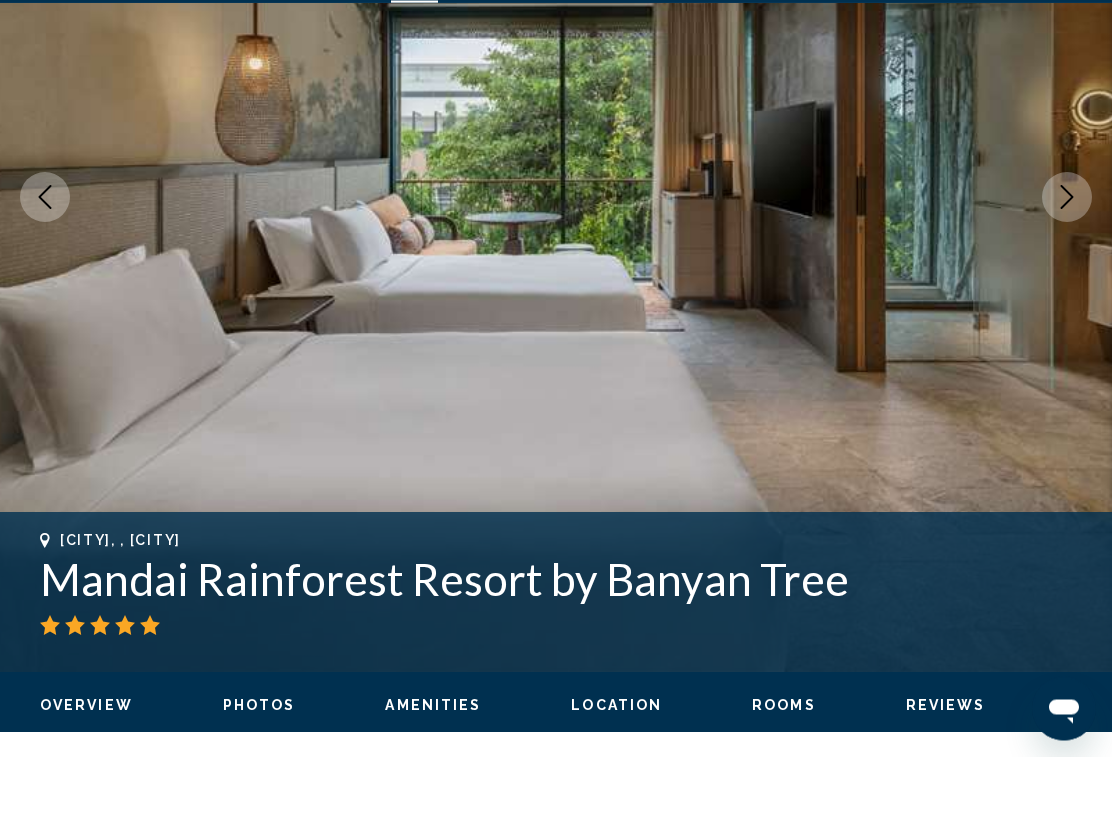 click 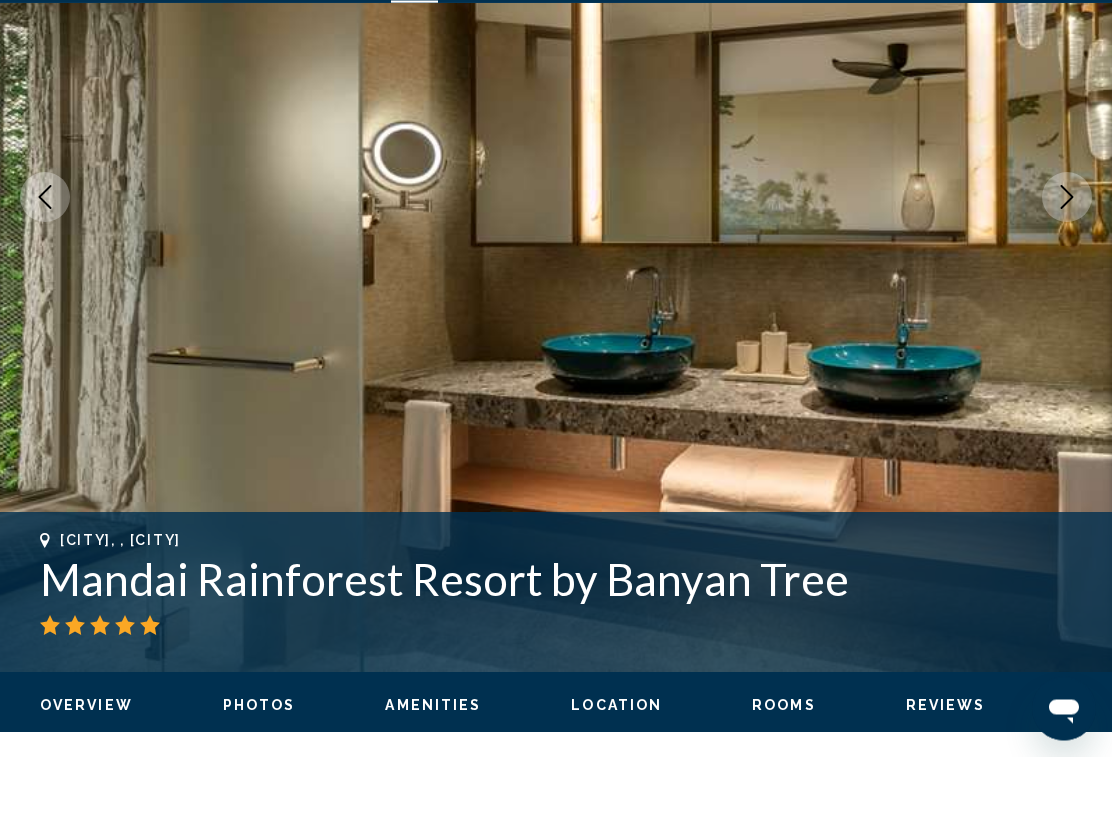 click 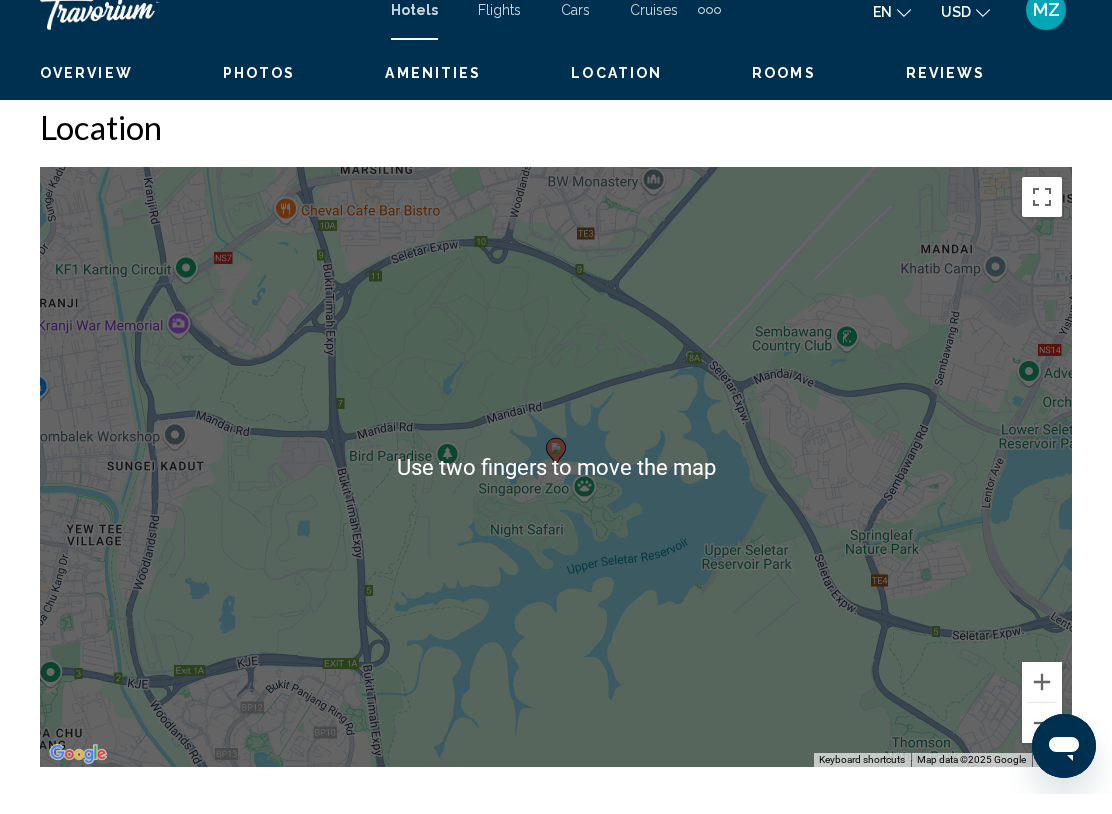 scroll, scrollTop: 2181, scrollLeft: 0, axis: vertical 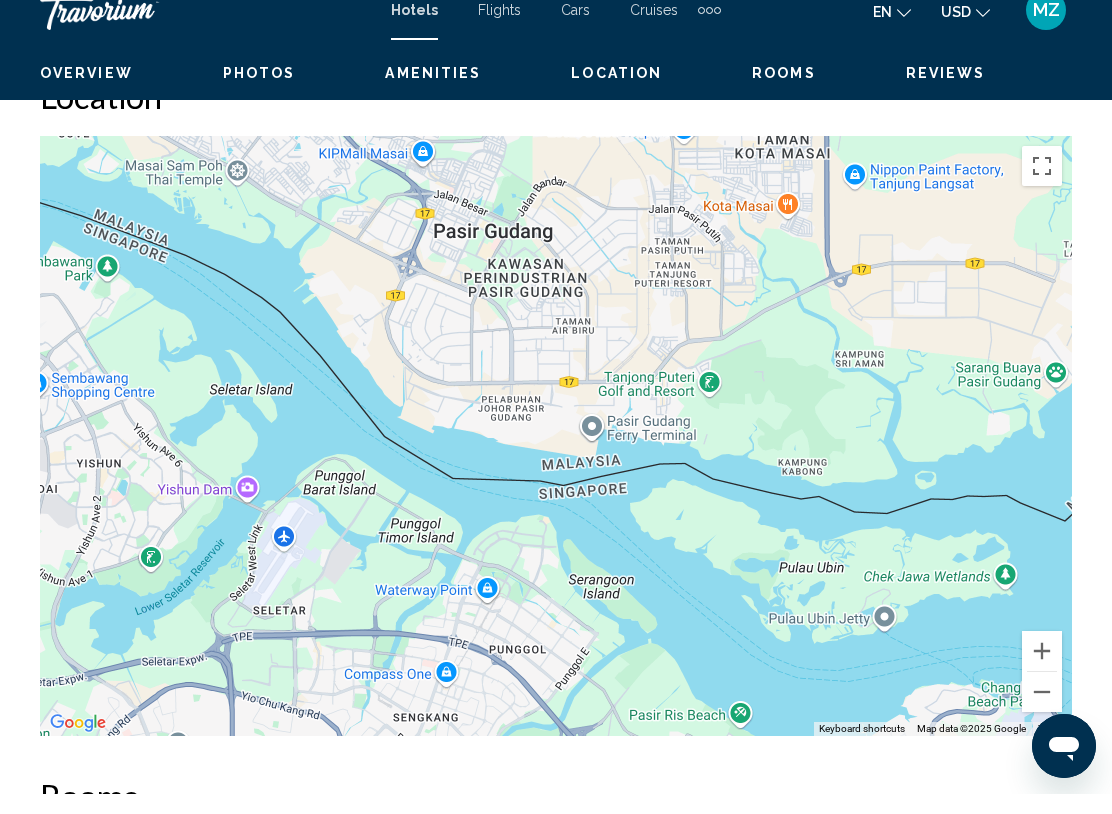 click at bounding box center (1042, 712) 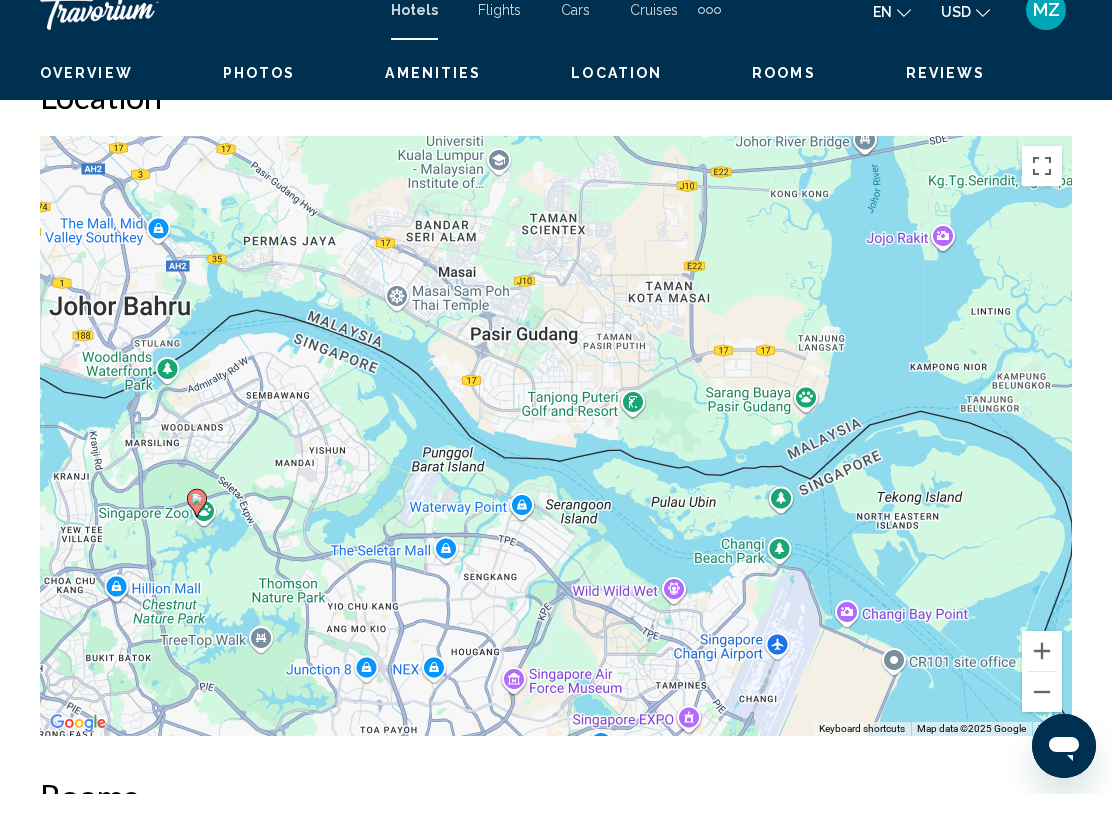 click at bounding box center (1042, 712) 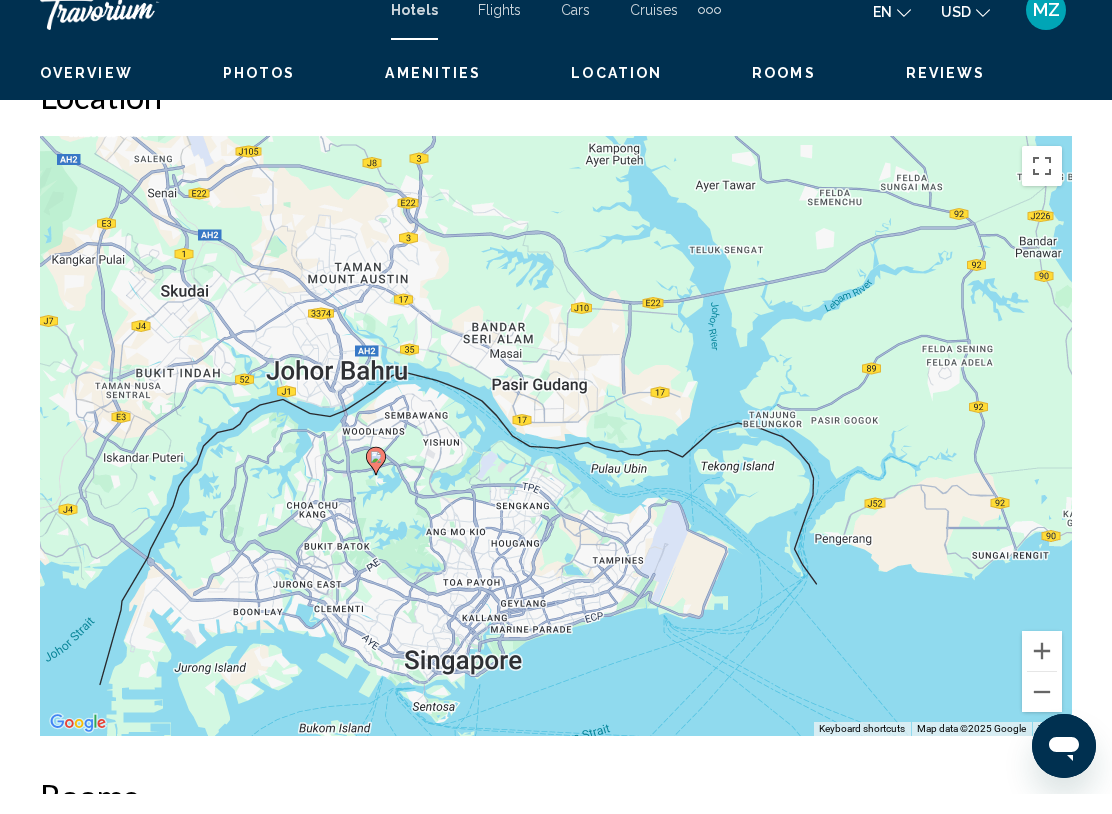 click at bounding box center [1042, 712] 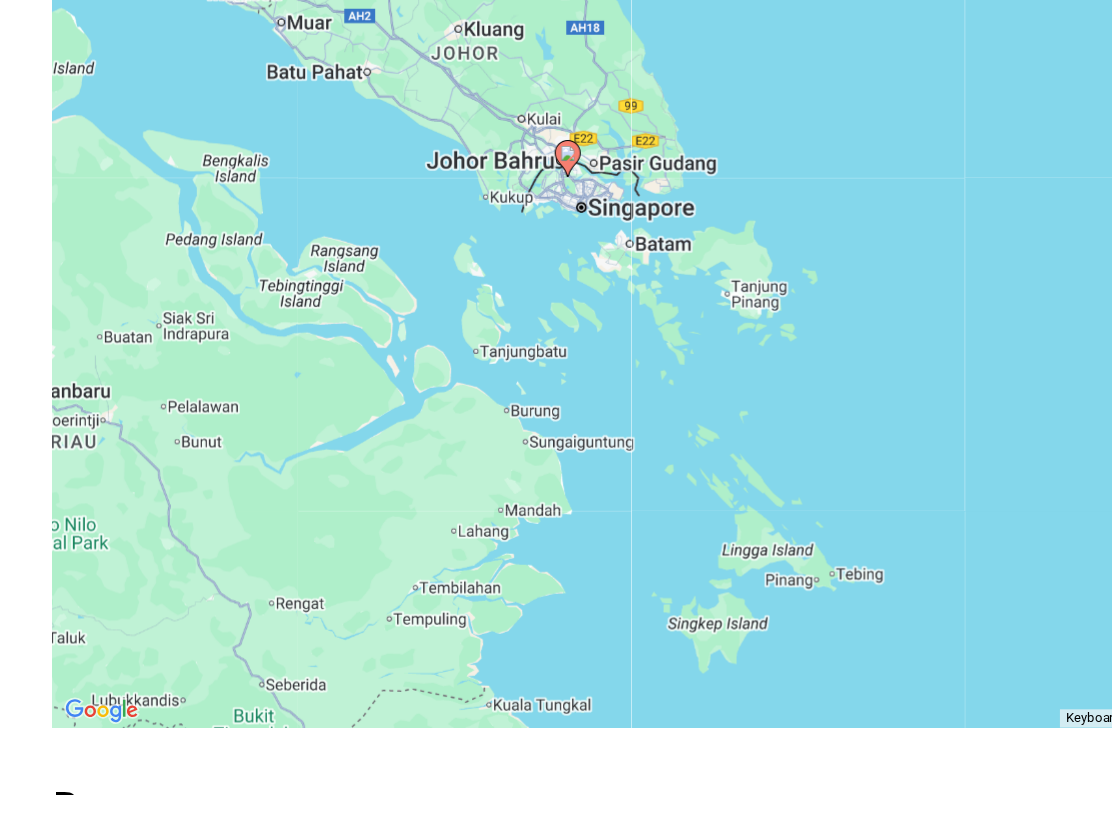 scroll, scrollTop: 2216, scrollLeft: 0, axis: vertical 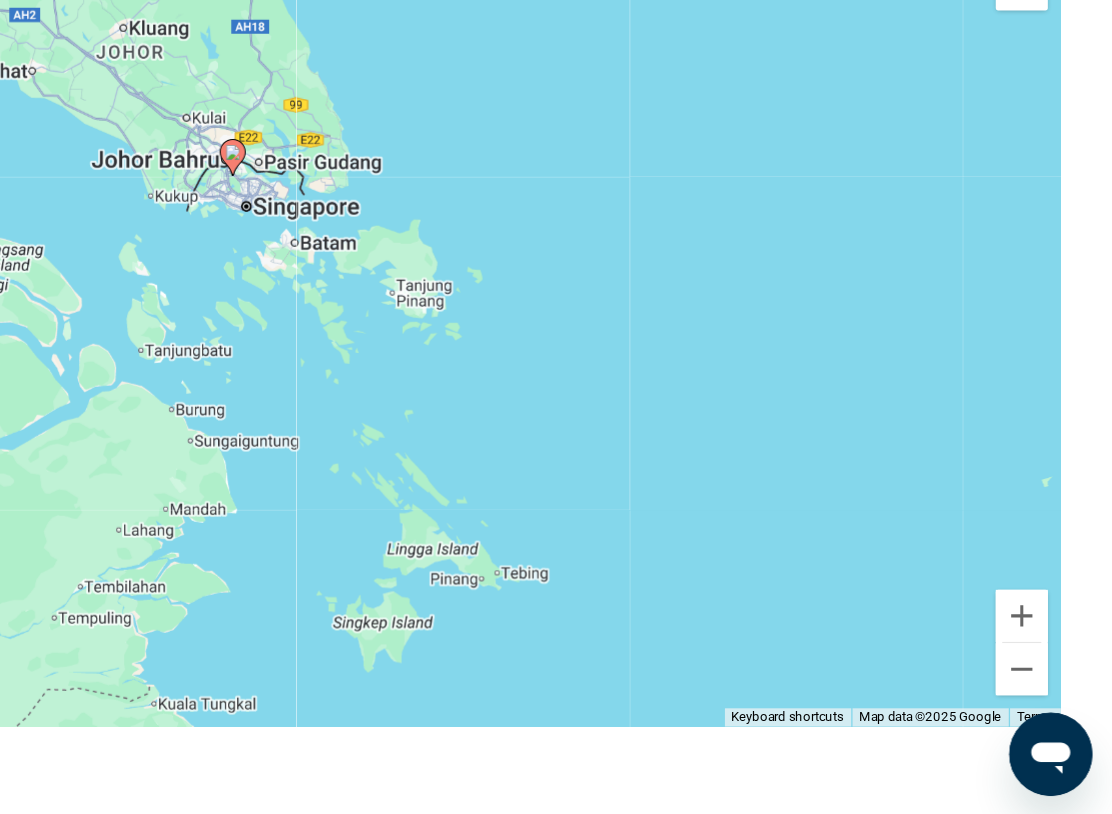 click at bounding box center [1042, 701] 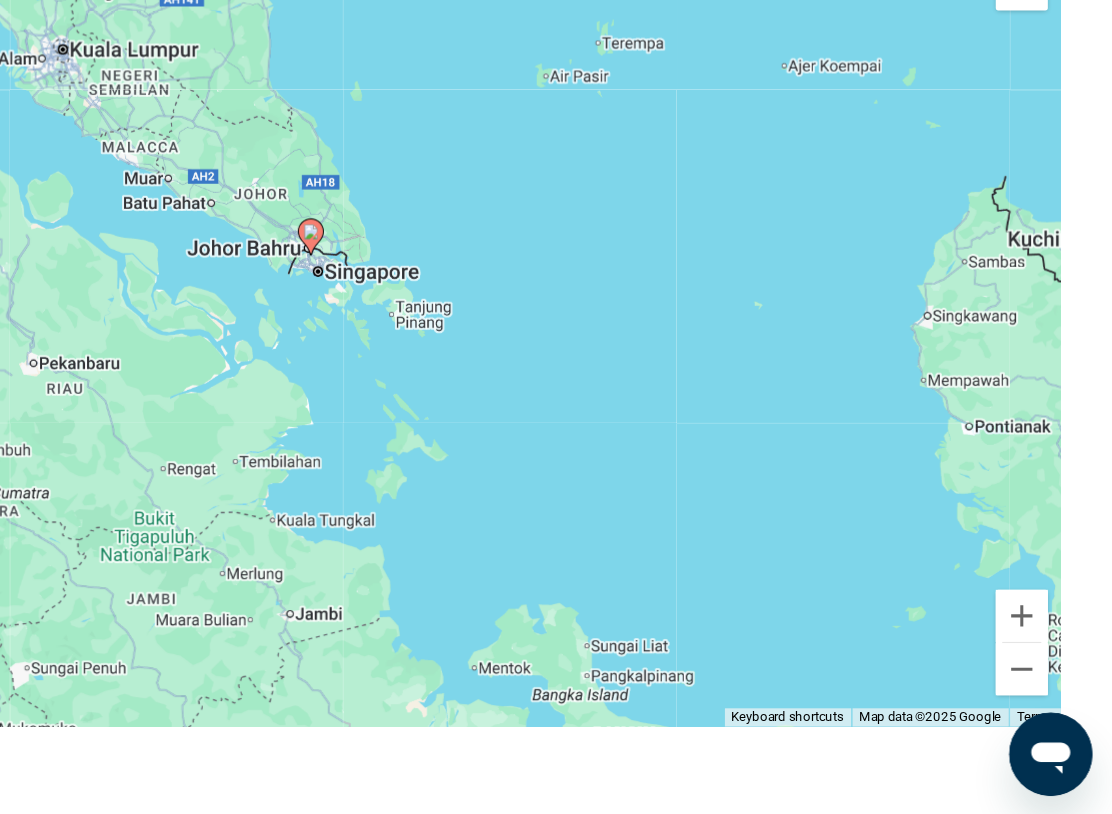 click at bounding box center [1042, 701] 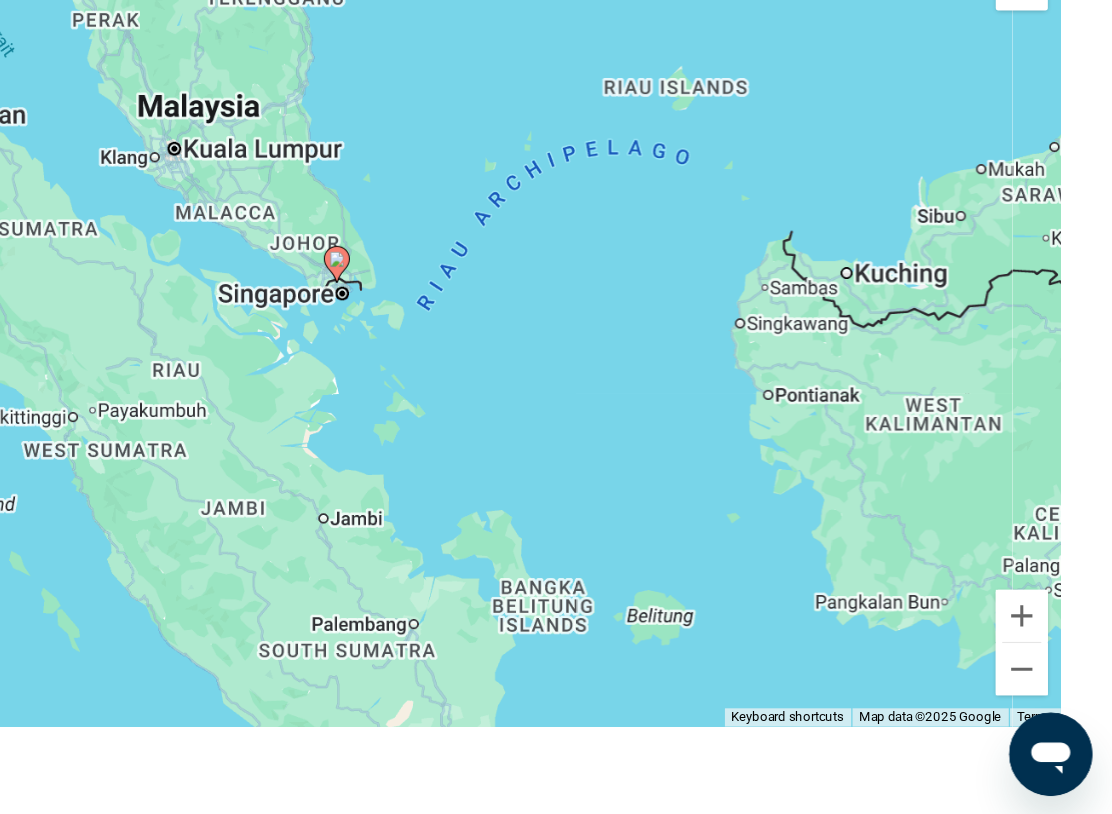 click on "To activate drag with keyboard, press Alt + Enter. Once in keyboard drag state, use the arrow keys to move the marker. To complete the drag, press the Enter key. To cancel, press Escape." at bounding box center (556, 445) 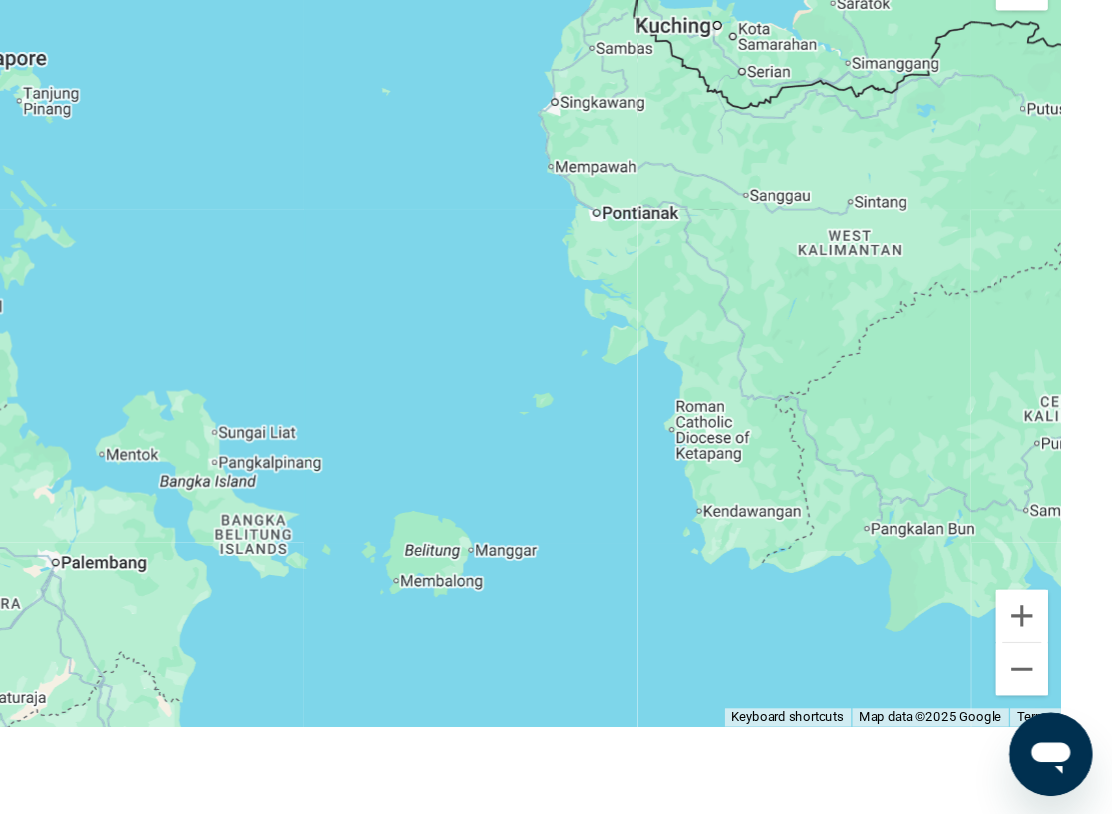 click at bounding box center [1042, 701] 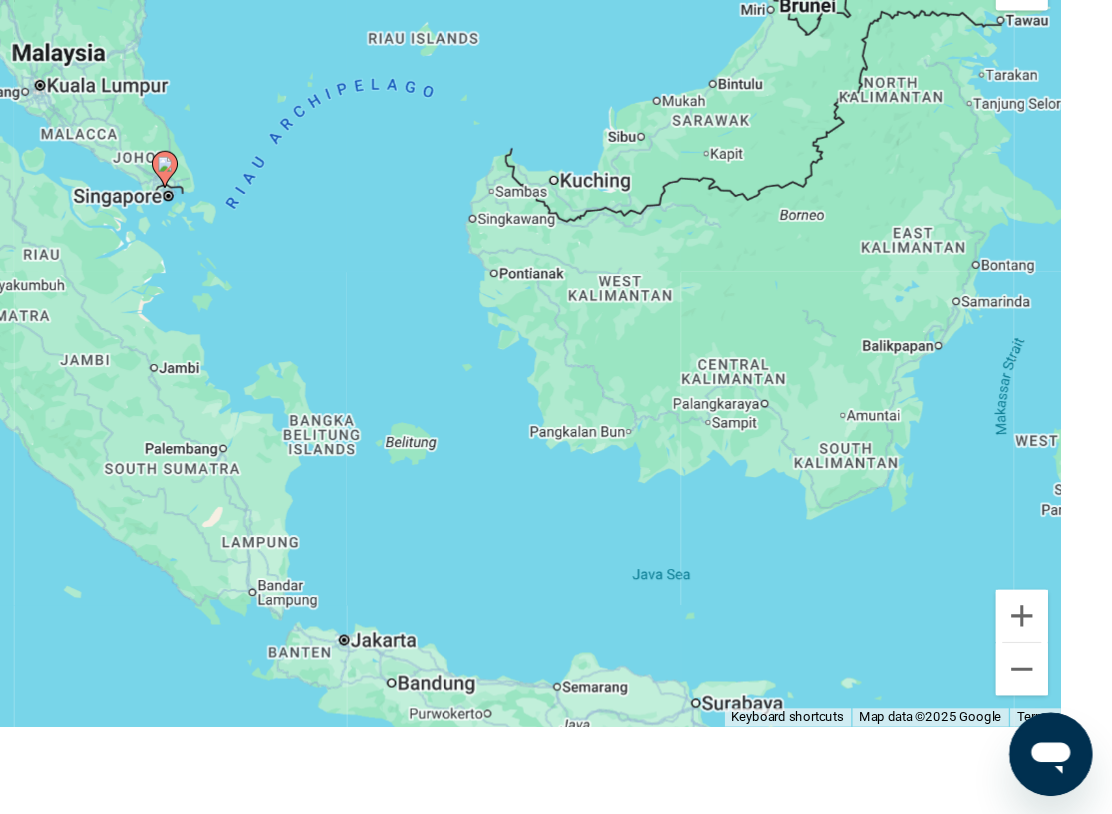 click at bounding box center [1042, 701] 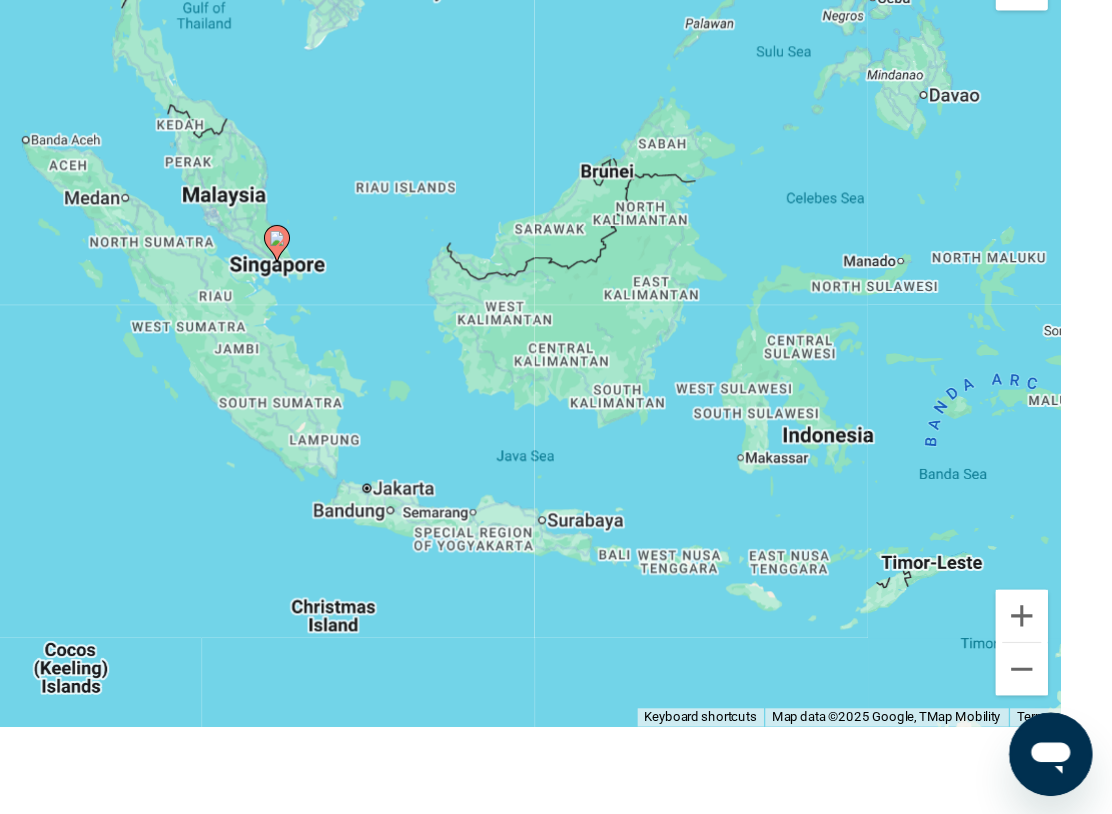 click at bounding box center (1042, 660) 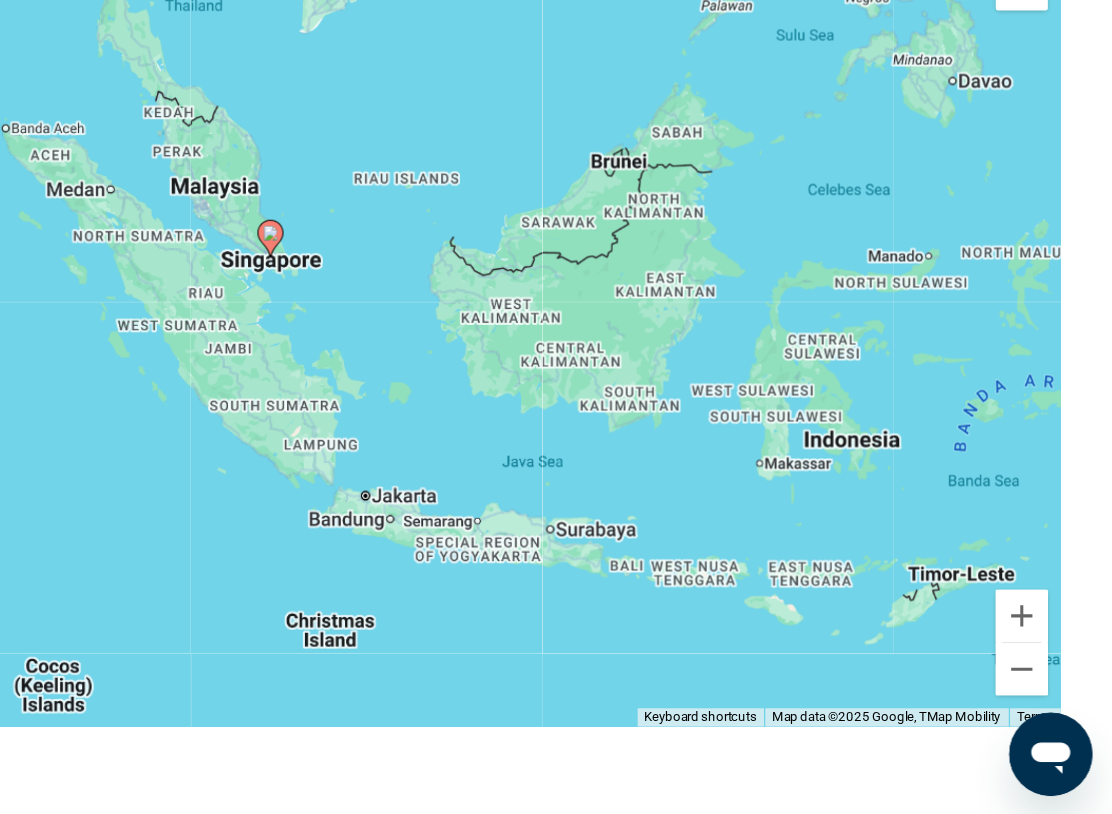 click at bounding box center (1042, 660) 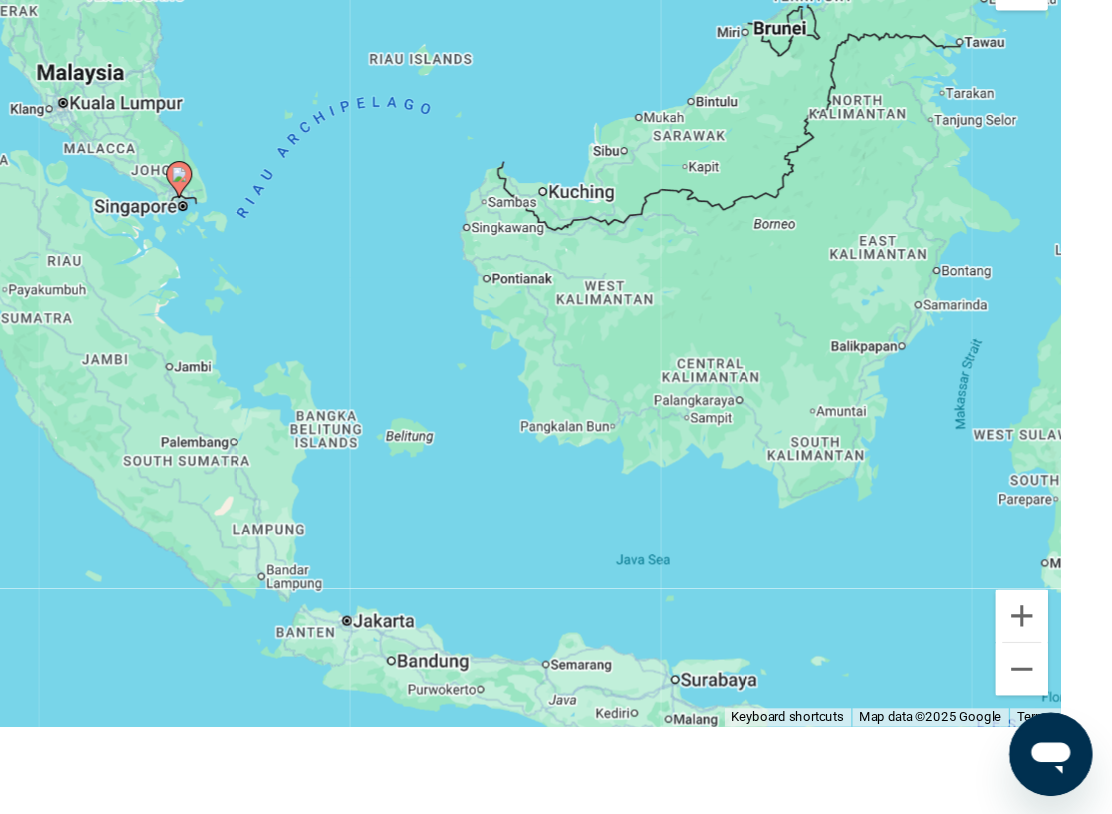 click at bounding box center [1042, 660] 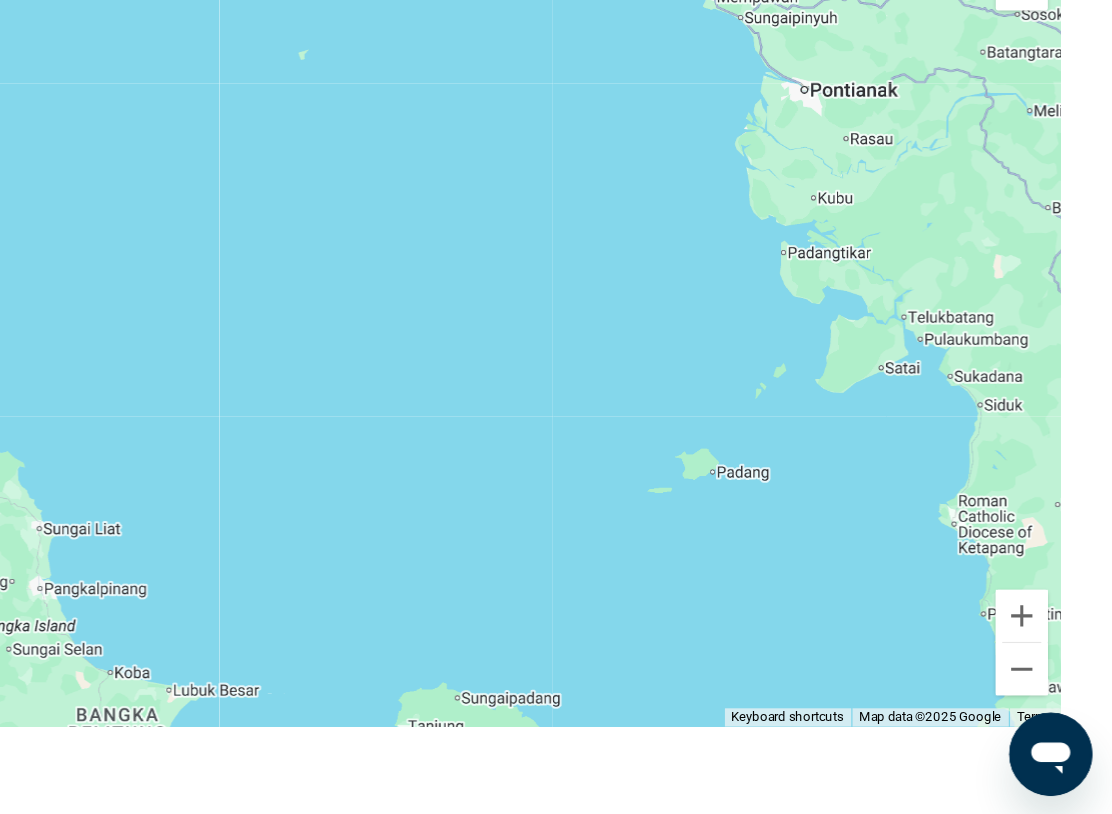 click at bounding box center [1042, 660] 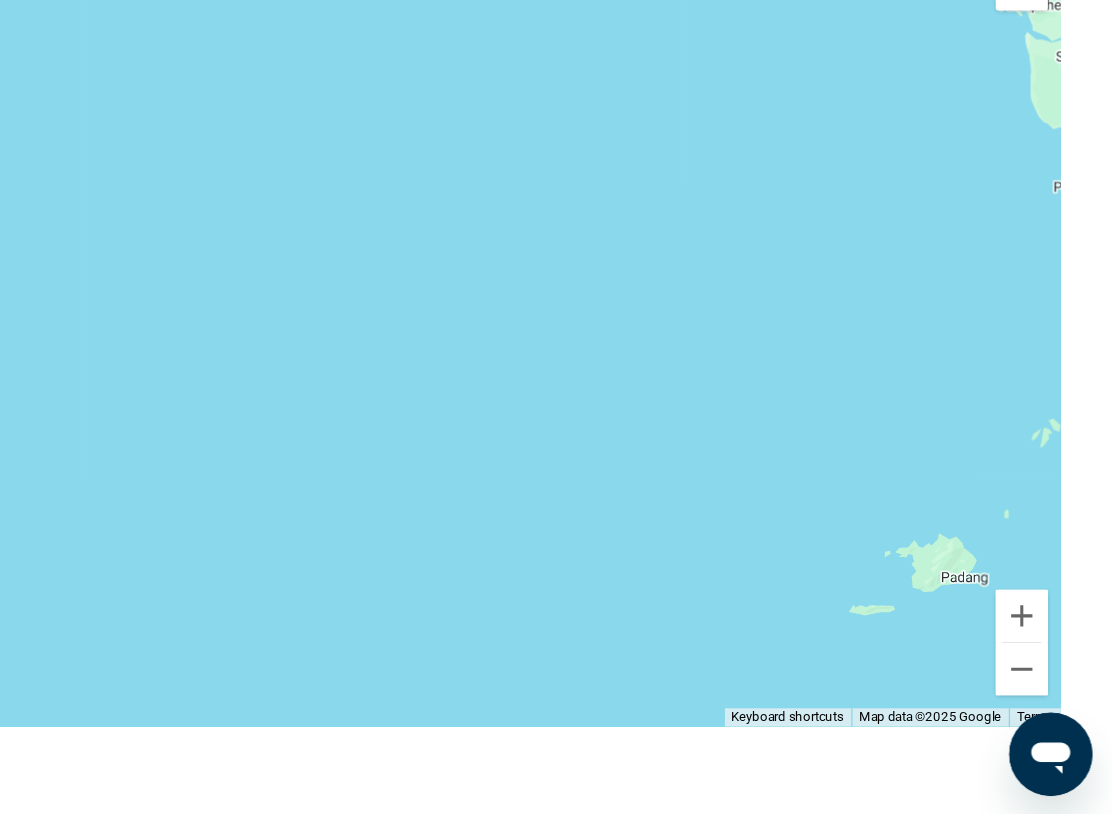 click at bounding box center (1042, 660) 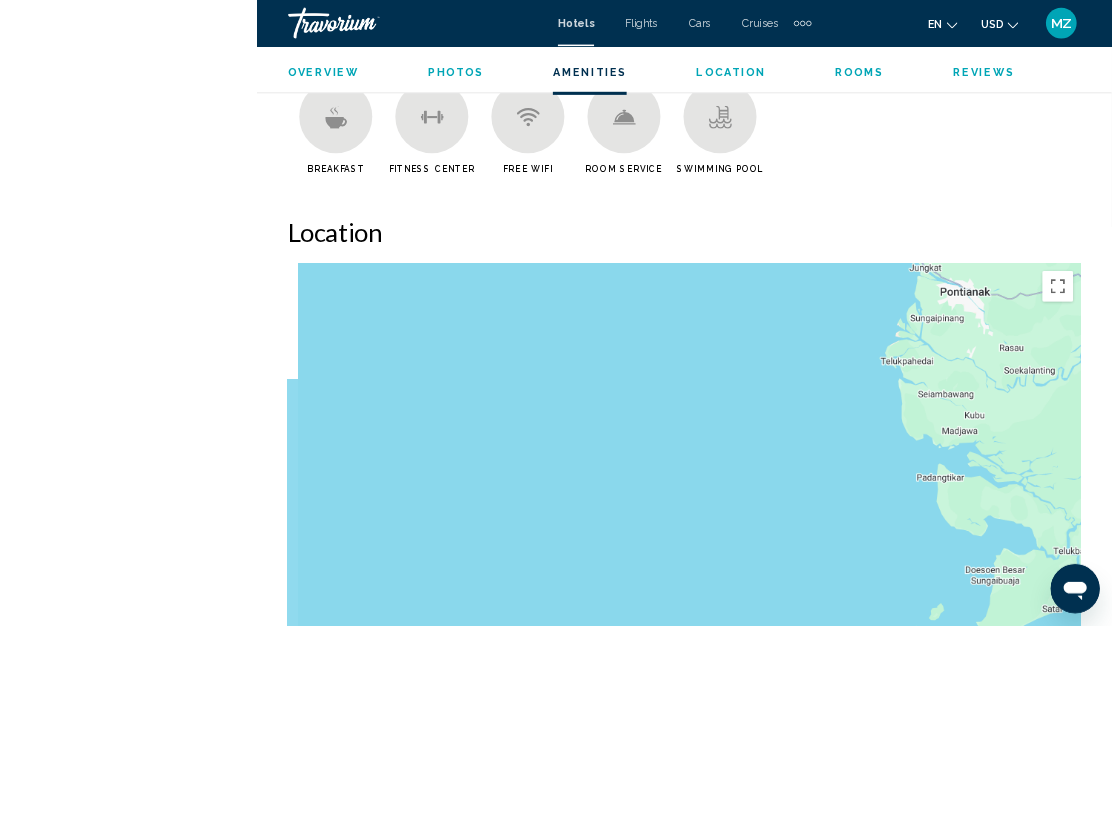 scroll, scrollTop: 2218, scrollLeft: 0, axis: vertical 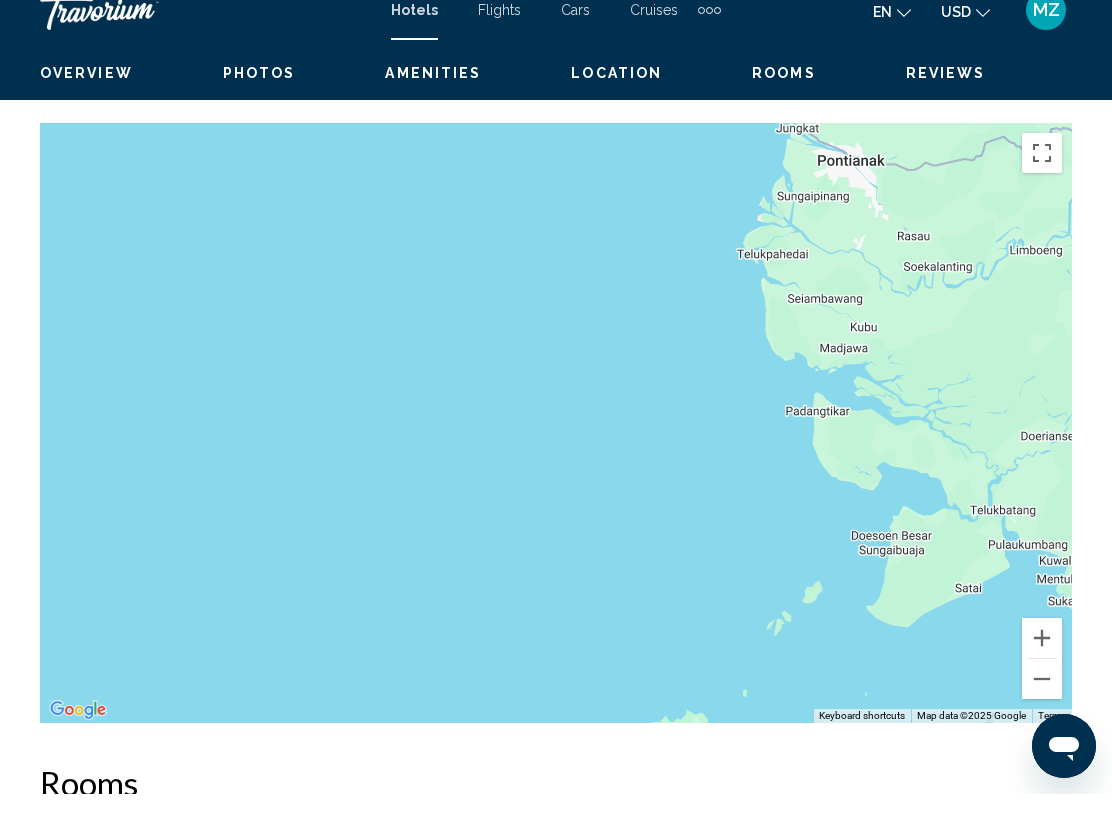 click at bounding box center (1042, 699) 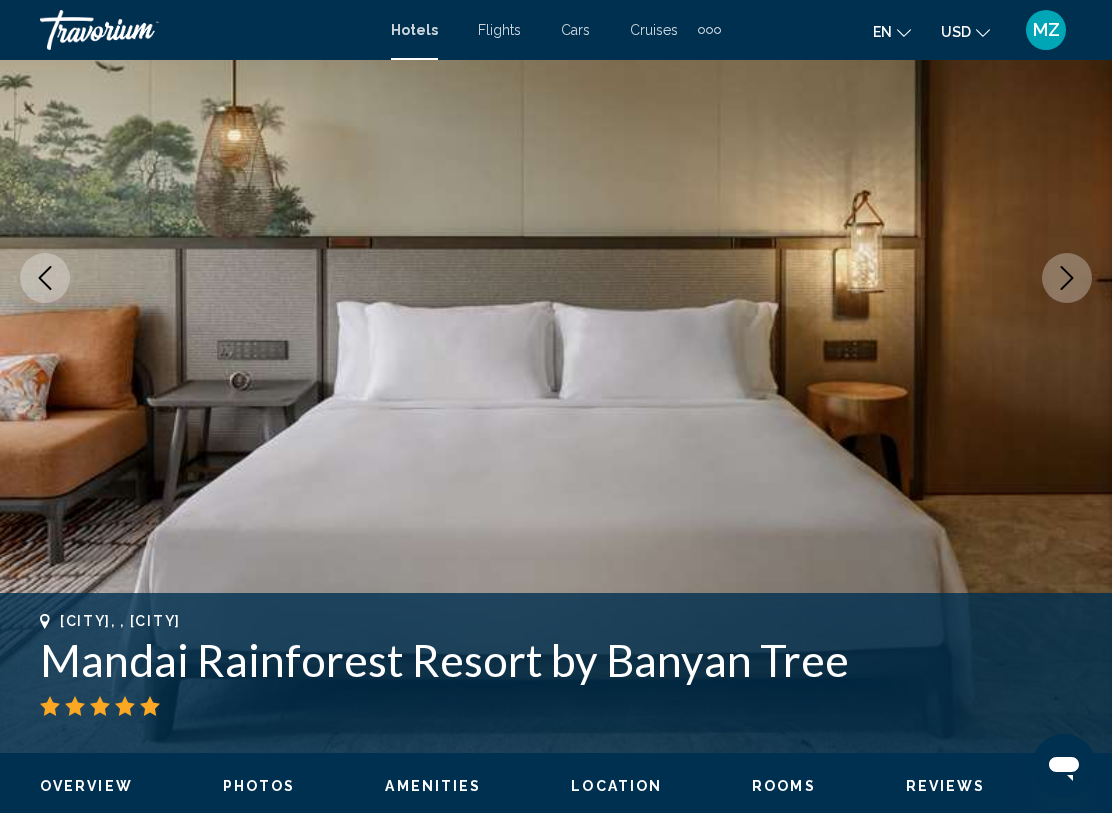 scroll, scrollTop: 228, scrollLeft: 0, axis: vertical 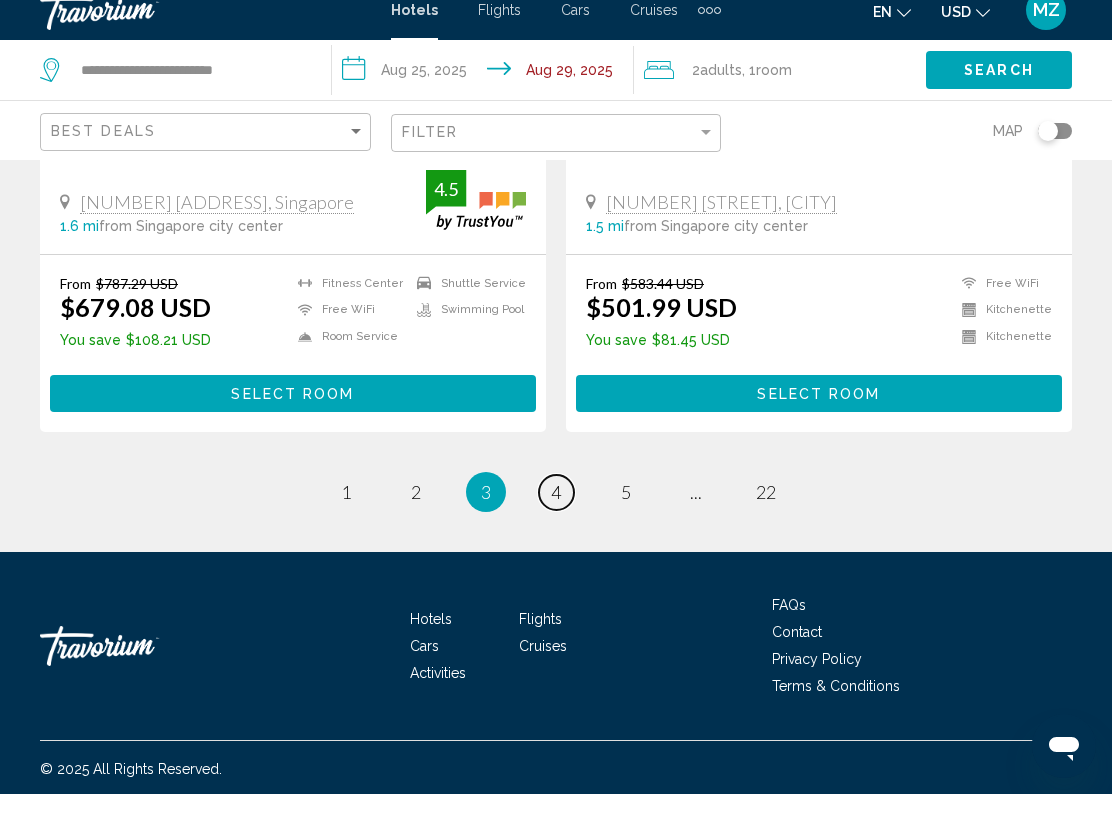 click on "page  4" at bounding box center (556, 512) 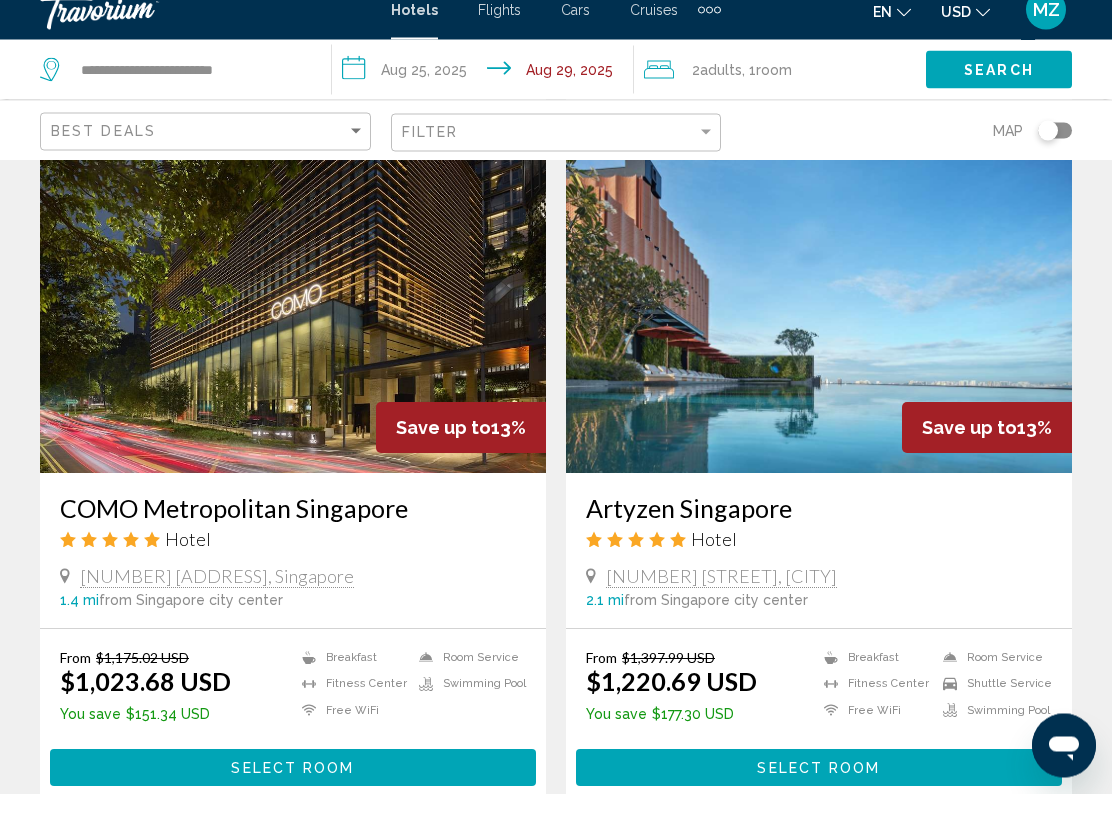 scroll, scrollTop: 821, scrollLeft: 0, axis: vertical 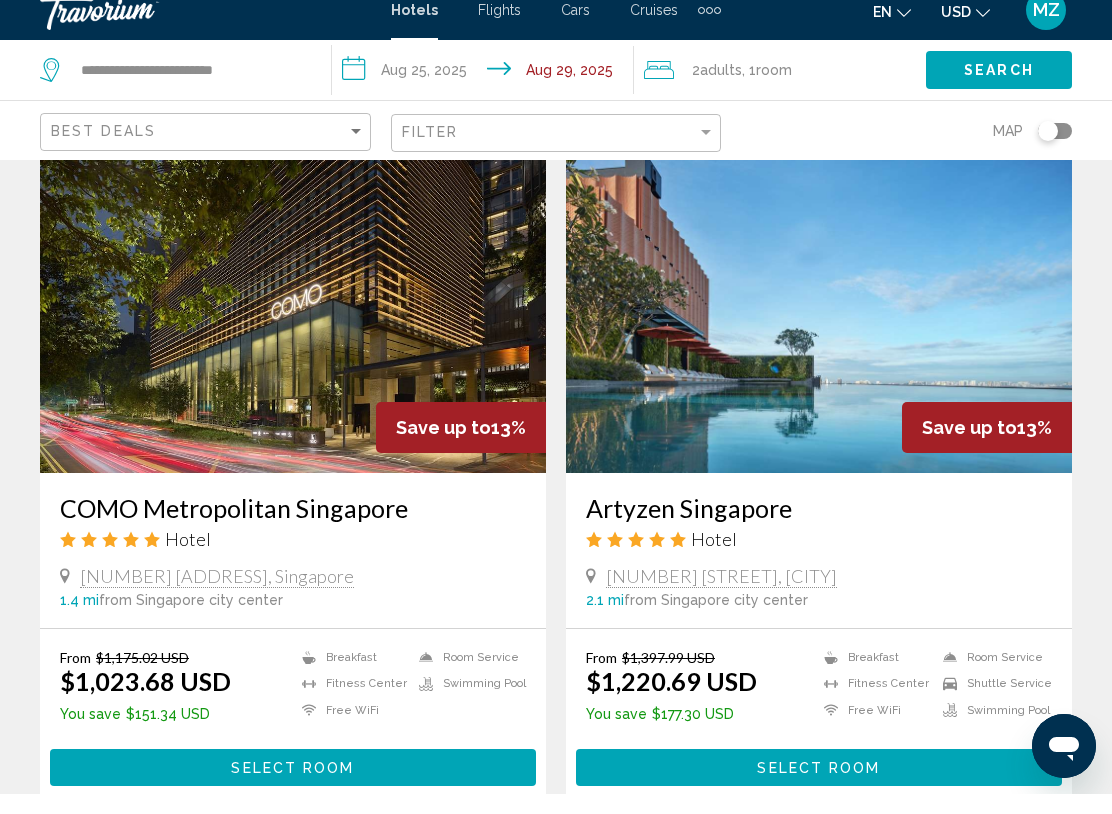 click at bounding box center [819, 333] 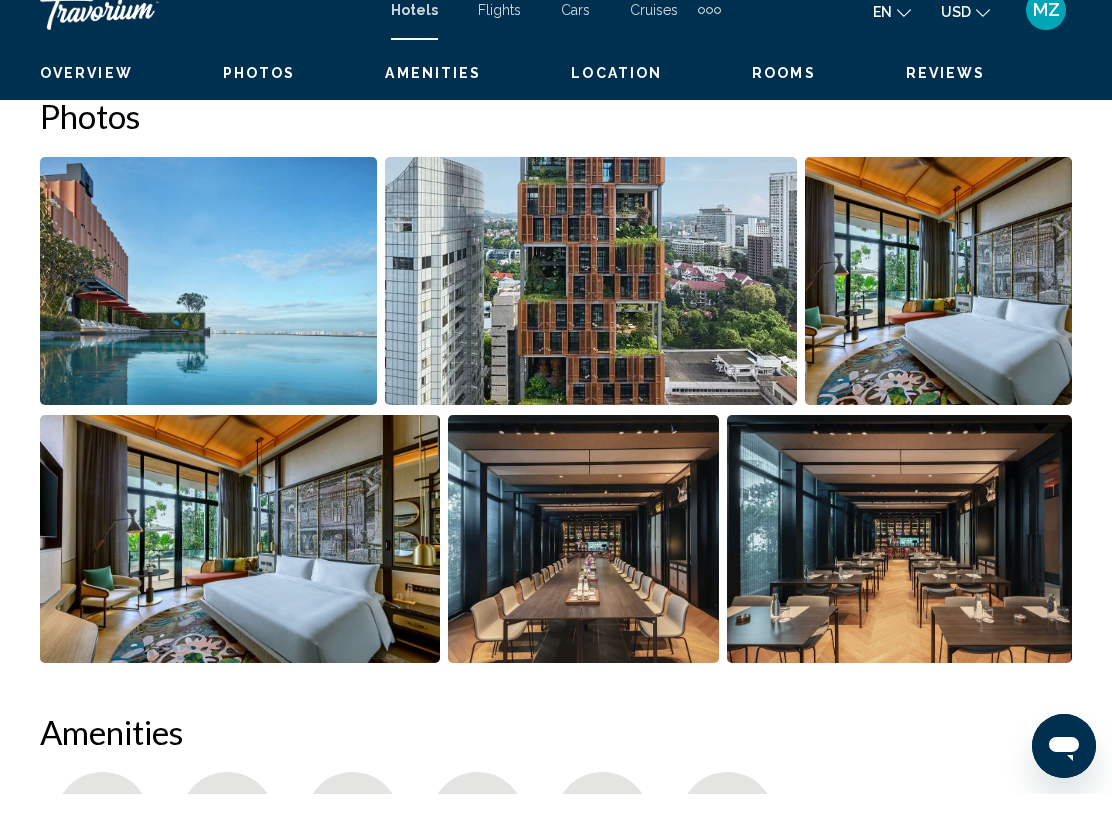 scroll, scrollTop: 1303, scrollLeft: 0, axis: vertical 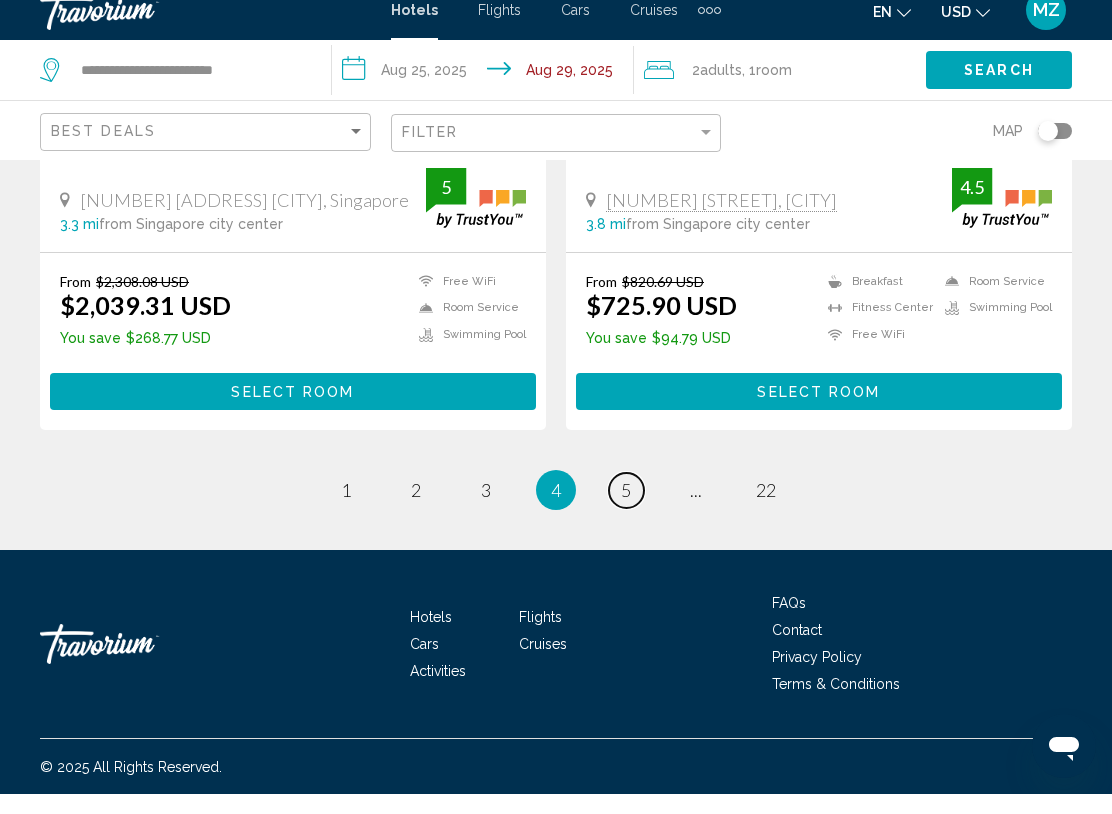 click on "page  5" at bounding box center (626, 510) 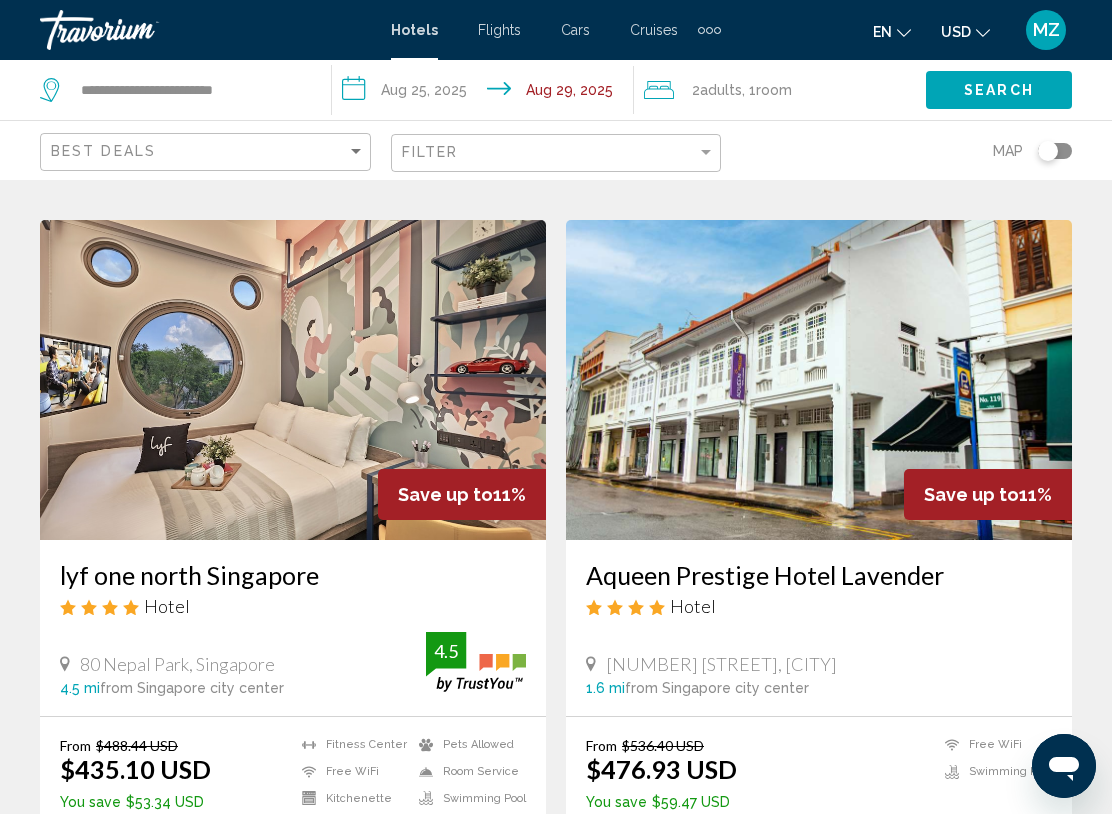 scroll, scrollTop: 2963, scrollLeft: 0, axis: vertical 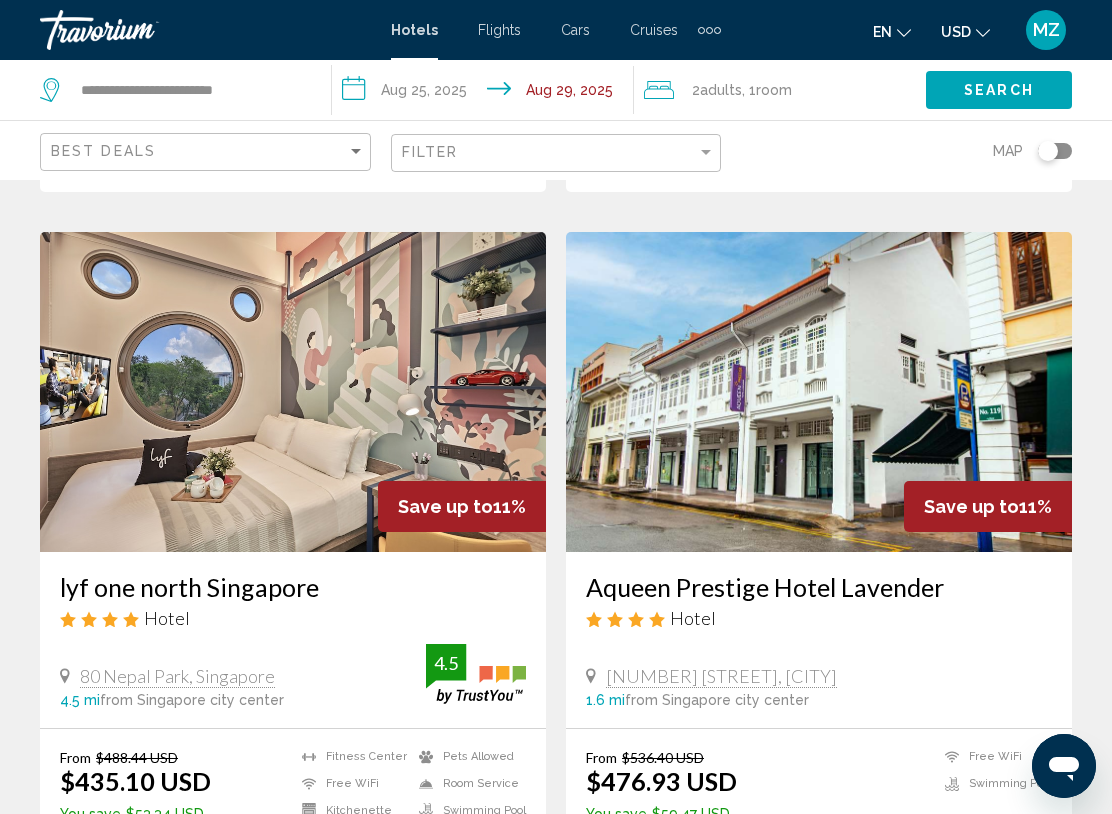 click at bounding box center (701, 30) 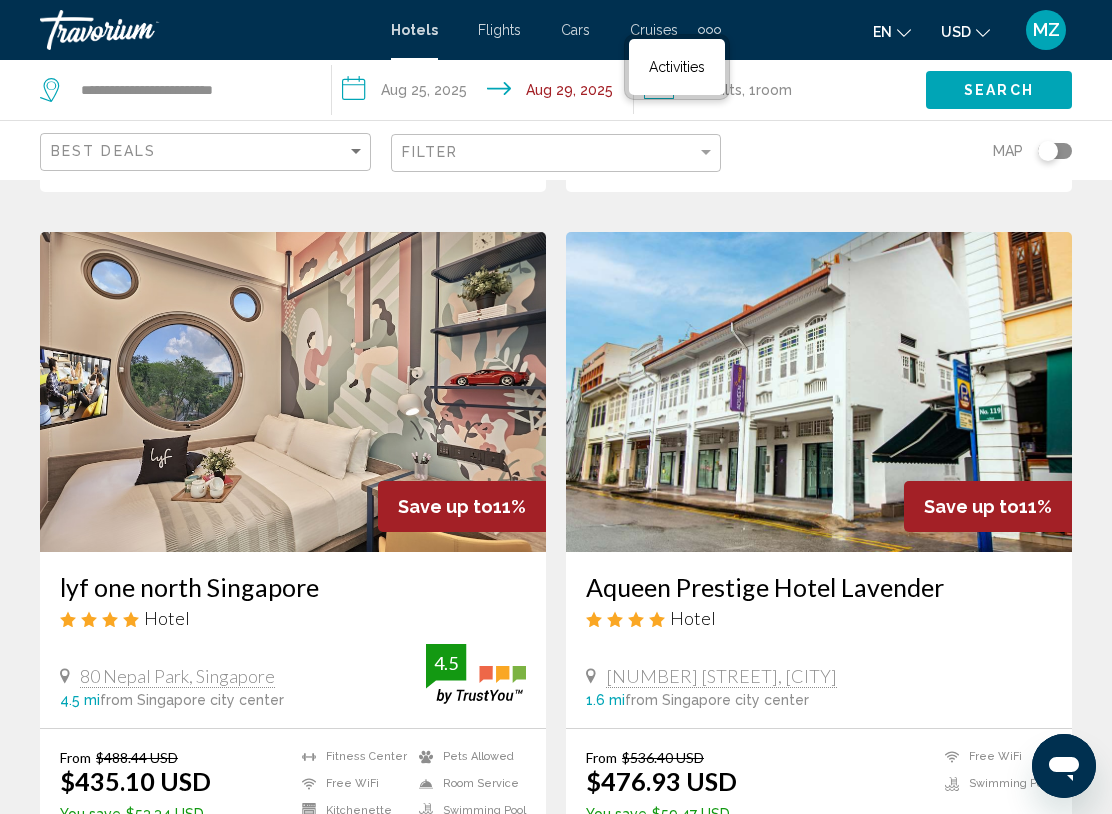 click on "Activities" at bounding box center [677, 67] 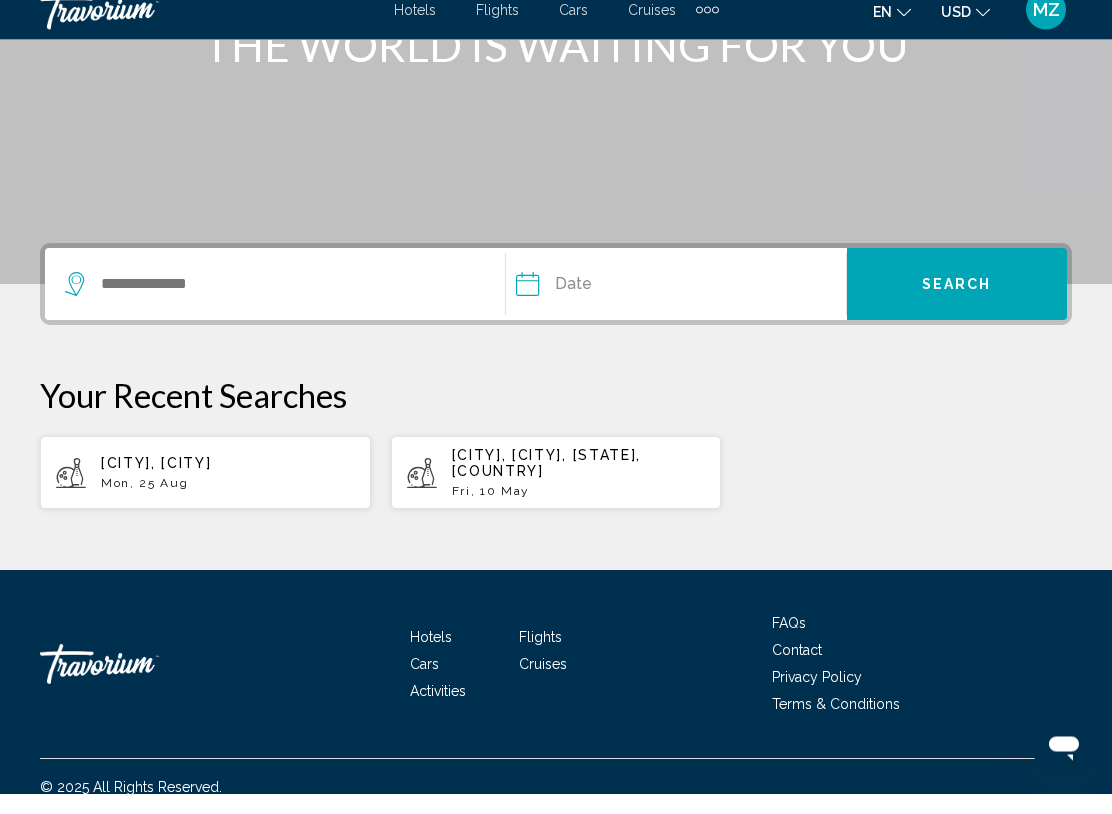 scroll, scrollTop: 315, scrollLeft: 0, axis: vertical 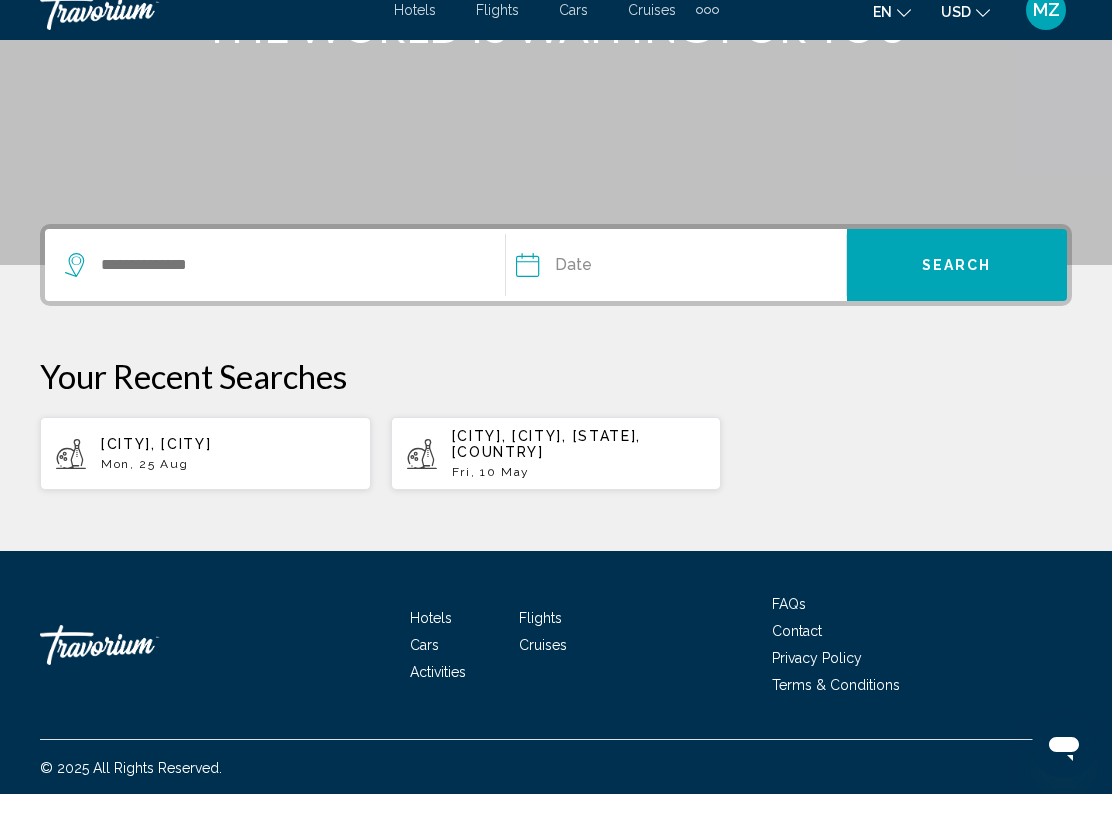 click on "Mon, 25 Aug" at bounding box center (228, 484) 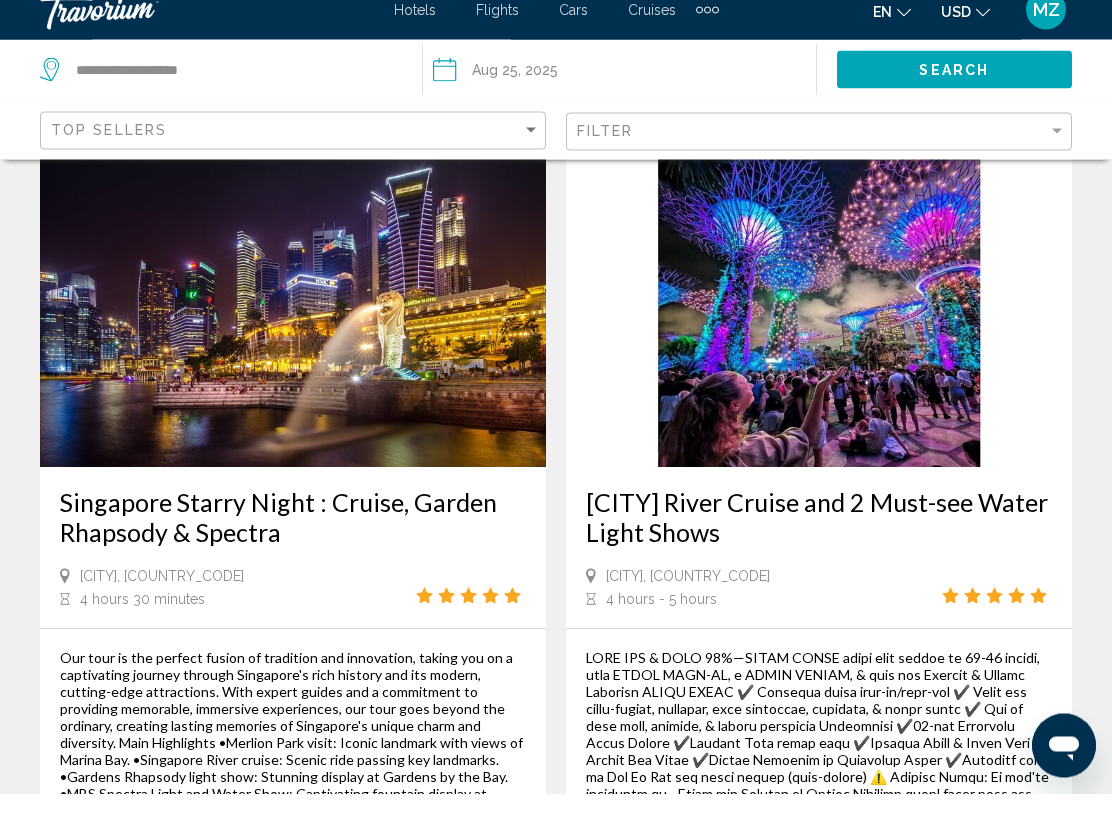 scroll, scrollTop: 108, scrollLeft: 0, axis: vertical 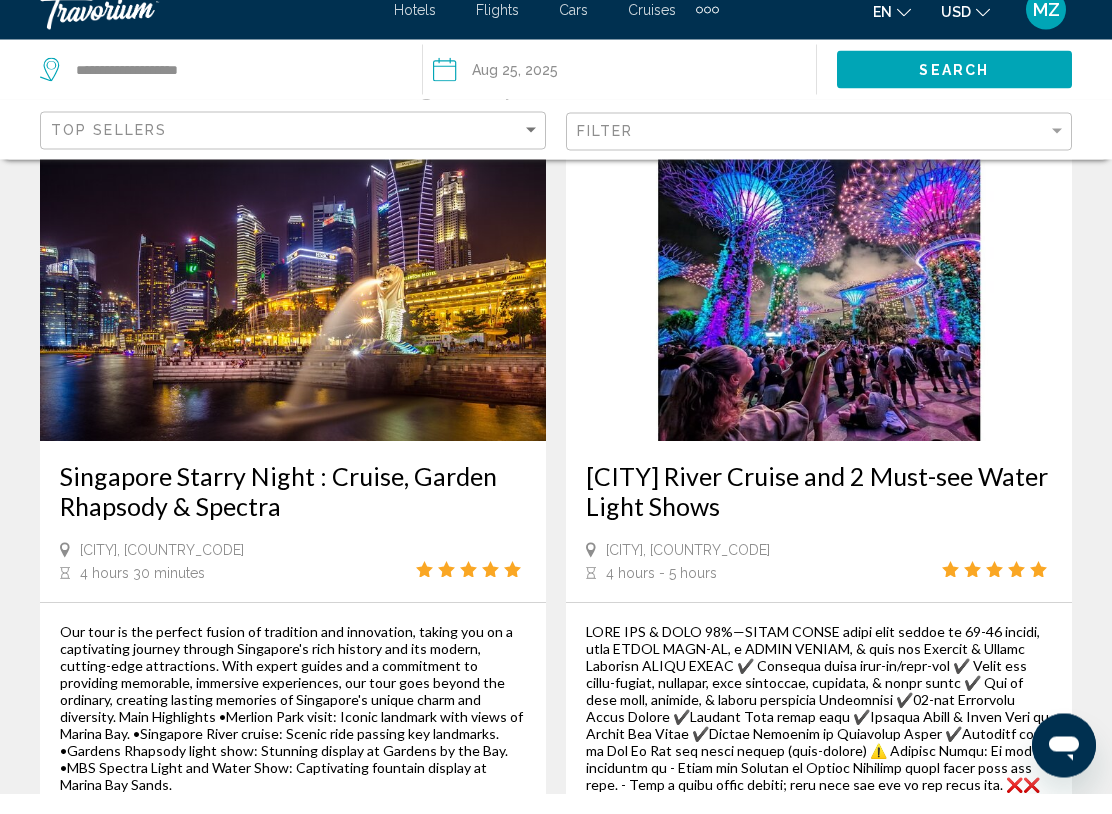 click on "[CITY] River Cruise and 2 Must-see Water Light Shows
[CITY], [COUNTRY_CODE]
4 hours - 5 hours" at bounding box center [819, 542] 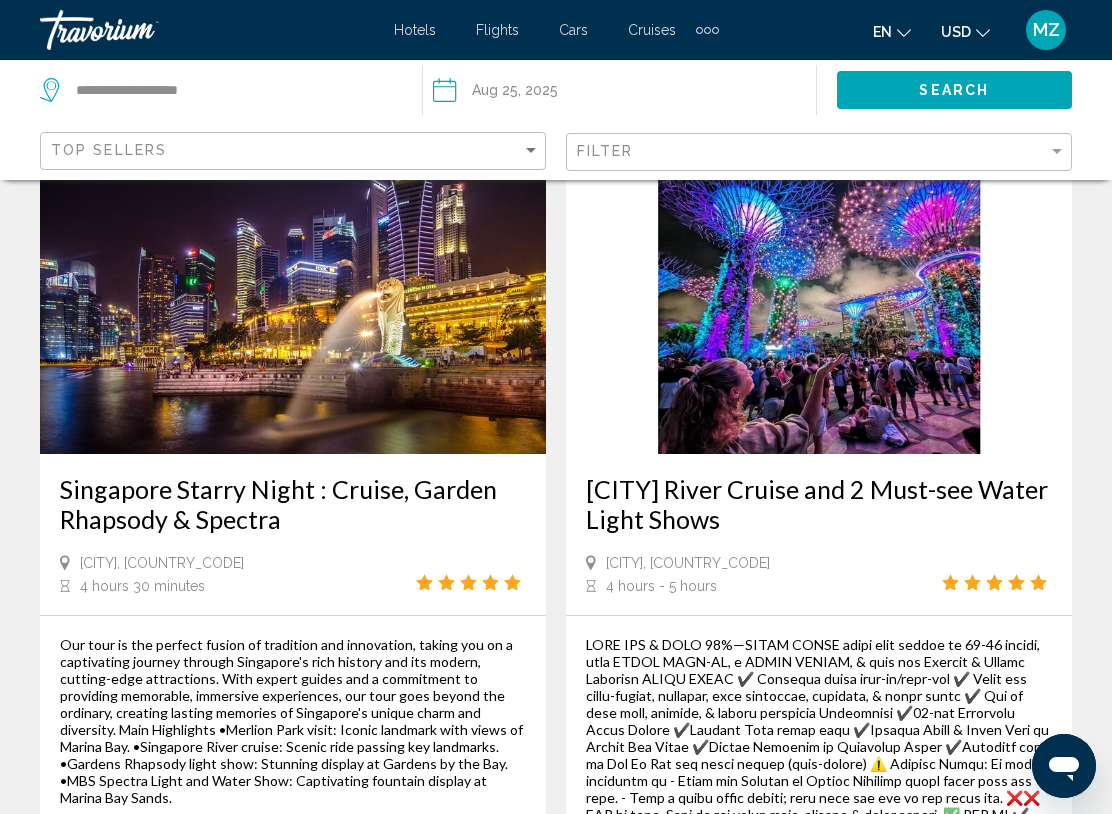 scroll, scrollTop: 115, scrollLeft: 0, axis: vertical 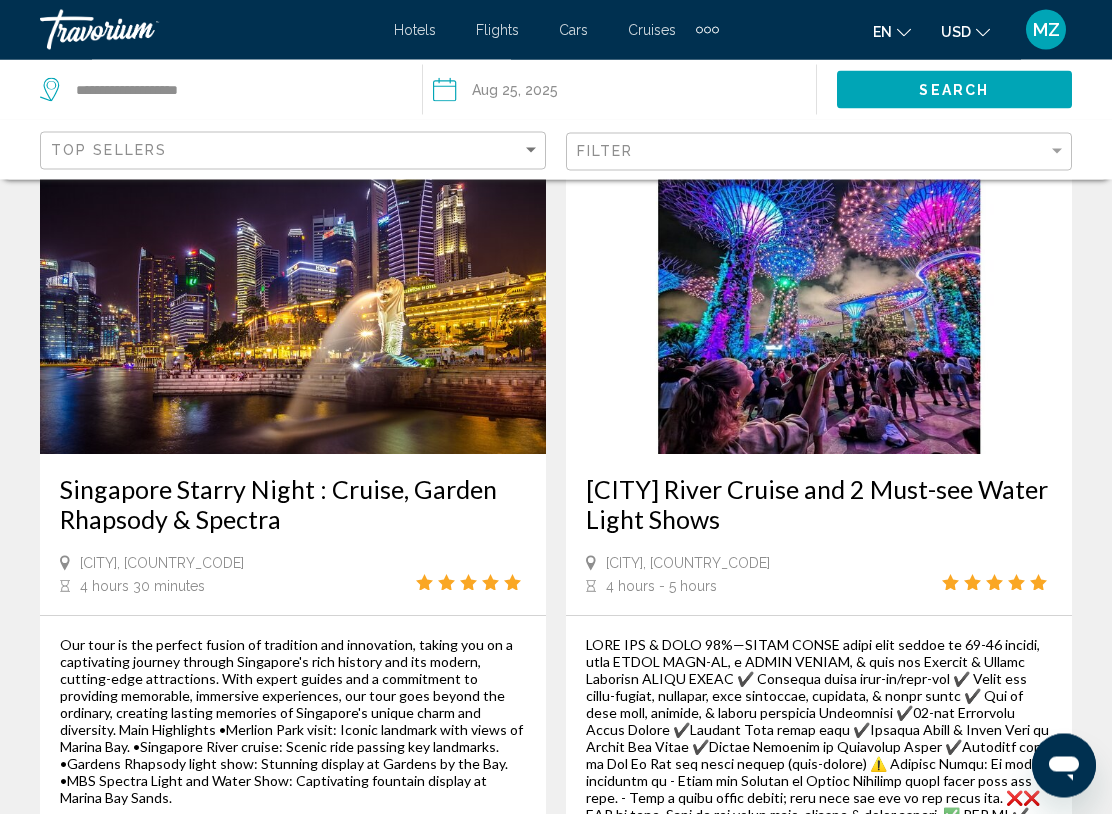 click at bounding box center [819, 295] 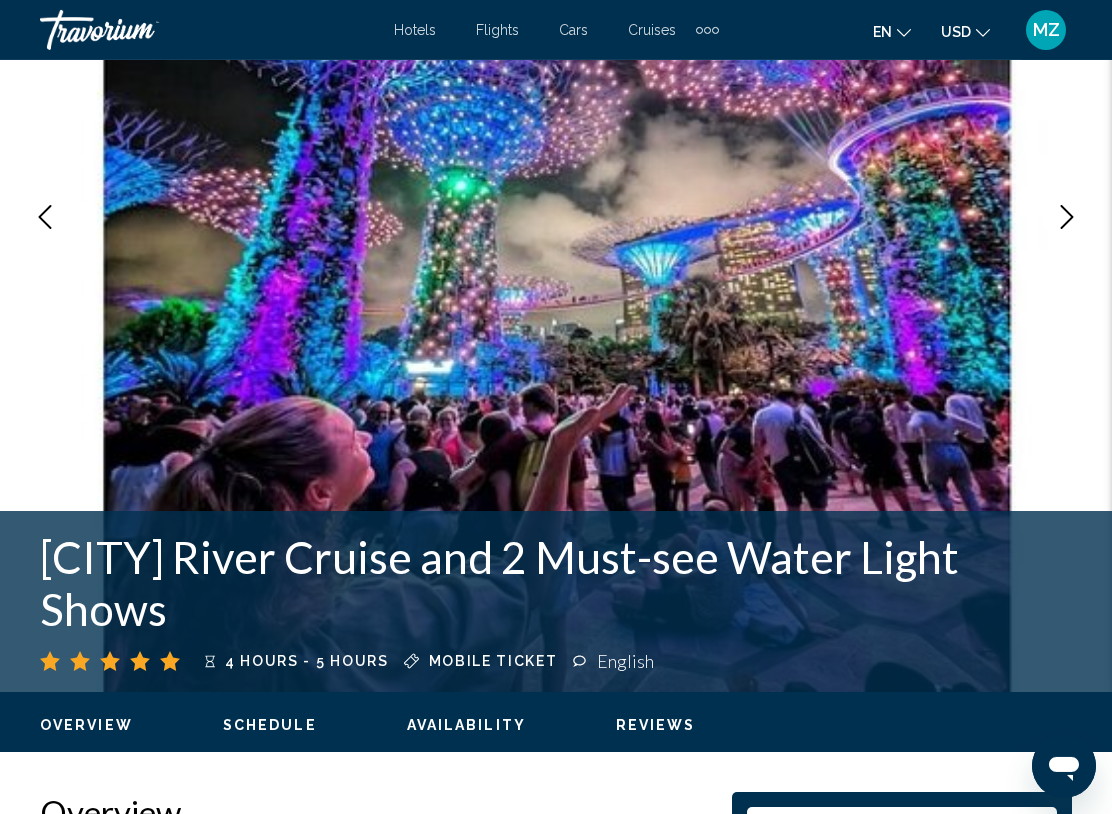 scroll, scrollTop: 317, scrollLeft: 0, axis: vertical 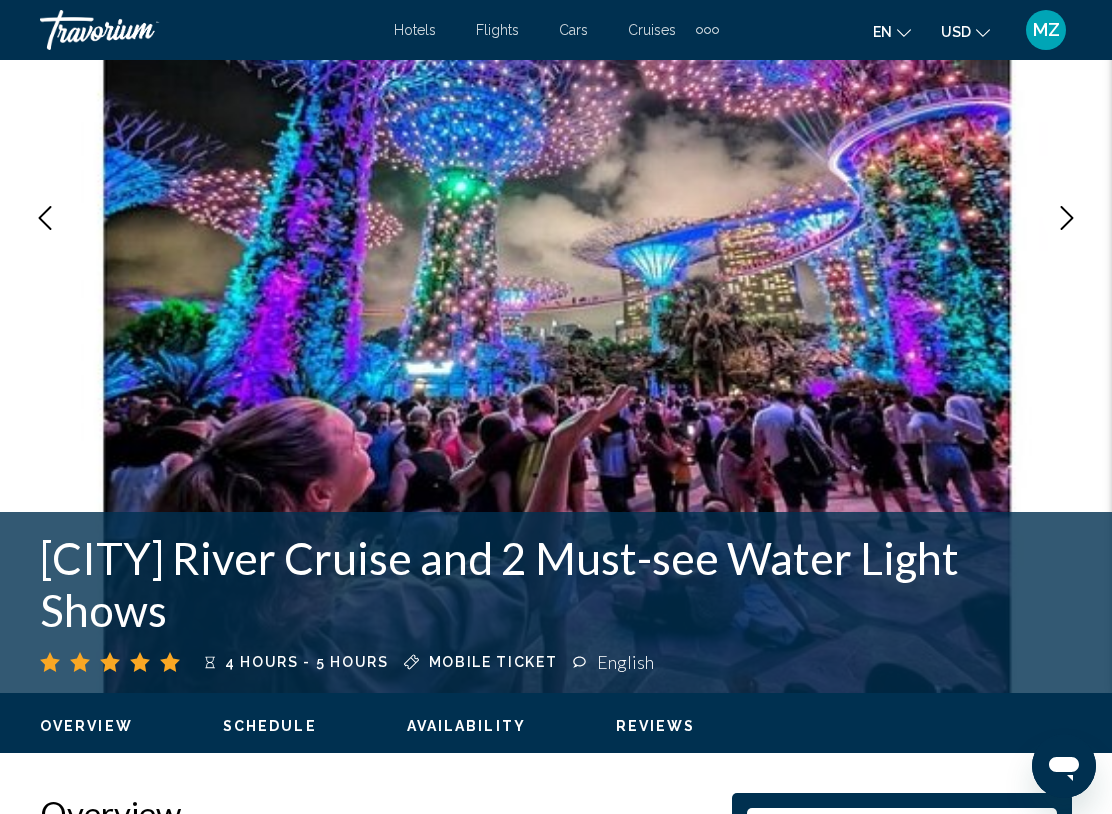 click 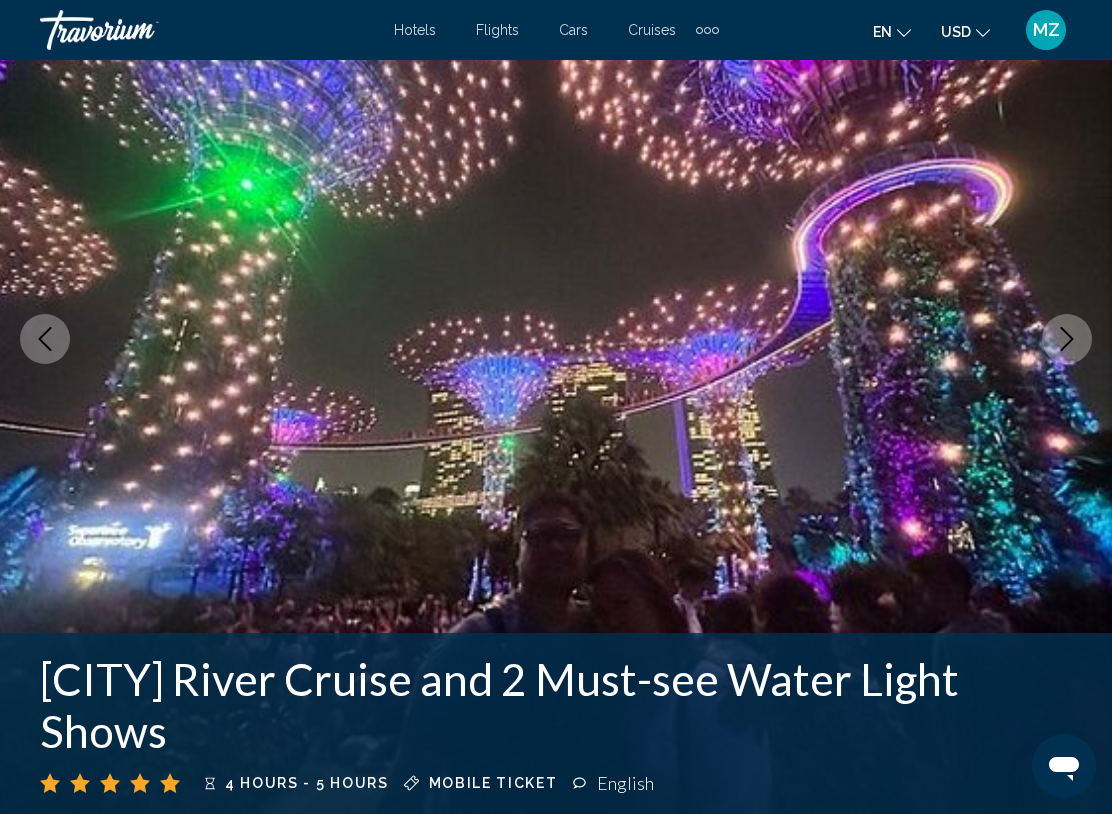 scroll, scrollTop: 188, scrollLeft: 0, axis: vertical 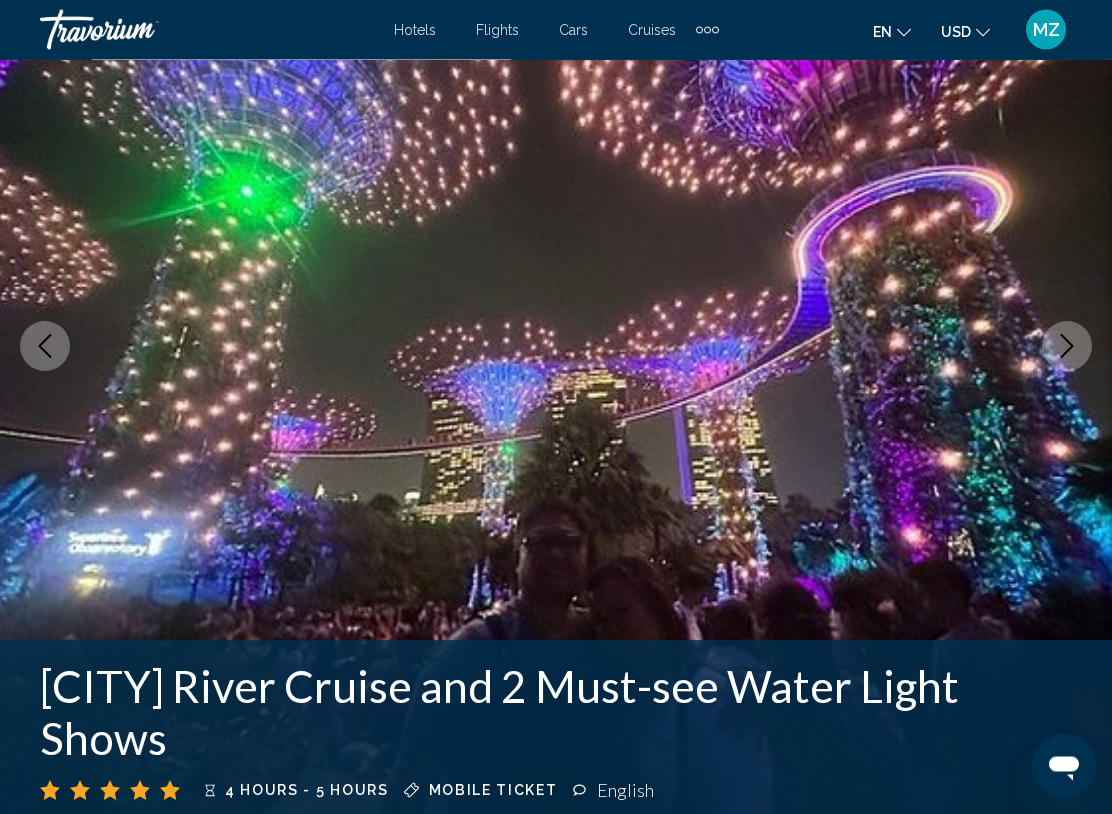 click at bounding box center [1067, 347] 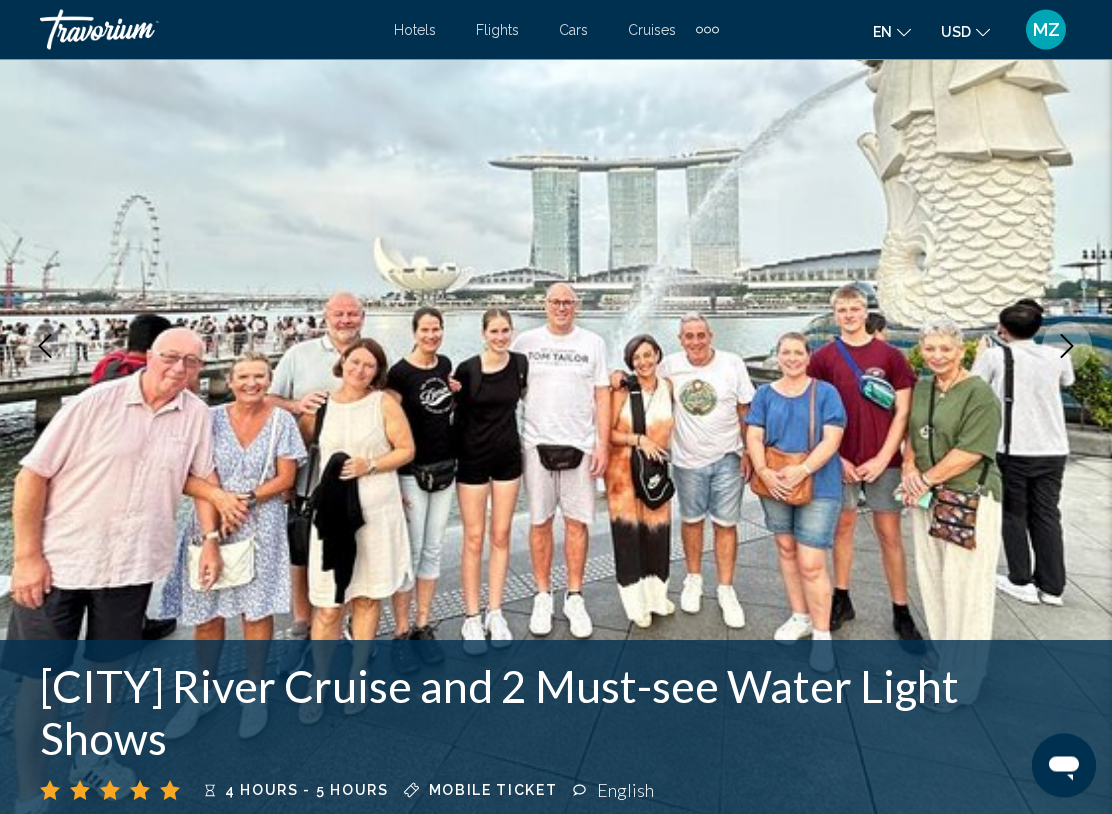 click at bounding box center (556, 347) 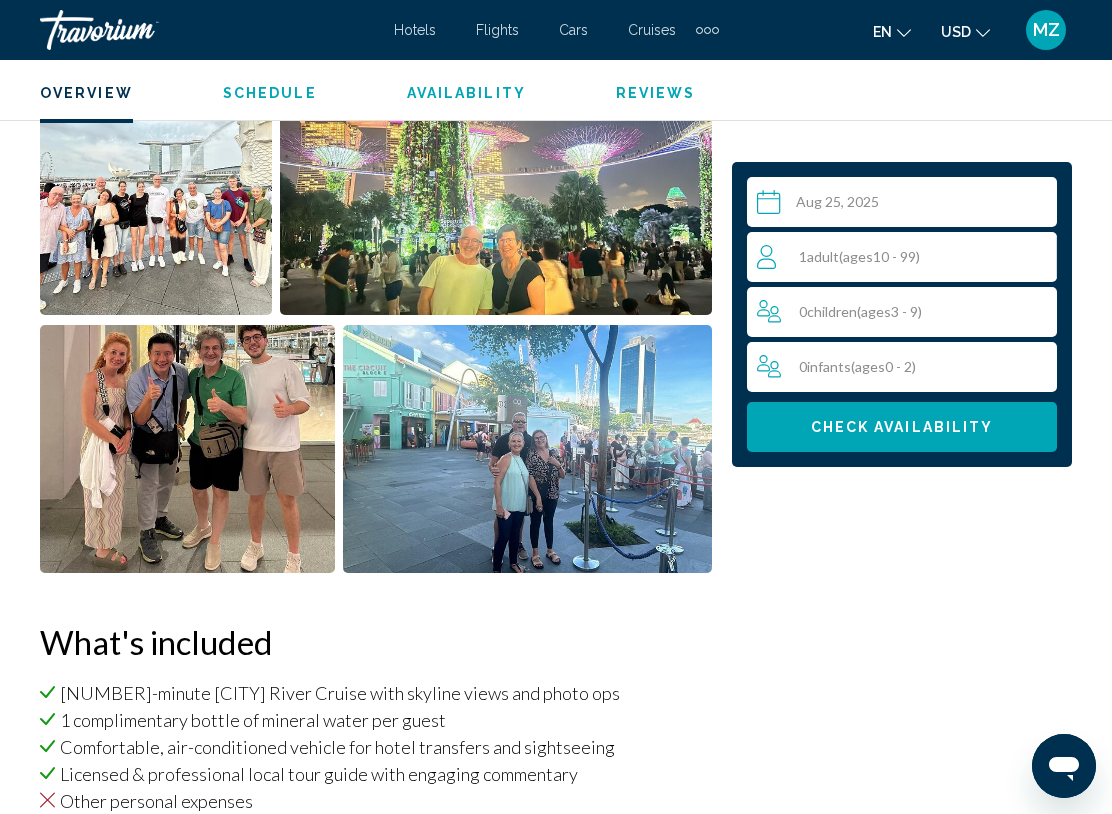 scroll, scrollTop: 1661, scrollLeft: 0, axis: vertical 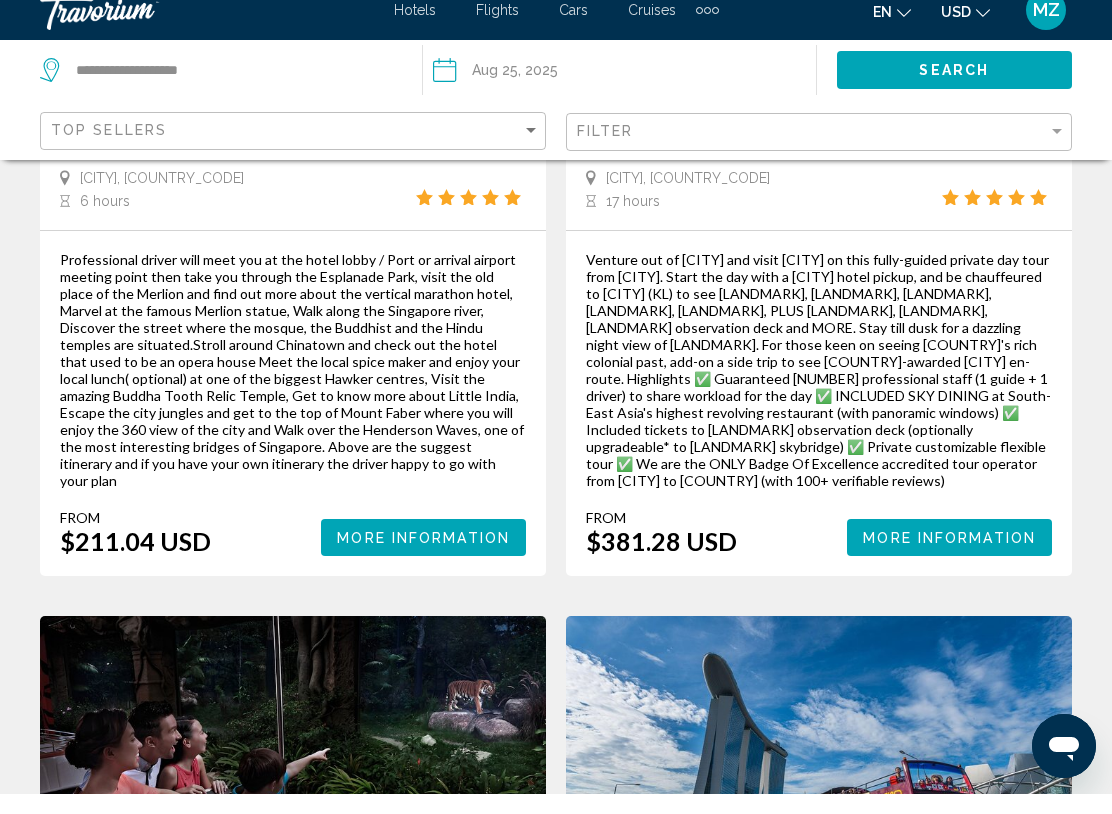 click on "Venture out of [CITY] and visit [CITY] on this fully-guided private day tour from [CITY].
Start the day with a [CITY] hotel pickup, and be chauffeured to [CITY] (KL) to see [LANDMARK], [LANDMARK], [LANDMARK], [LANDMARK], [LANDMARK], PLUS [LANDMARK], [LANDMARK], [LANDMARK] observation deck and MORE.
Stay till dusk for a dazzling night view of [LANDMARK].
For those keen on seeing [COUNTRY]'s rich colonial past, add-on a side trip to see [COUNTRY]-awarded [CITY] en-route.
Highlights
✅ Guaranteed [NUMBER] professional staff (1 guide + 1 driver) to share workload for the day
✅ INCLUDED SKY DINING at South-East Asia's highest revolving restaurant (with panoramic windows)
✅ Included tickets to [LANDMARK] observation deck (optionally upgradeable* to [LANDMARK] skybridge)
✅ Private customizable flexible tour
✅ We are the ONLY Badge Of Excellence accredited tour operator from [CITY] to [COUNTRY] (with 100+ verifiable reviews)" at bounding box center (819, 390) 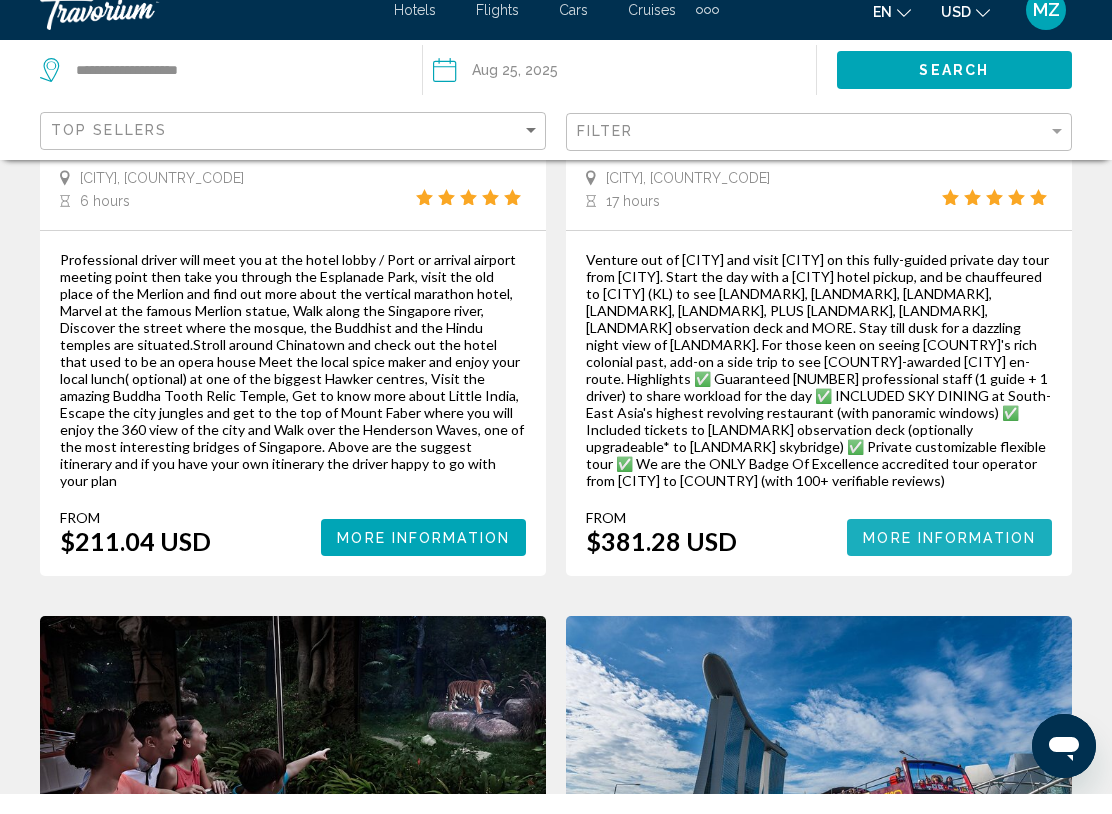 click on "More Information" at bounding box center [949, 557] 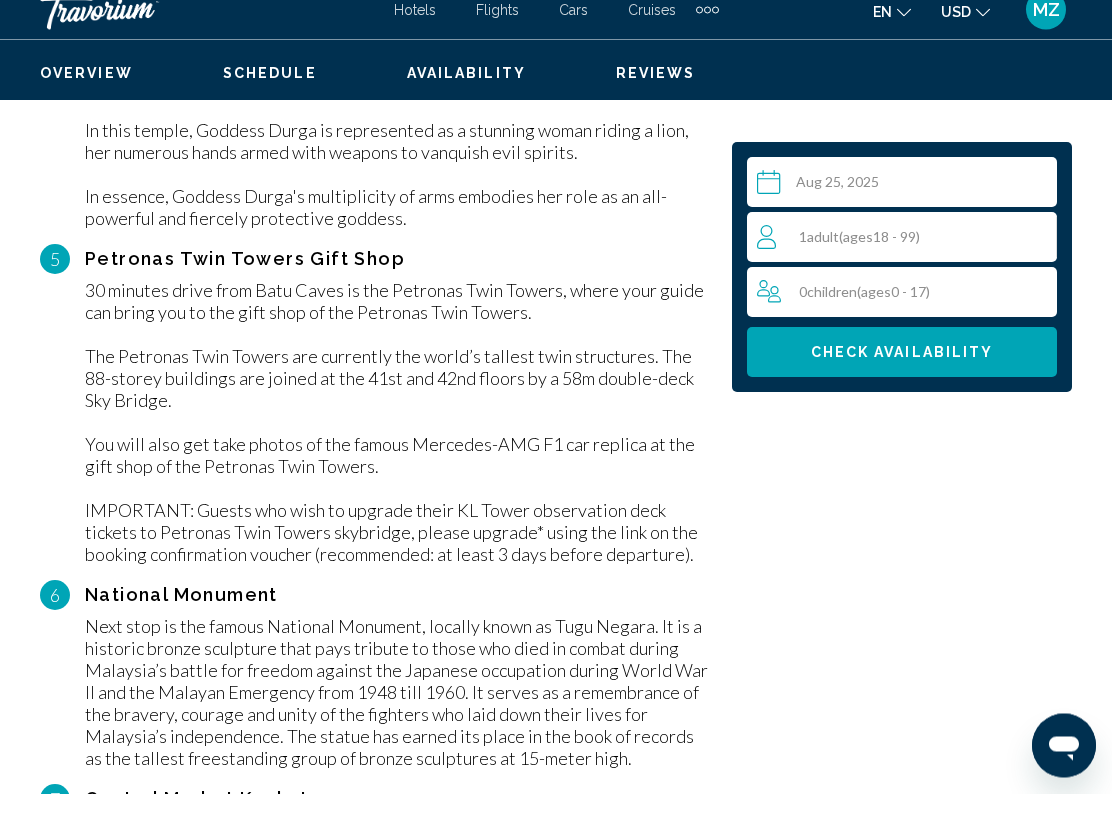 scroll, scrollTop: 4599, scrollLeft: 0, axis: vertical 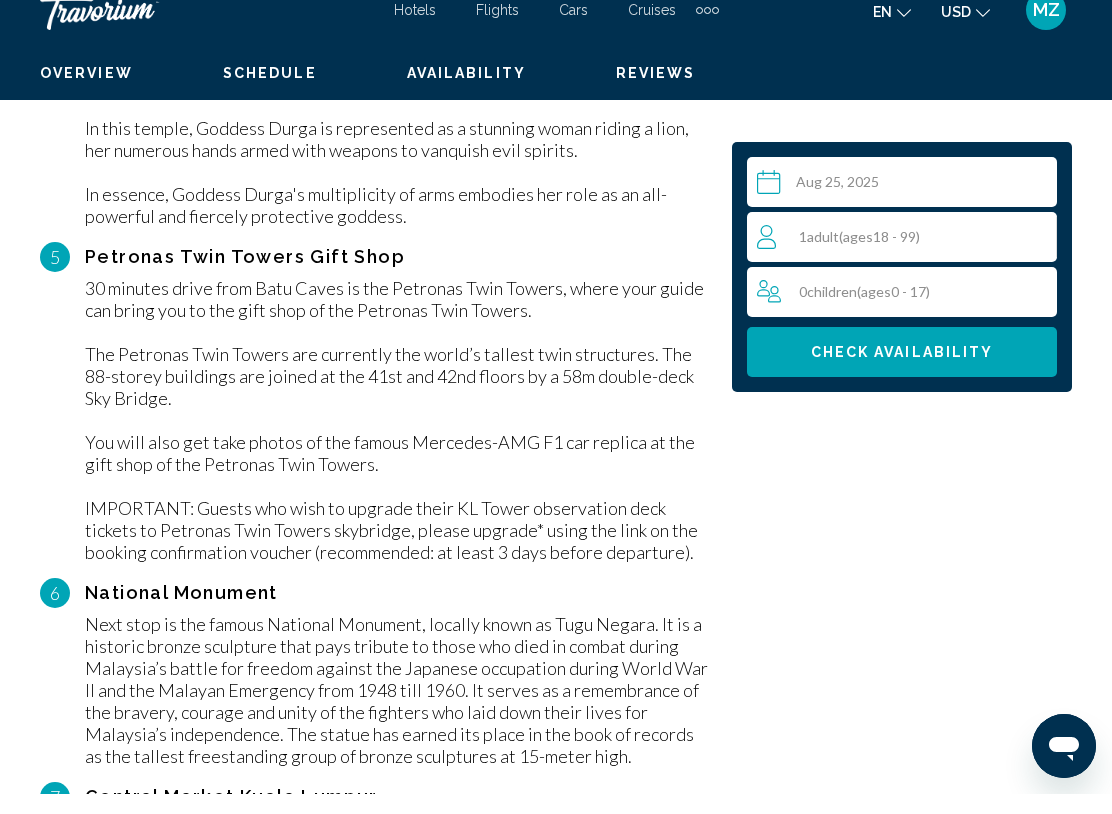 click on "Select a date Aug 25, [YEAR]  Aug  *** *** *** *** *** *** *** *** *** *** *** ***   [YEAR]  **** **** **** **** **** **** **** **** **** **** **** **** **** **** **** **** **** **** **** **** **** **** **** **** **** **** **** **** **** **** **** **** **** **** **** **** **** **** **** **** **** **** **** **** **** **** **** **** **** **** **** **** **** **** **** **** Su Mo Tu We Th Fr Sa 27 28 29 30 31 1 2 3 4 5 6 7 8 9 10 11 12 13 14 15 16 17 18 19 20 21 22 23 24 25 26 27 28 29 30 31 1 2 3 4 5 6 * * * * * * * * * ** ** ** ** ** ** ** ** ** ** ** ** ** ** ** ** ** ** ** ** ** ** ** ** ** ** ** ** ** ** ** ** ** ** ** ** ** ** ** ** ** ** ** ** ** ** ** ** ** ** ** ** ** ** ** ** ** ** ** ** ** ** ** ** **
1  Adult Adults  ( ages  18 - 99)
0  Child Children  ( ages  0 - 17) Check Availability" at bounding box center (902, 1726) 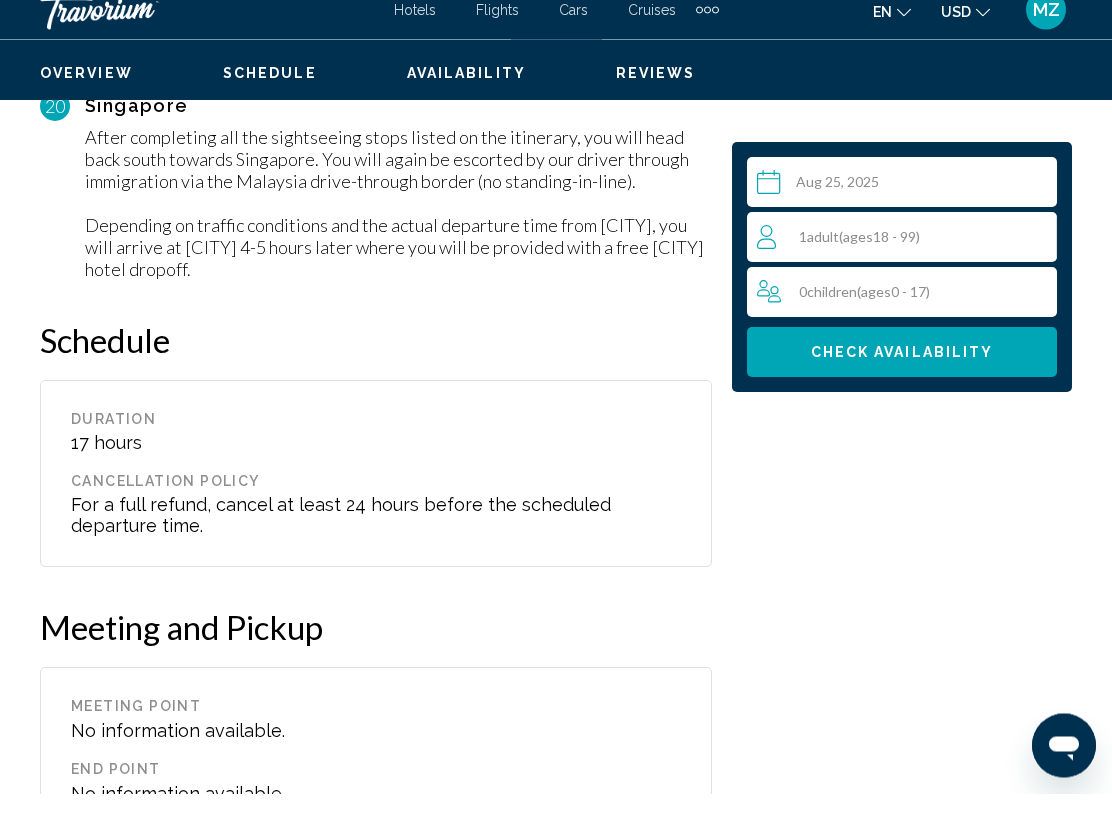 scroll, scrollTop: 7219, scrollLeft: 0, axis: vertical 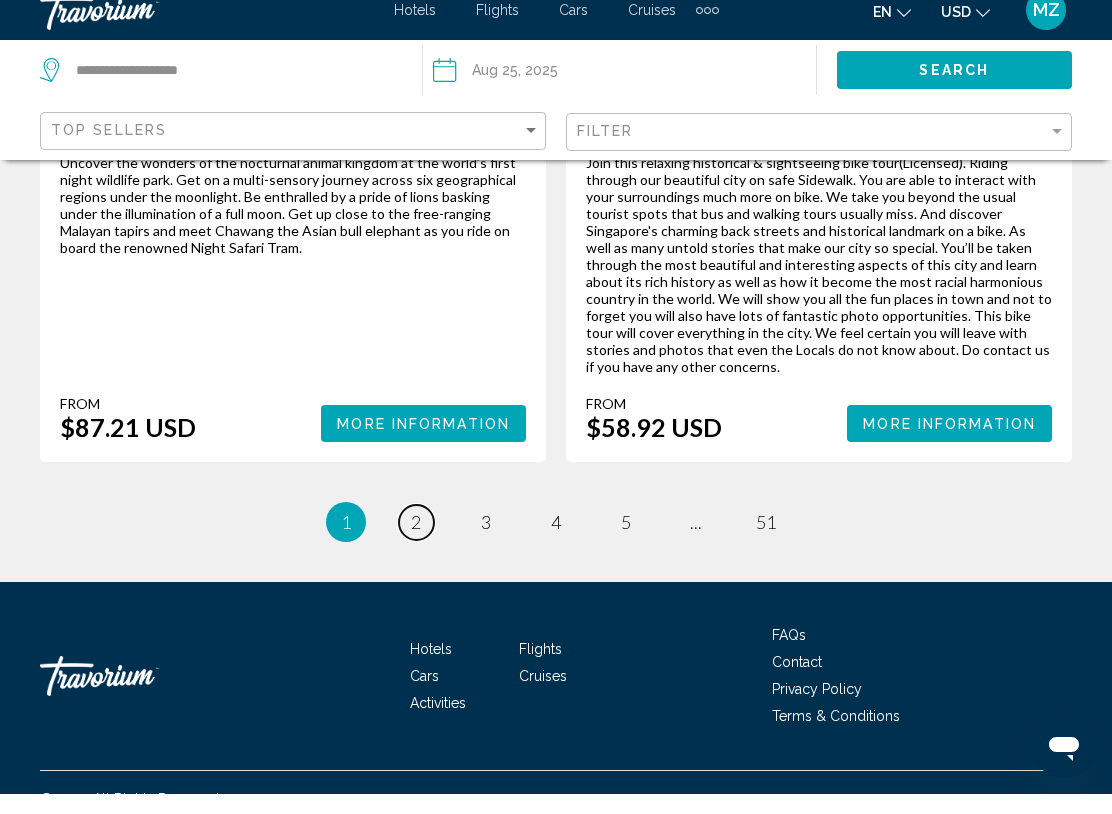 click on "2" at bounding box center (416, 542) 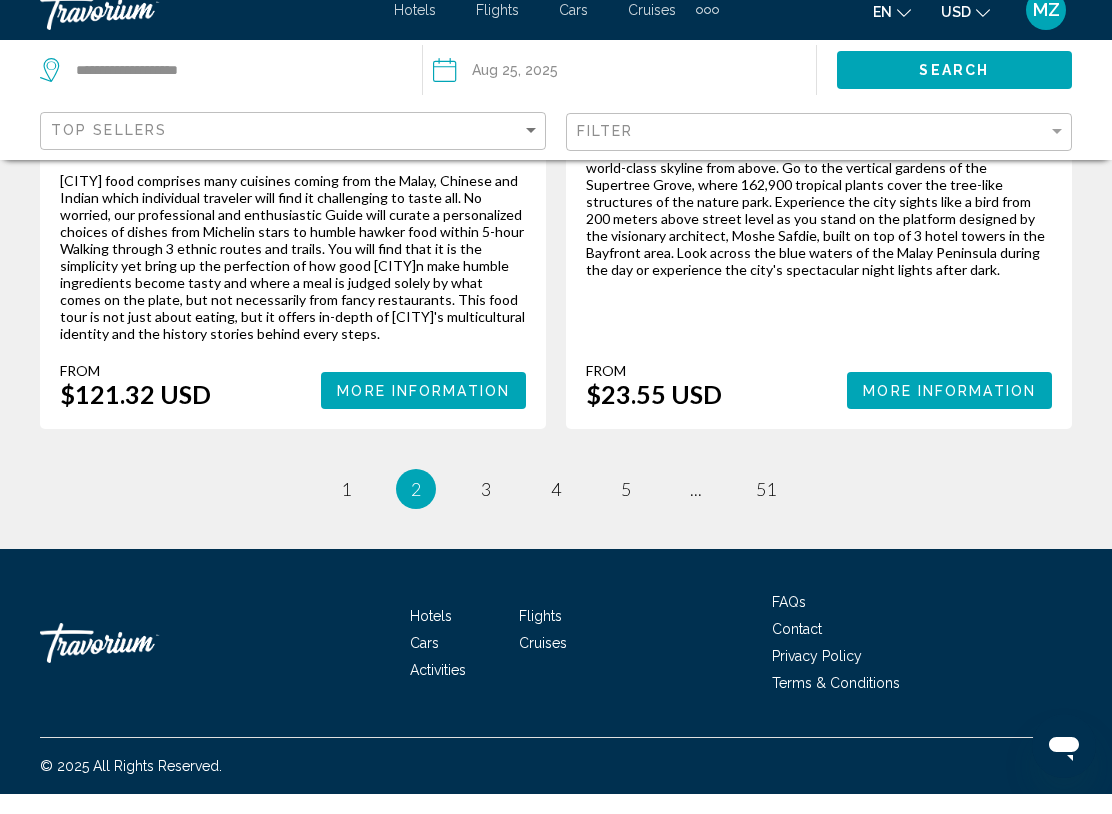 scroll, scrollTop: 4696, scrollLeft: 0, axis: vertical 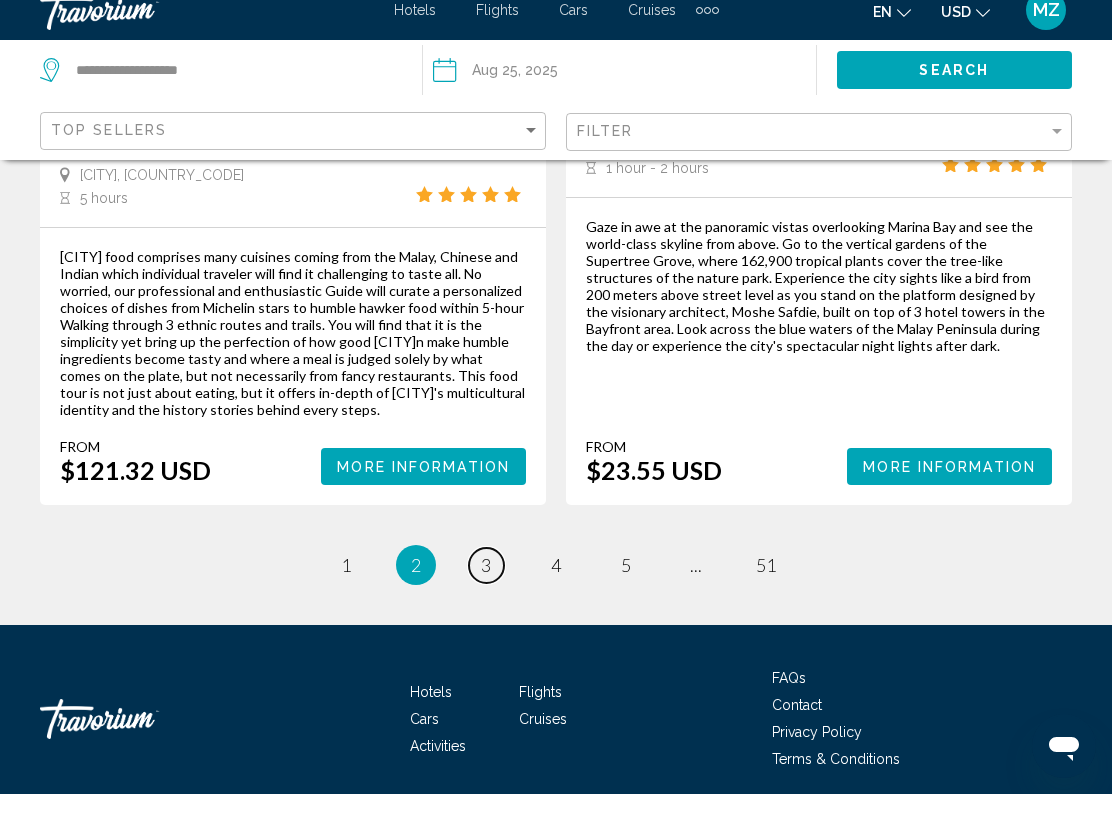 click on "3" at bounding box center (486, 585) 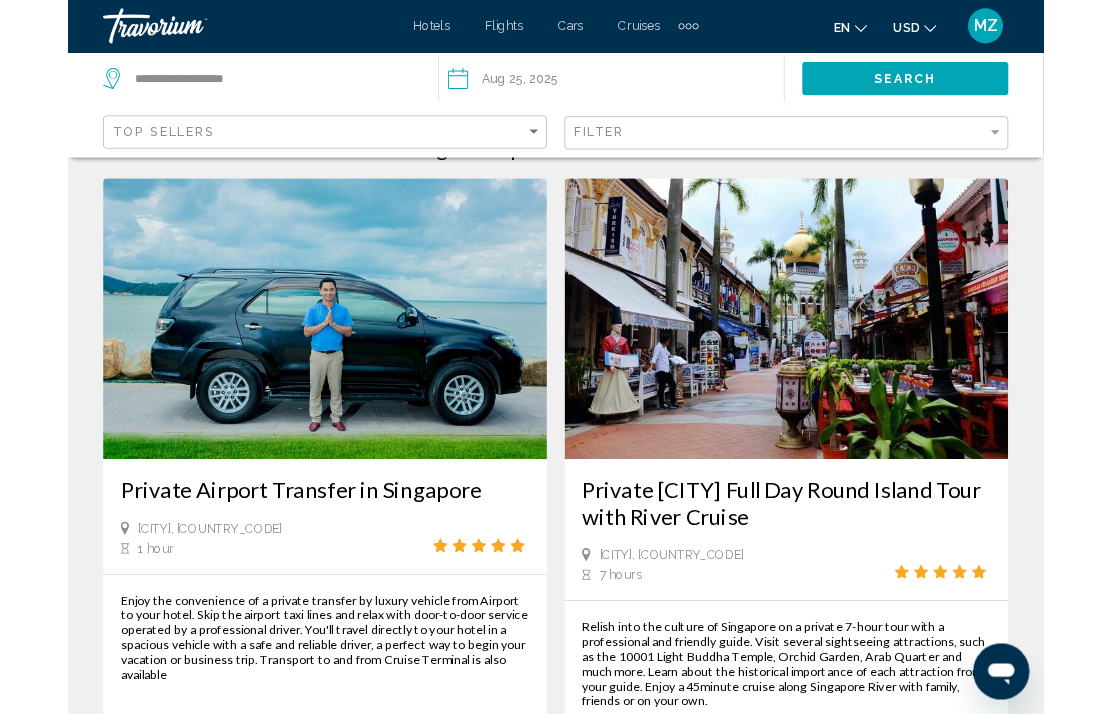 scroll, scrollTop: 0, scrollLeft: 0, axis: both 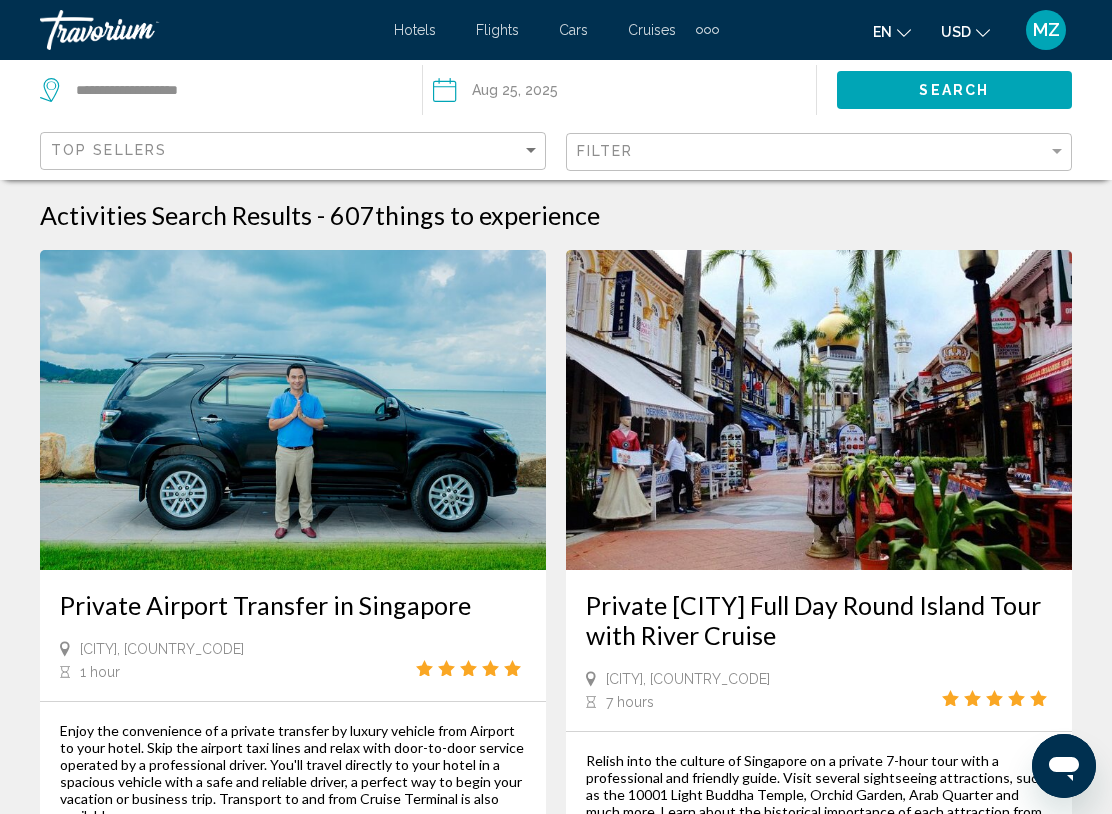 click 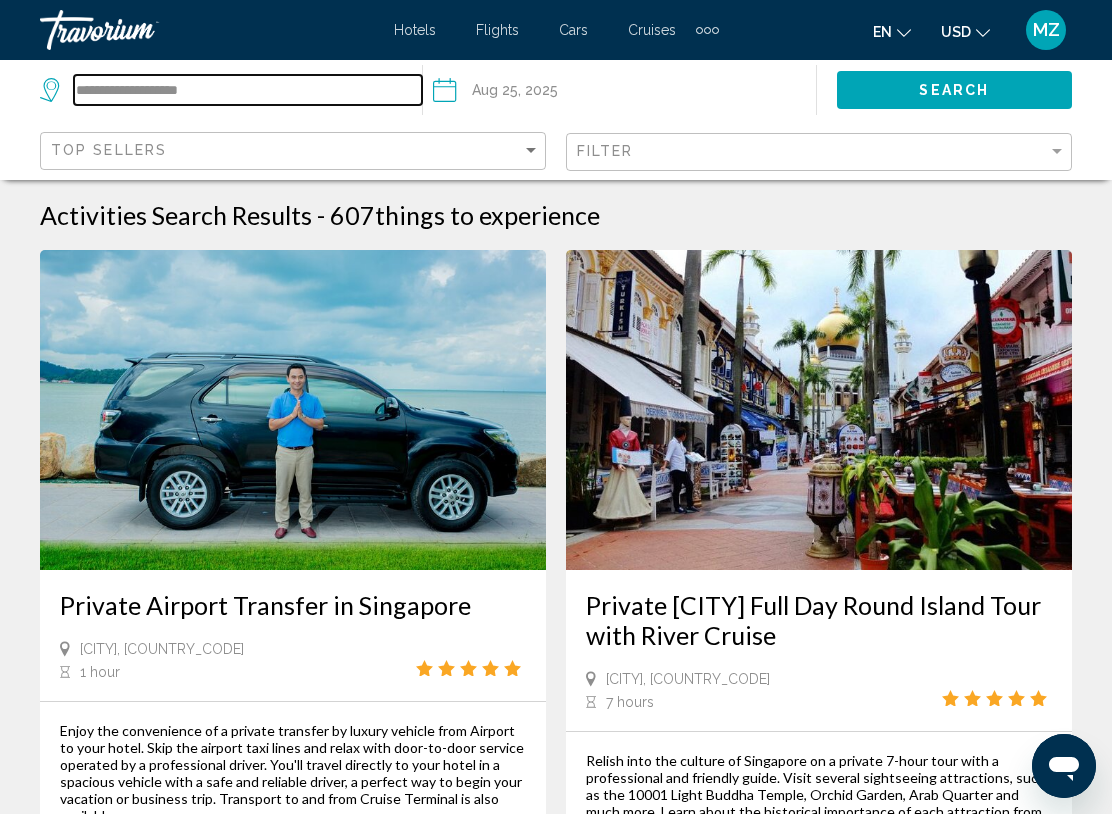 click on "**********" at bounding box center (248, 90) 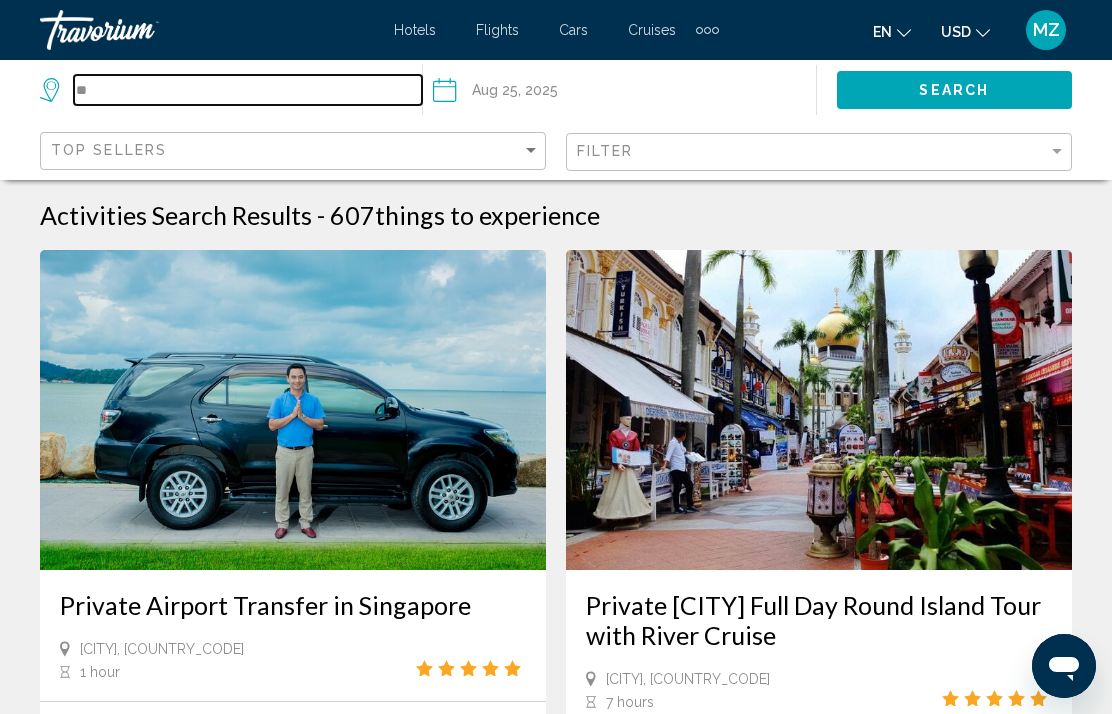 type on "*" 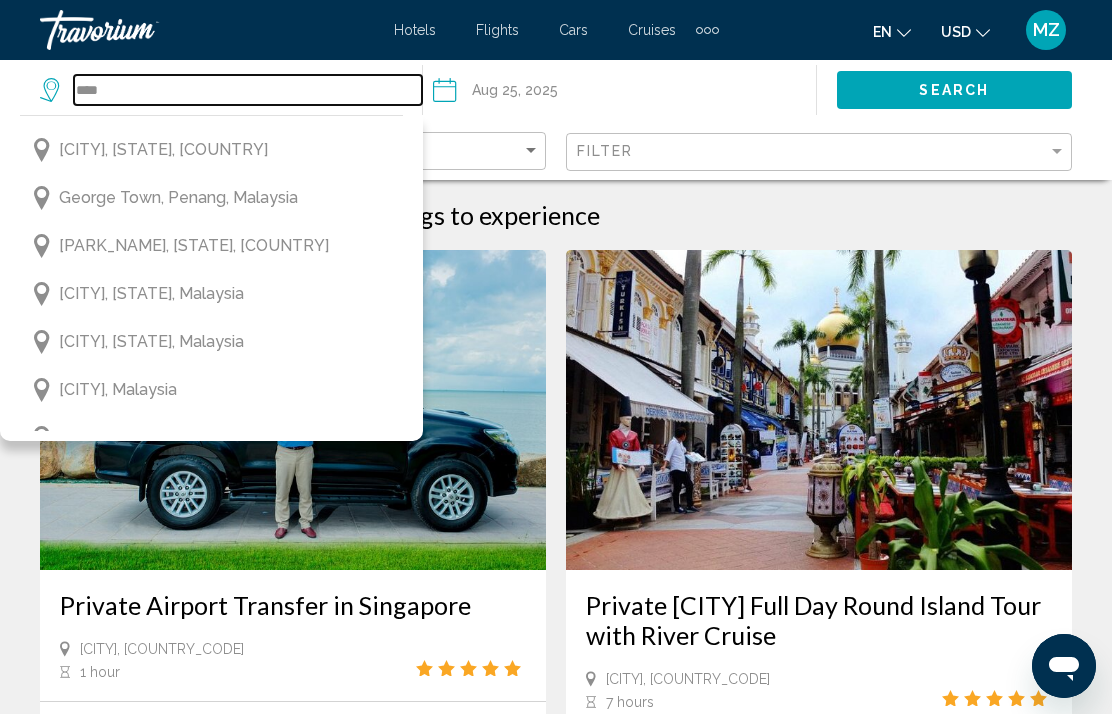 scroll, scrollTop: 0, scrollLeft: 0, axis: both 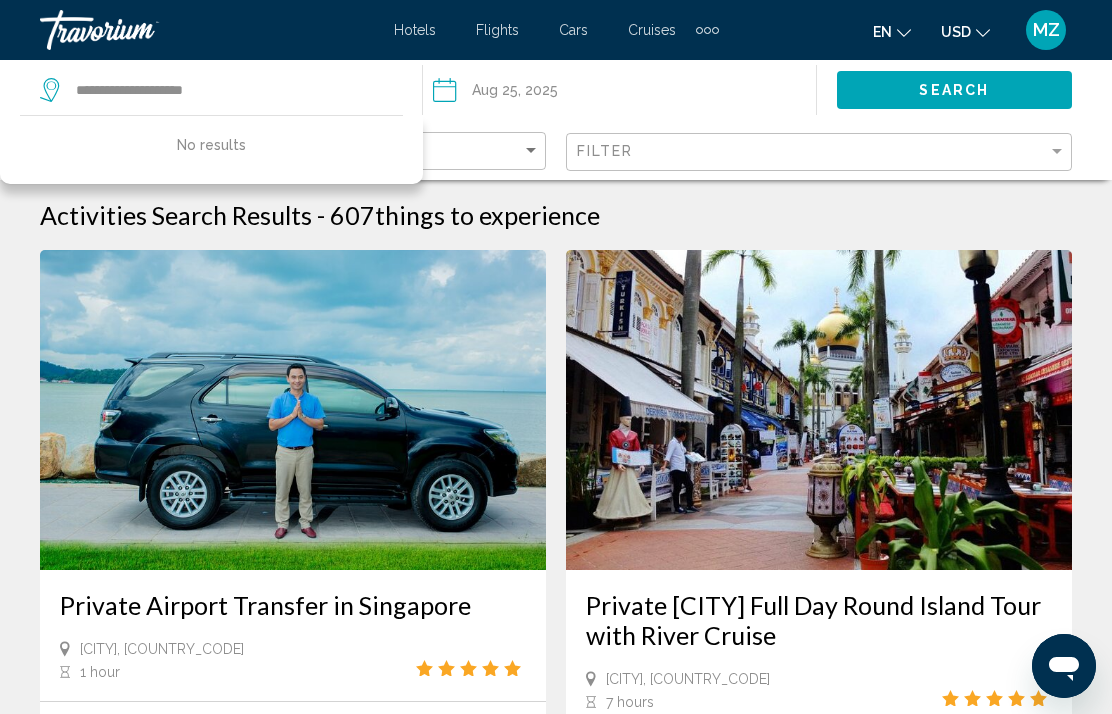click on "Activities Search Results  -   607  things to experience  Private Airport Transfer in [CITY]
[CITY], [COUNTRY_CODE]
1 hour
Enjoy the convenience of a private transfer by luxury vehicle from Airport to your hotel. Skip the airport taxi lines and relax with door-to-door service operated by a professional driver. You'll travel directly to your hotel in a spacious vehicle with a safe and reliable driver, a perfect way to begin your vacation or business trip. Transport to and from Cruise Terminal is also available From  $23.87 USD  More Information  Private [CITY] Full Day Round Island Tour with River Cruise
[CITY], [COUNTRY_CODE]
7 hours
From  $209.07 USD  More Information
From" at bounding box center [556, 2695] 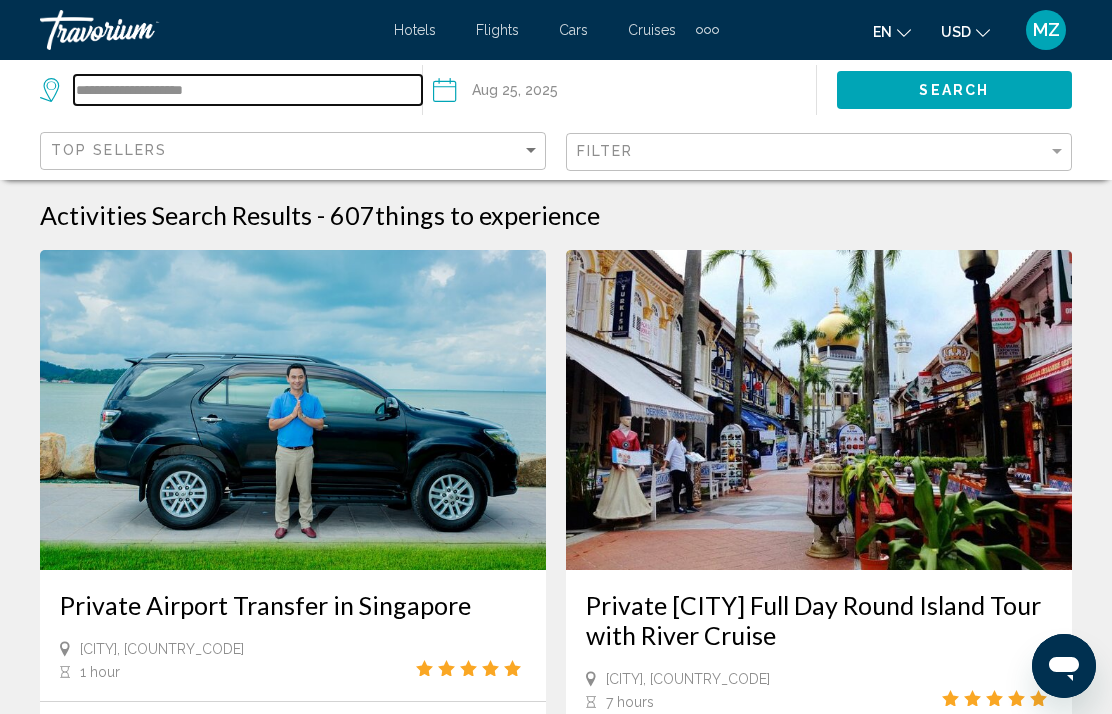 click on "**********" at bounding box center [248, 90] 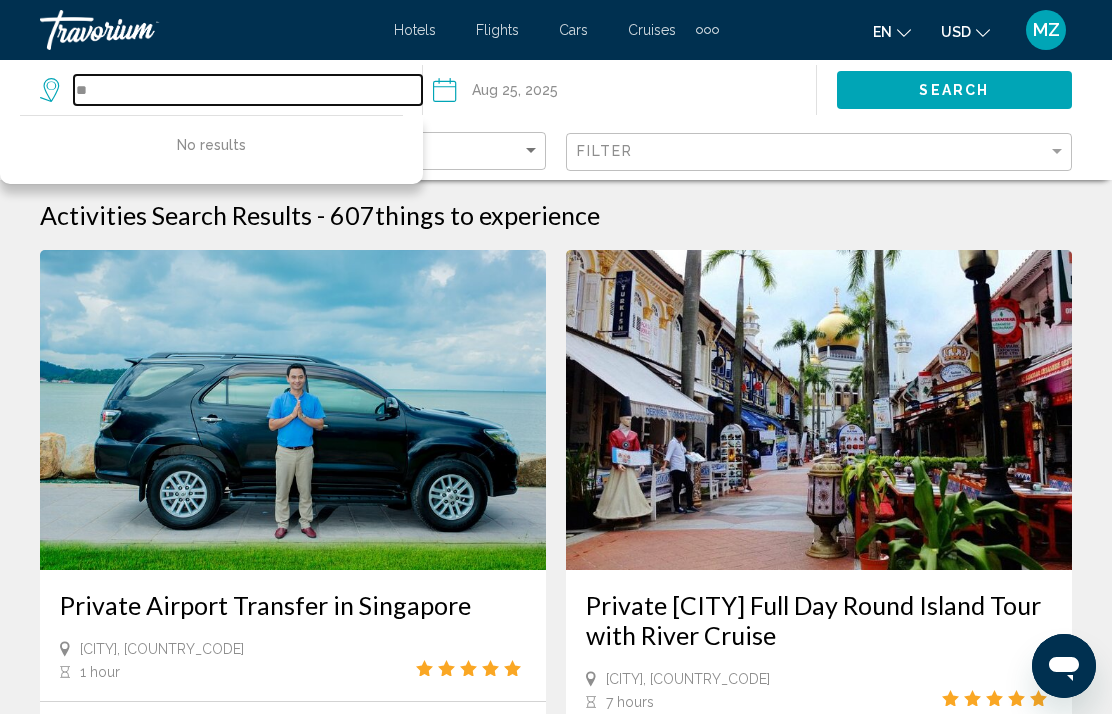 type on "*" 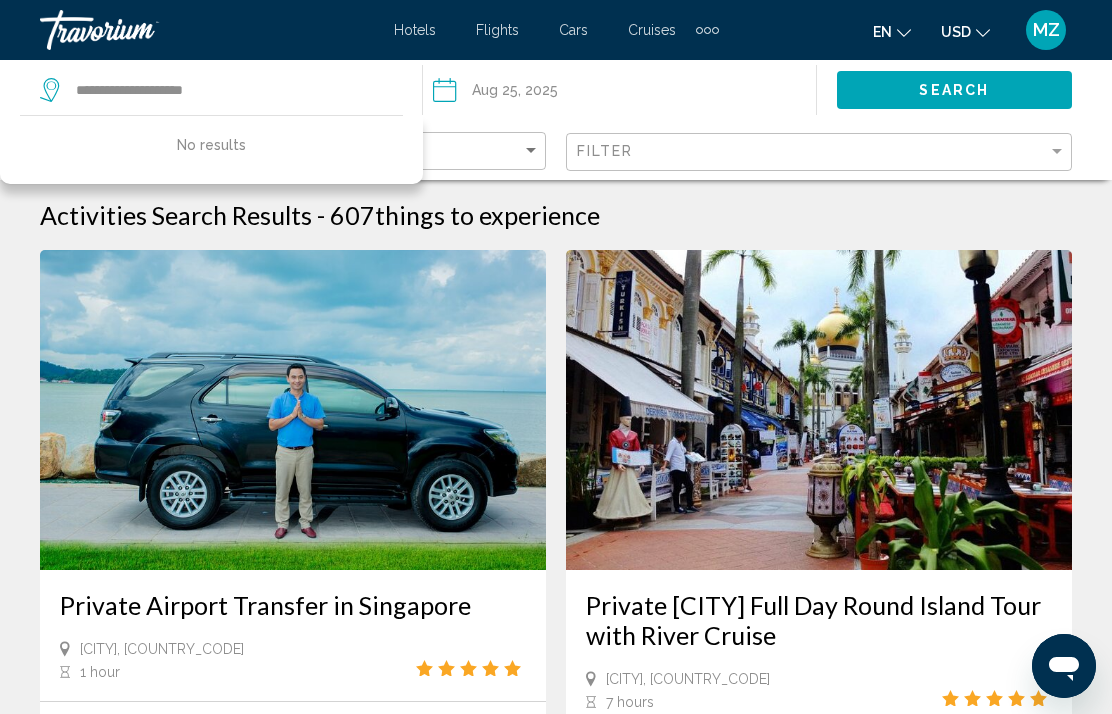 click on "**********" at bounding box center (556, 2615) 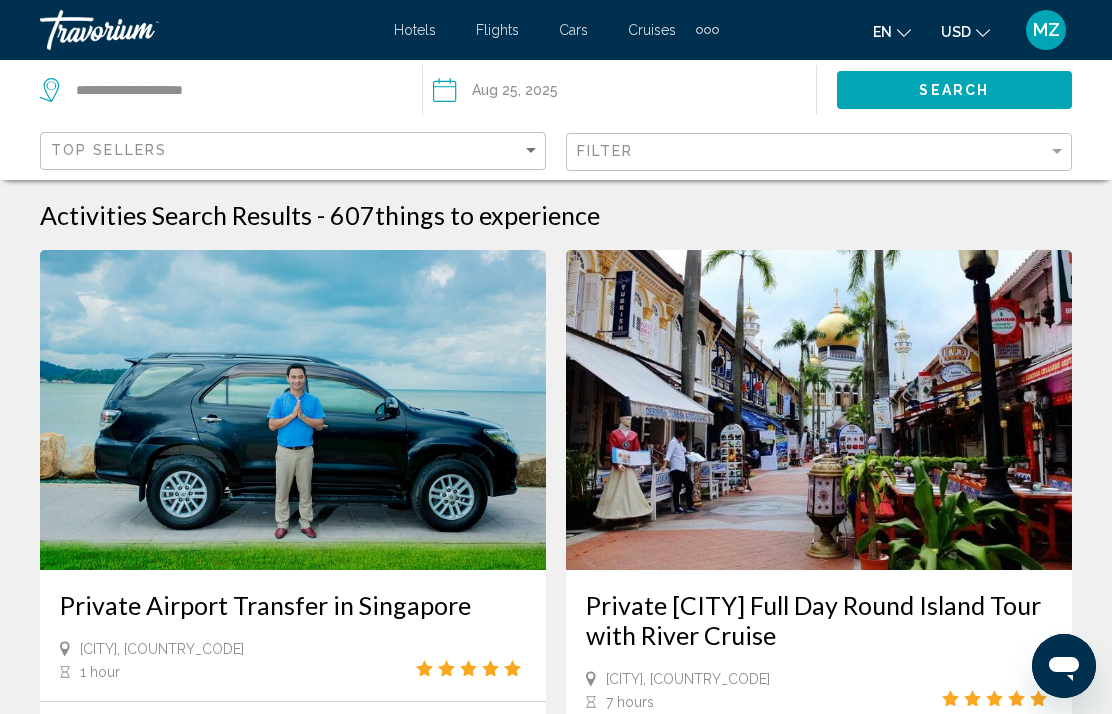 click on "Search" 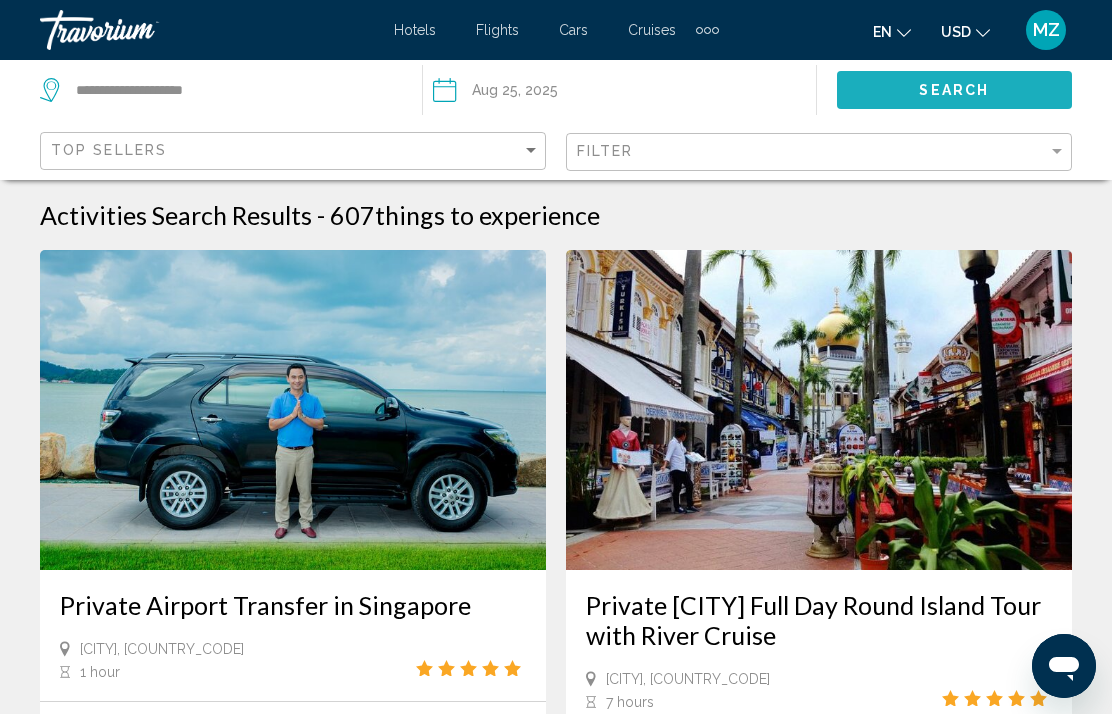 click on "Search" 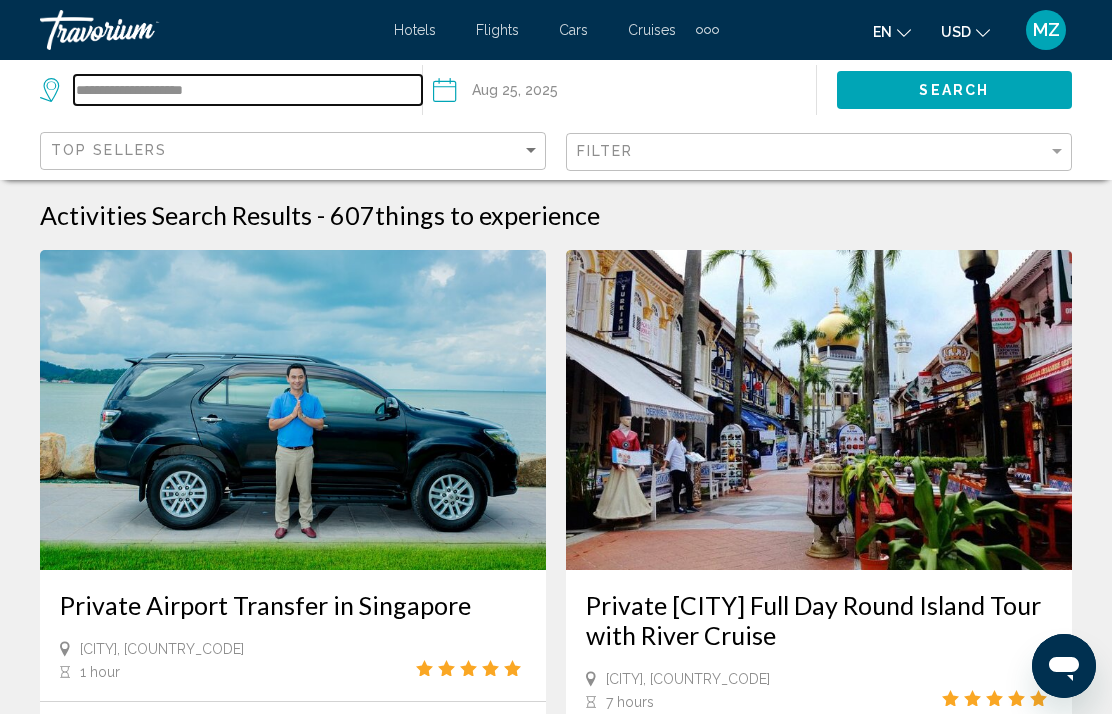 click on "**********" at bounding box center [248, 90] 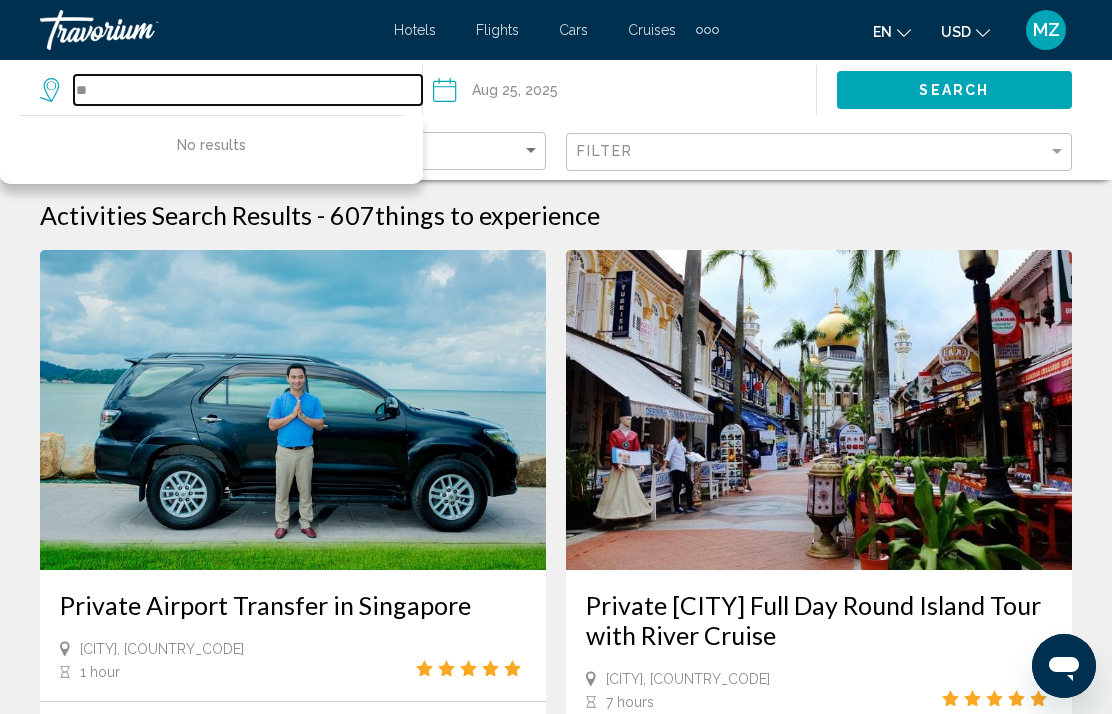type on "*" 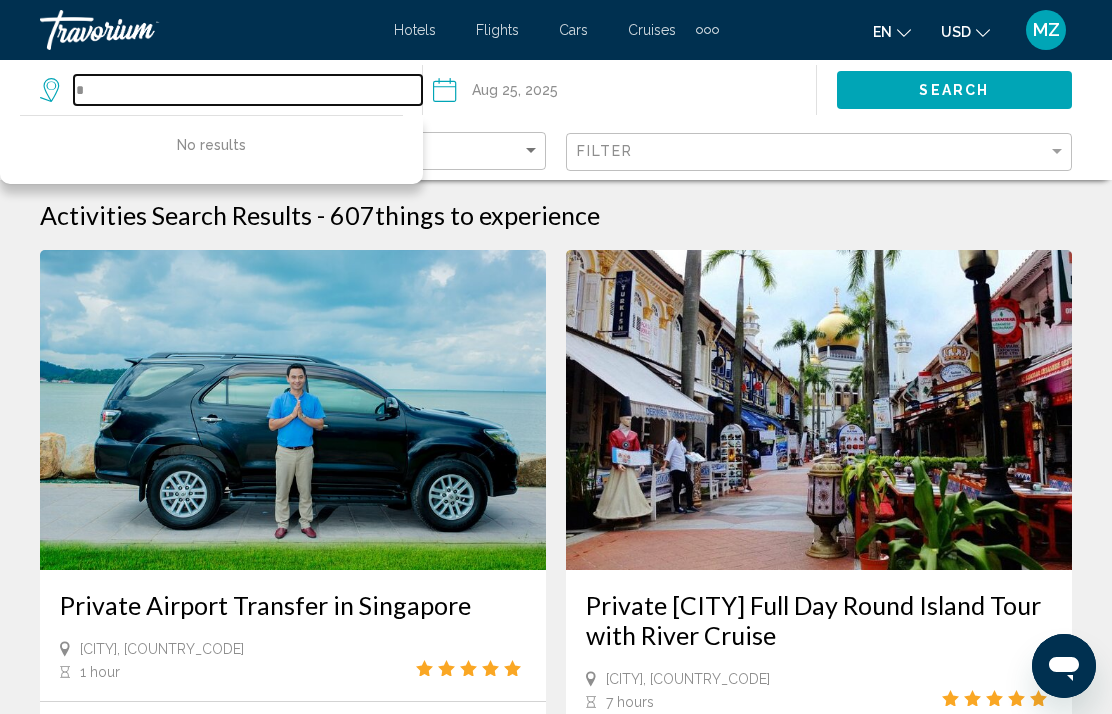 type 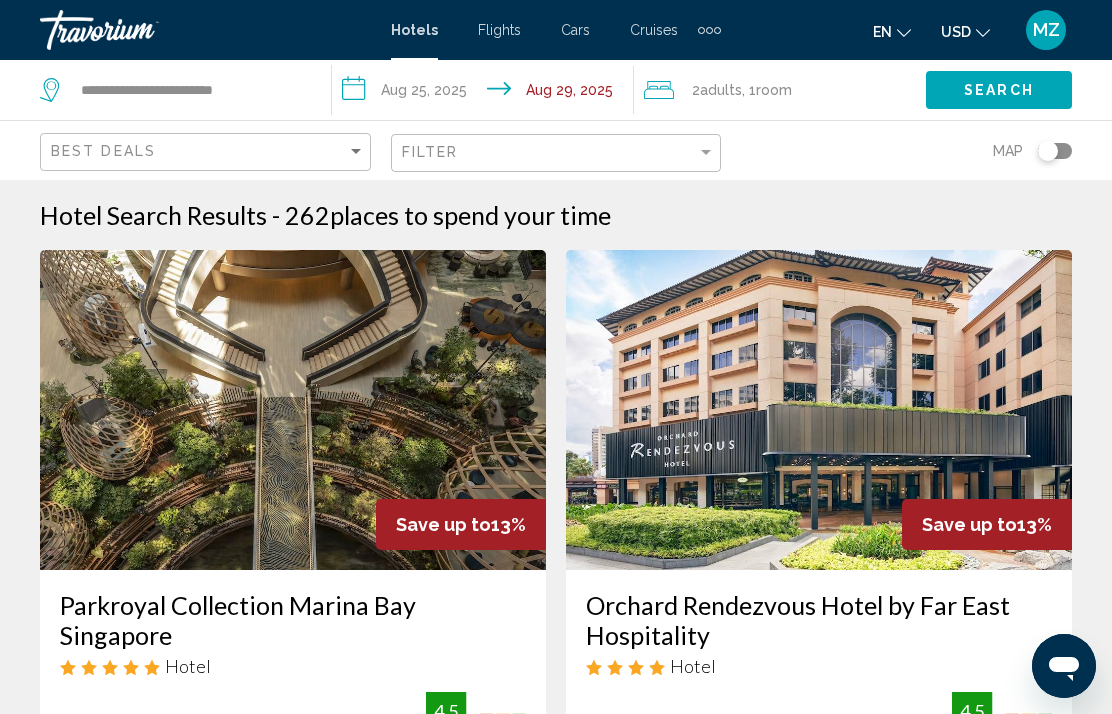 click at bounding box center [709, 30] 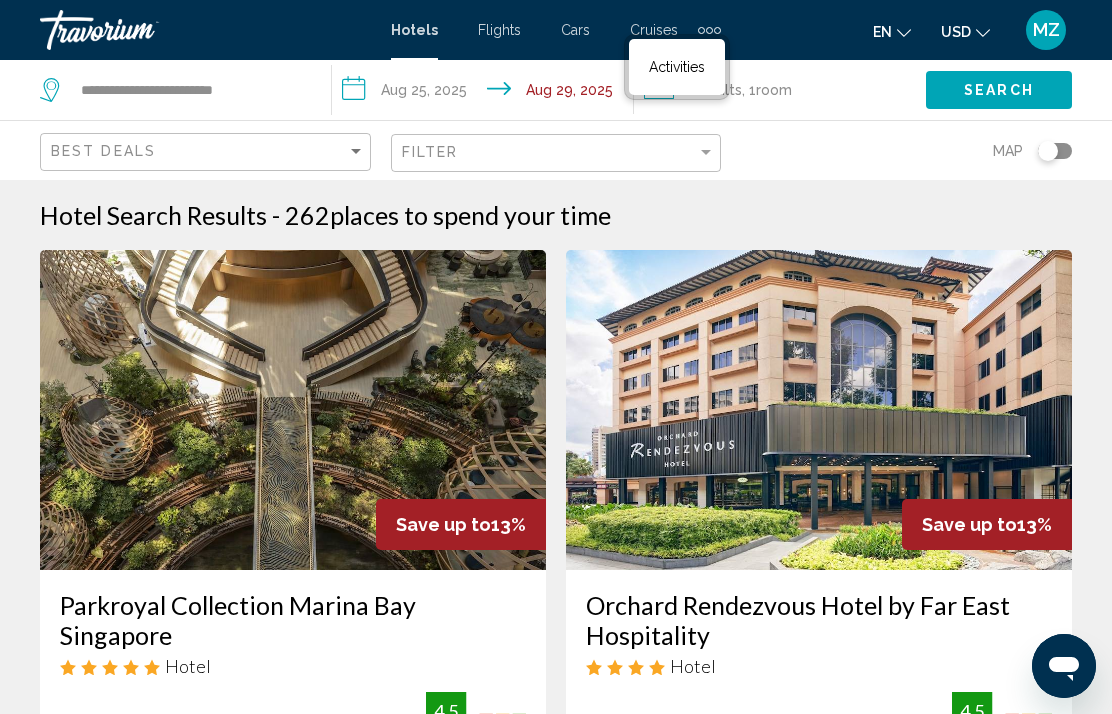 click on "Activities" at bounding box center (677, 67) 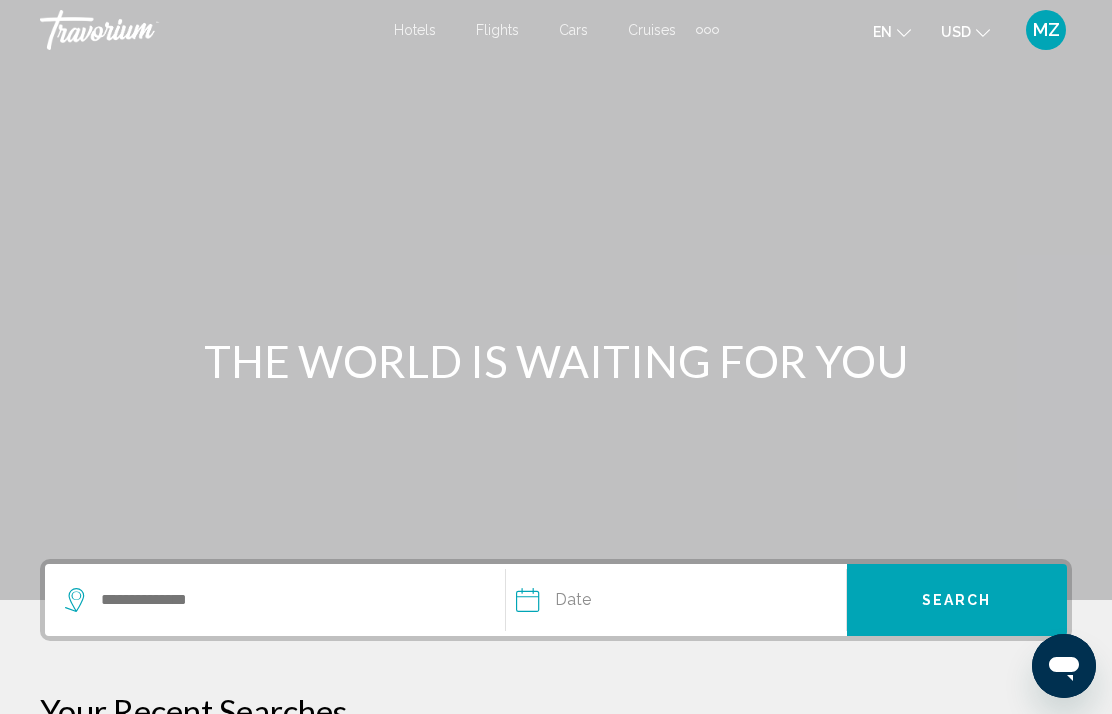 click 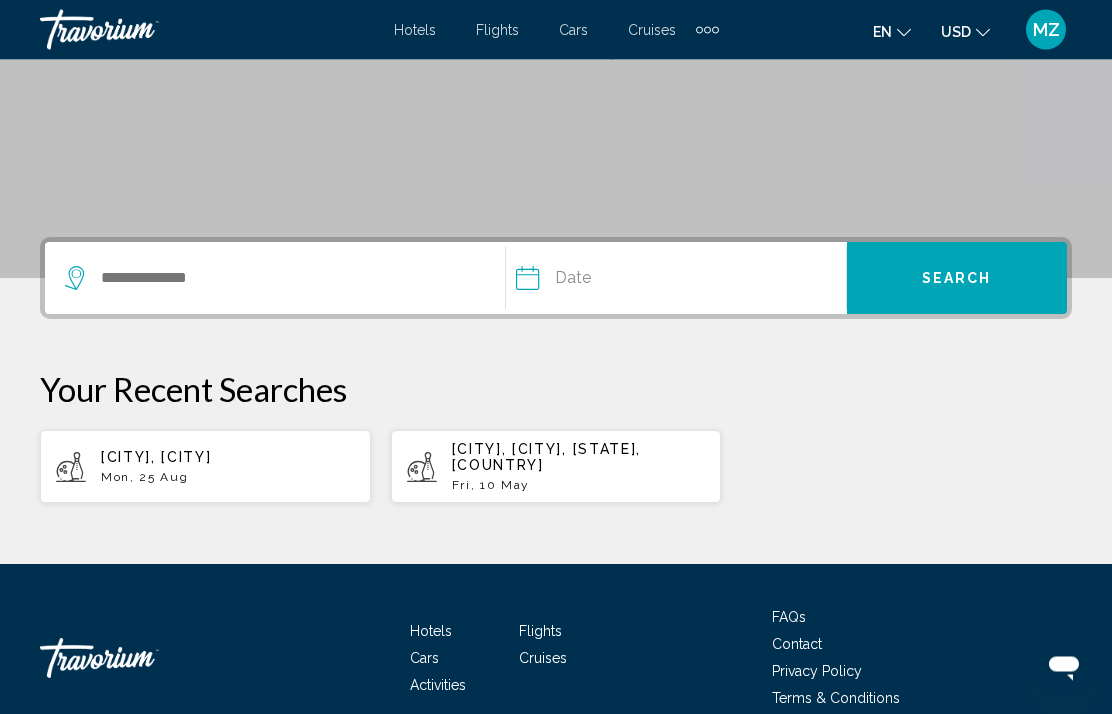 scroll, scrollTop: 415, scrollLeft: 0, axis: vertical 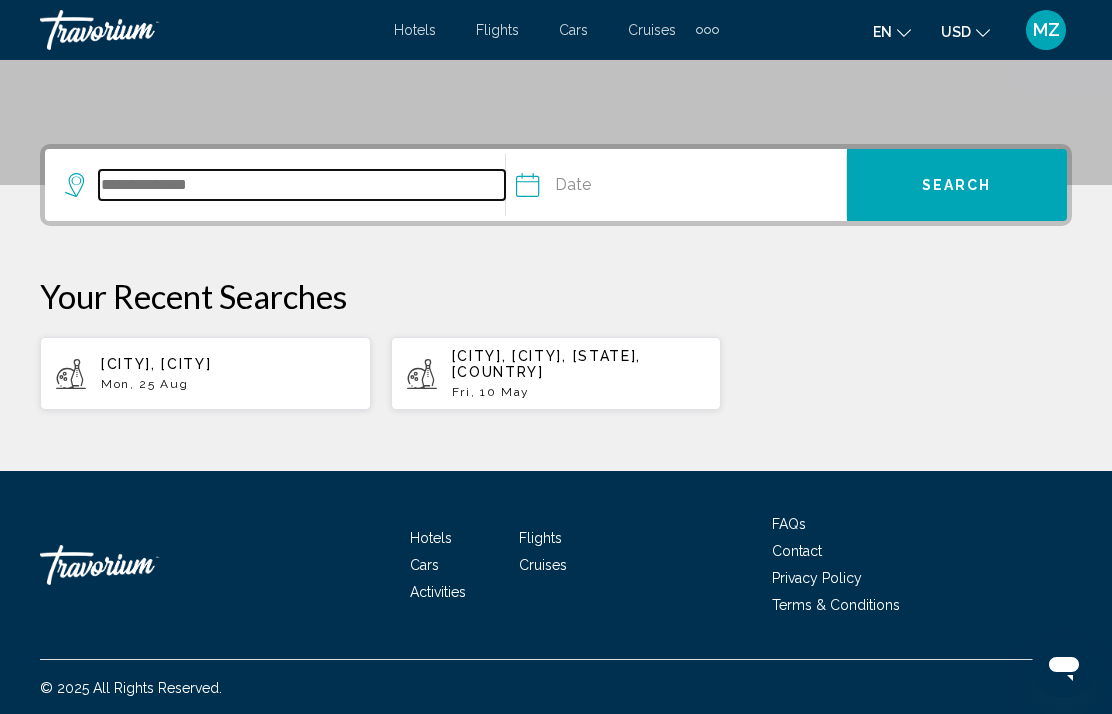 click at bounding box center (302, 185) 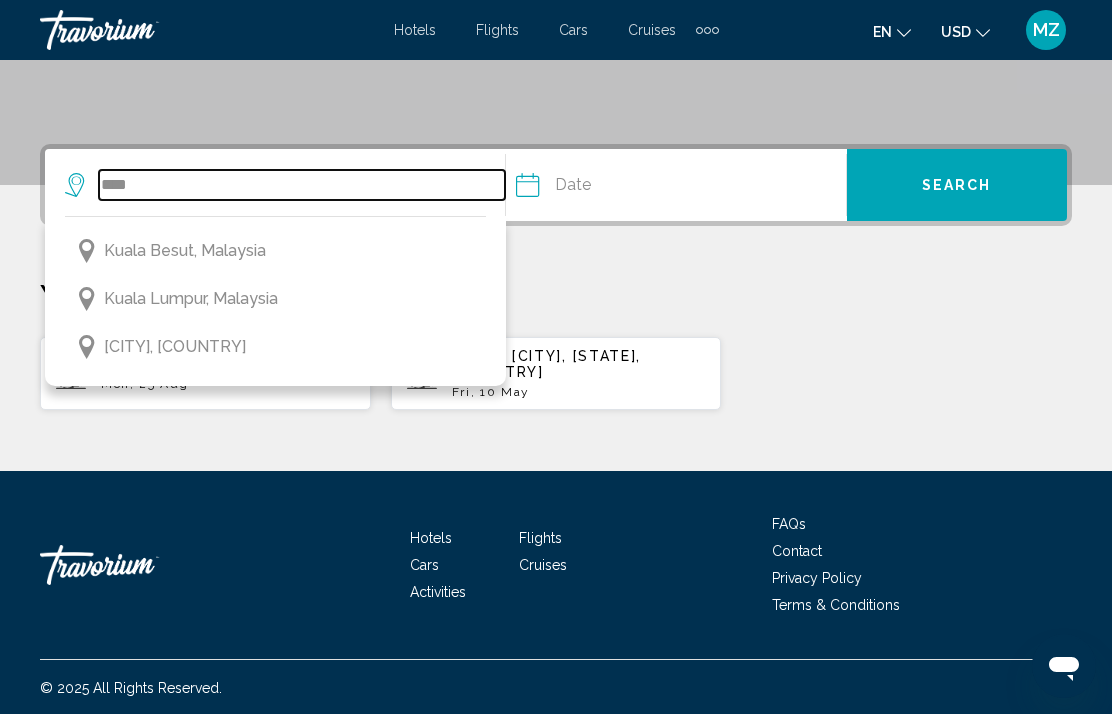 scroll, scrollTop: 386, scrollLeft: 0, axis: vertical 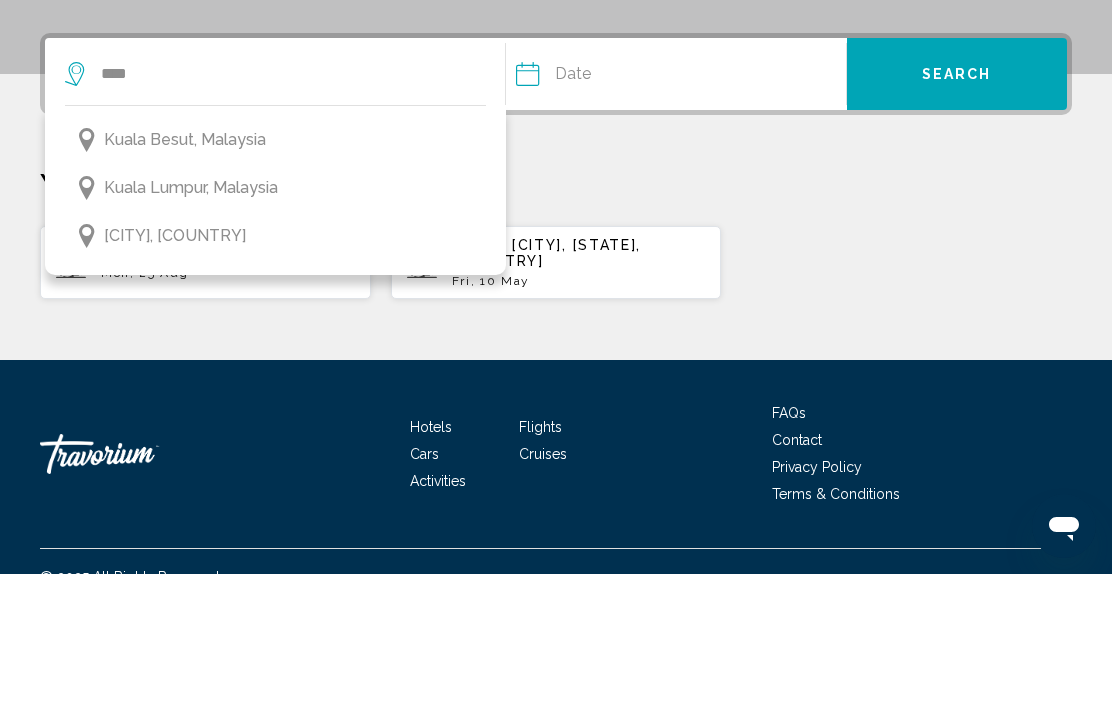 click on "Kuala Lumpur, Malaysia" at bounding box center (191, 328) 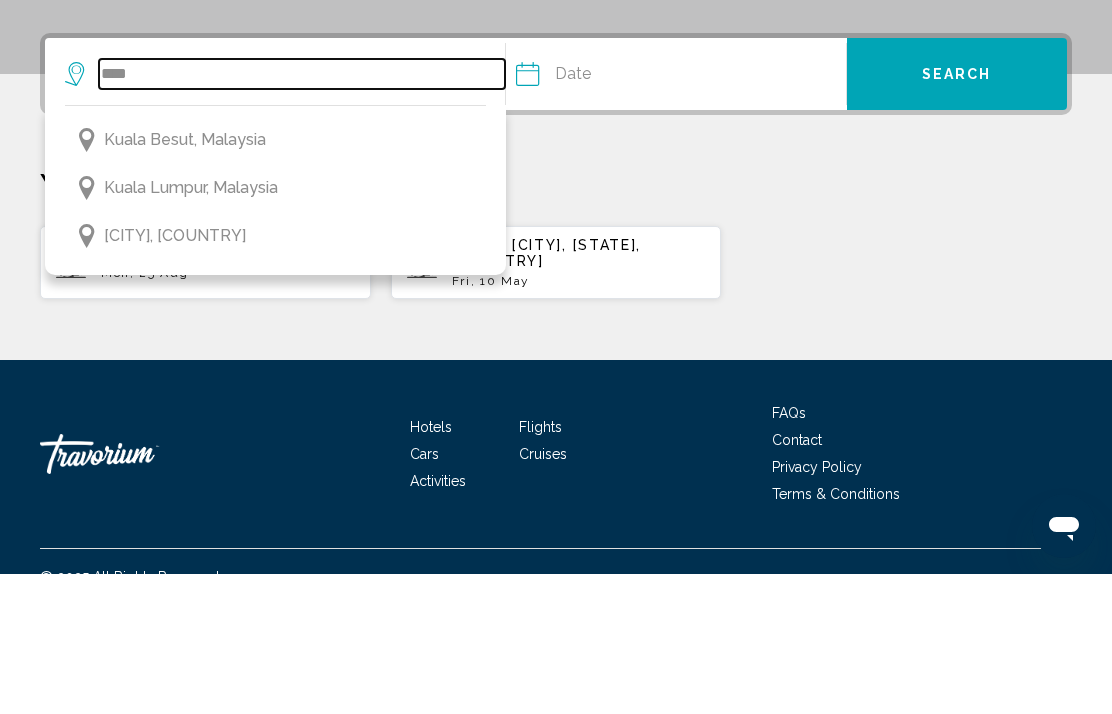 type on "**********" 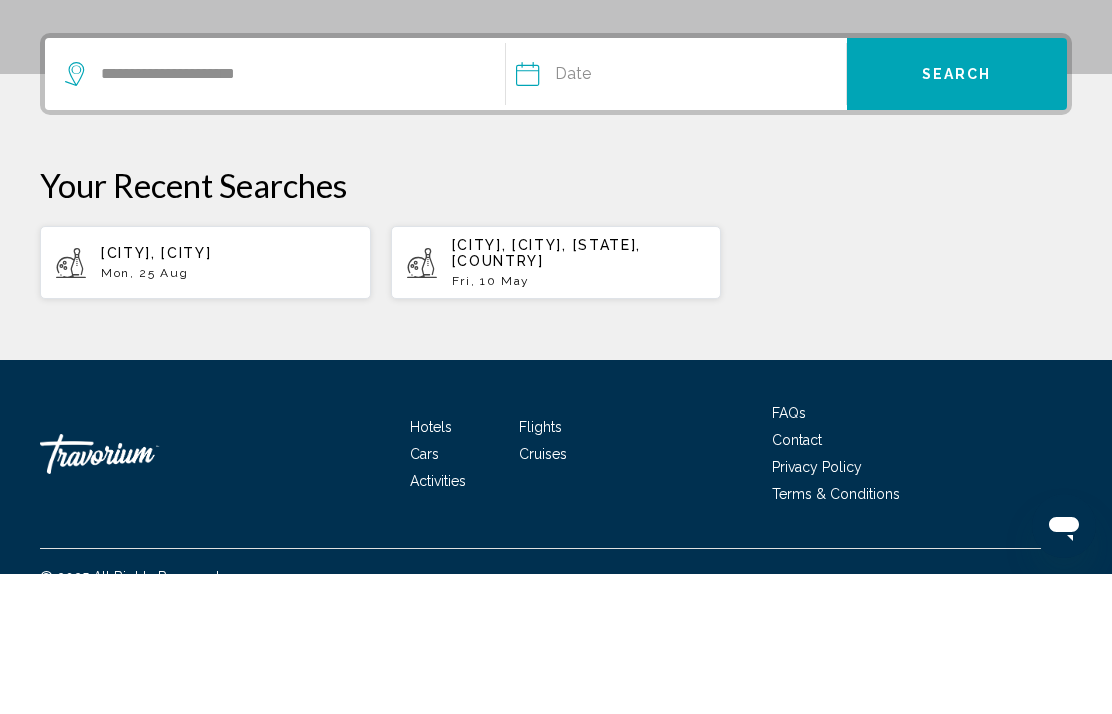 click at bounding box center [597, 217] 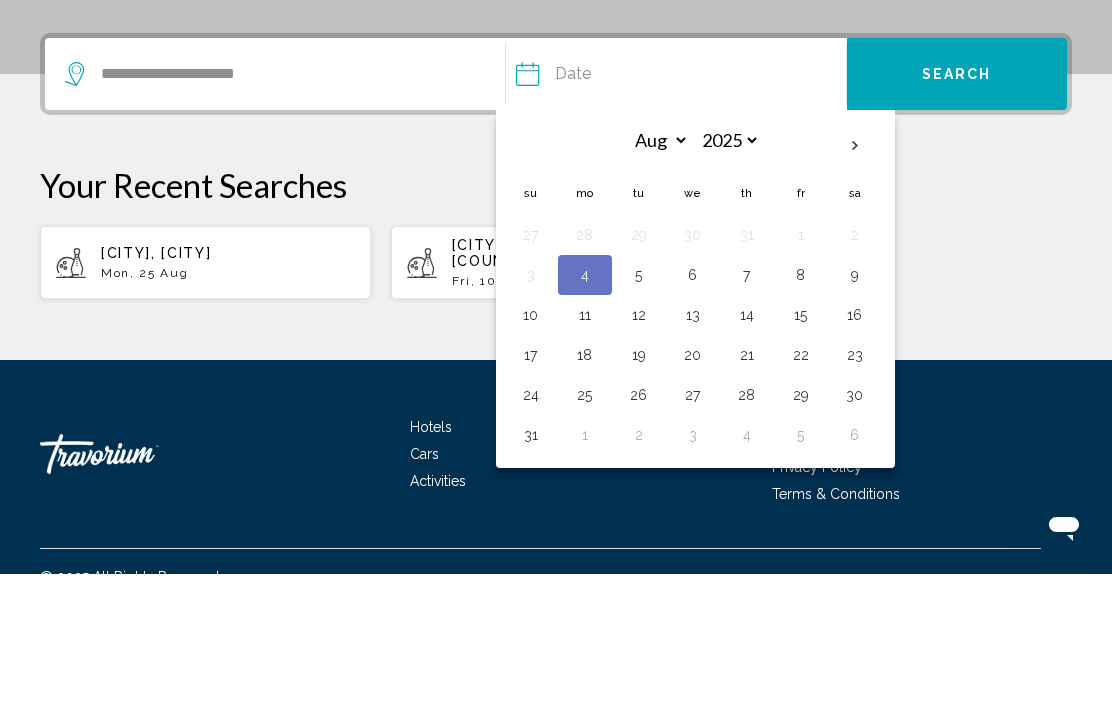 scroll, scrollTop: 415, scrollLeft: 0, axis: vertical 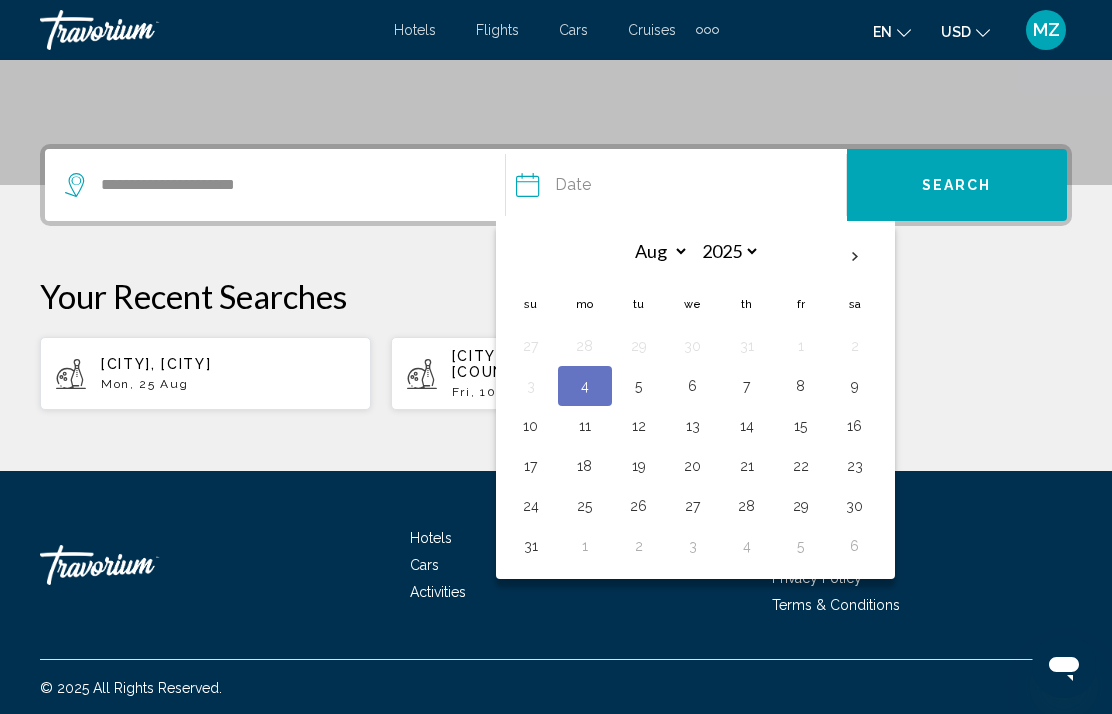 click on "27" at bounding box center (693, 506) 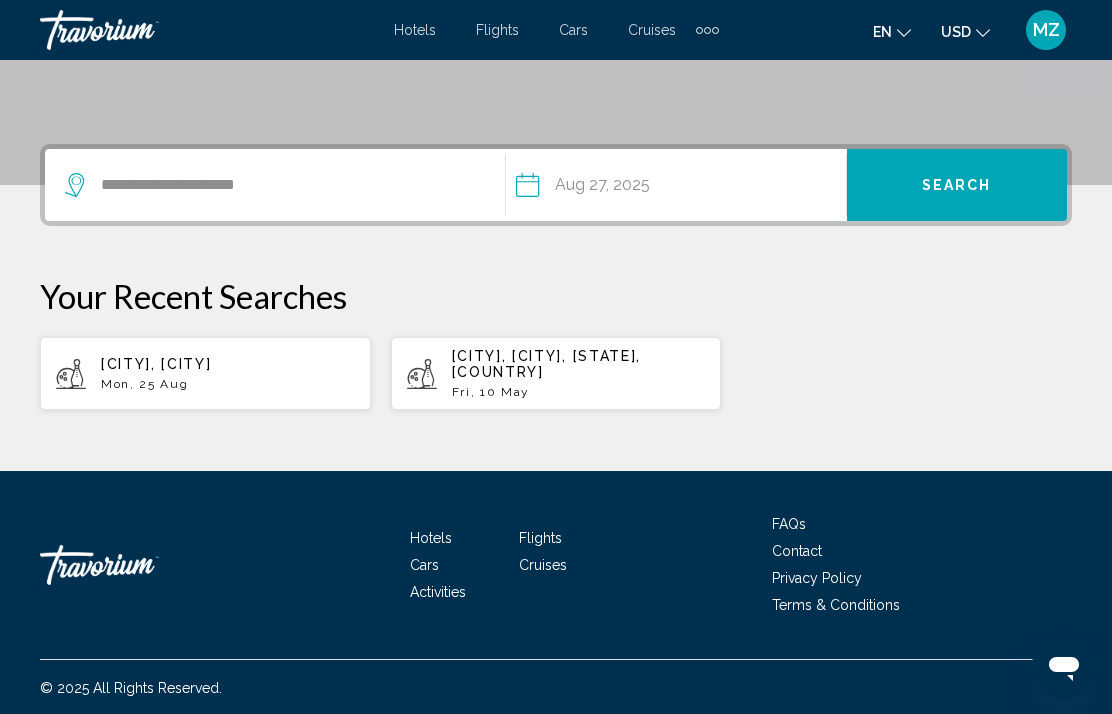 click on "Search" at bounding box center [957, 185] 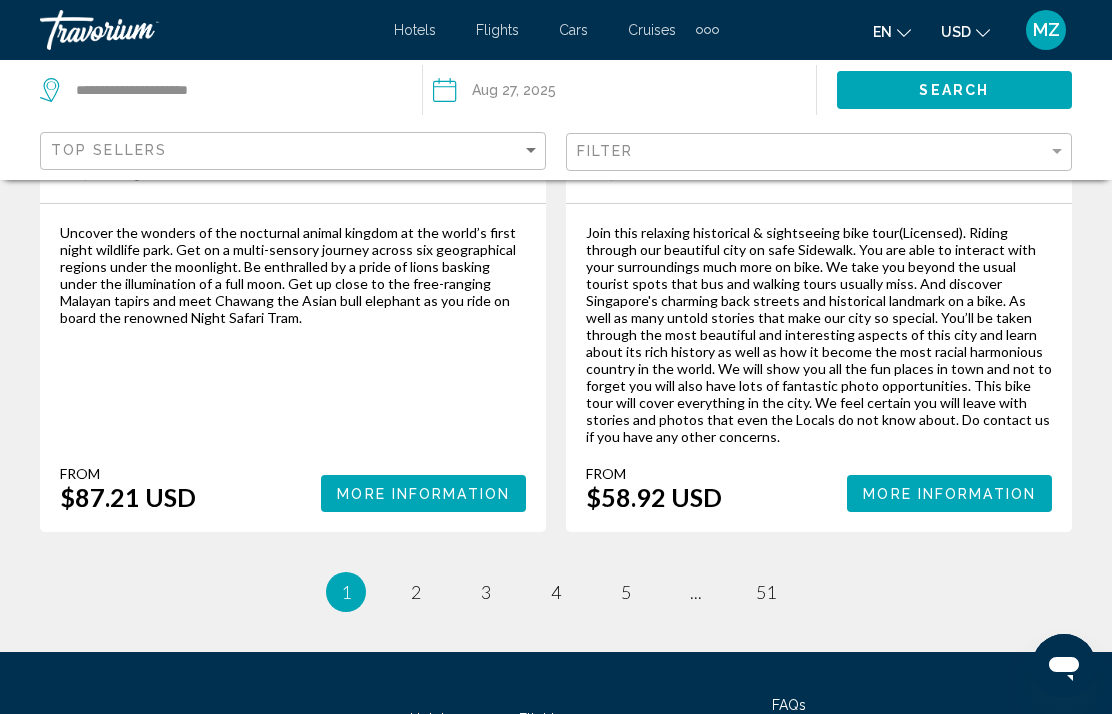 scroll, scrollTop: 4718, scrollLeft: 0, axis: vertical 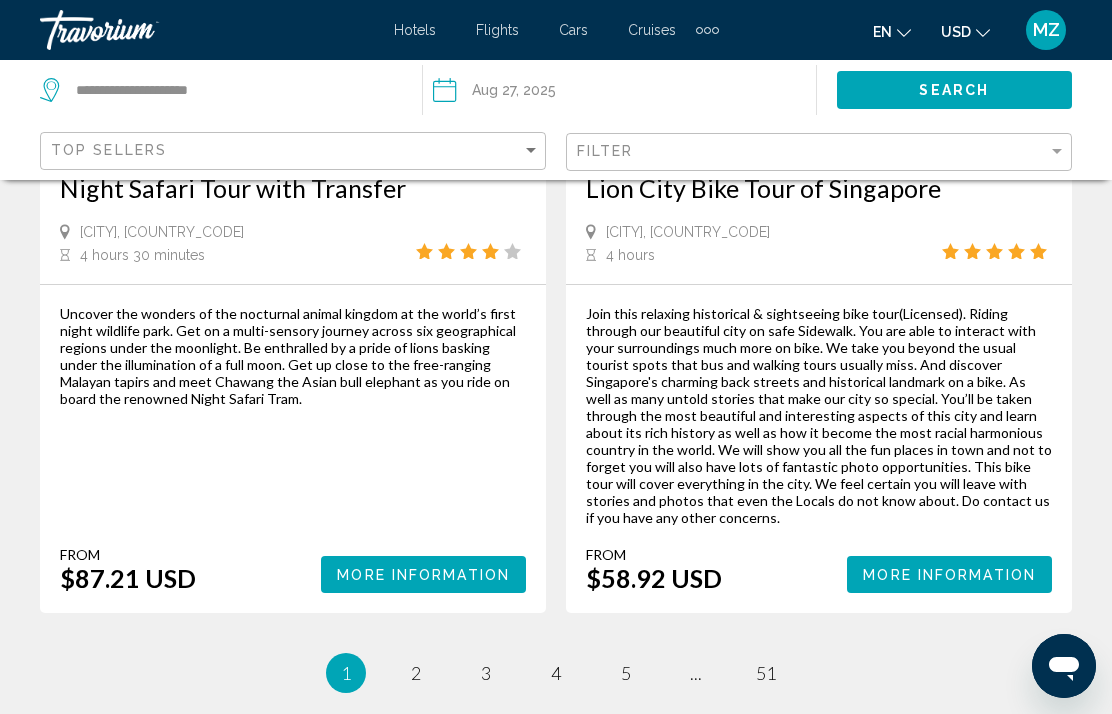 click on "Search" 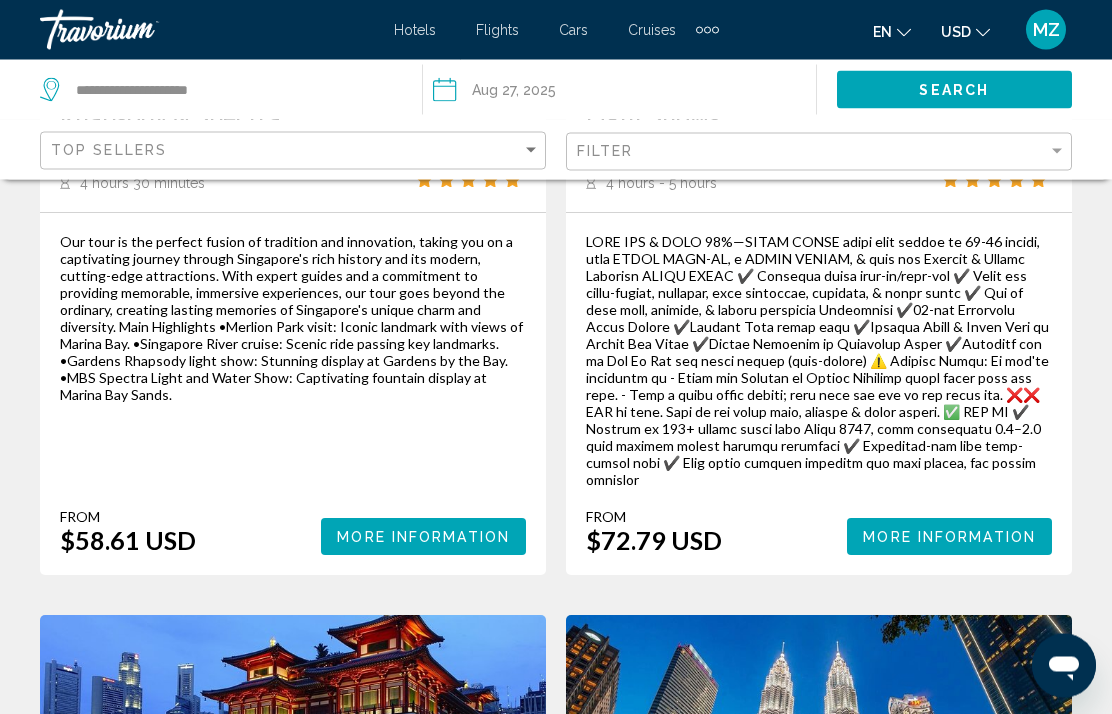scroll, scrollTop: 0, scrollLeft: 0, axis: both 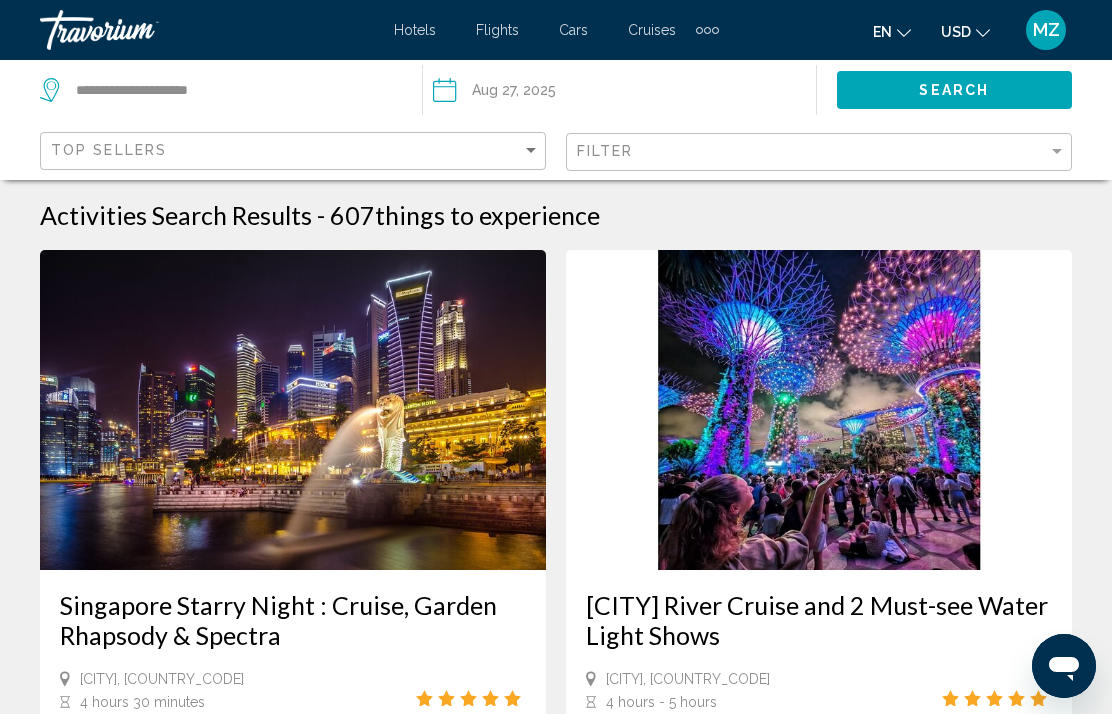 click on "Search" 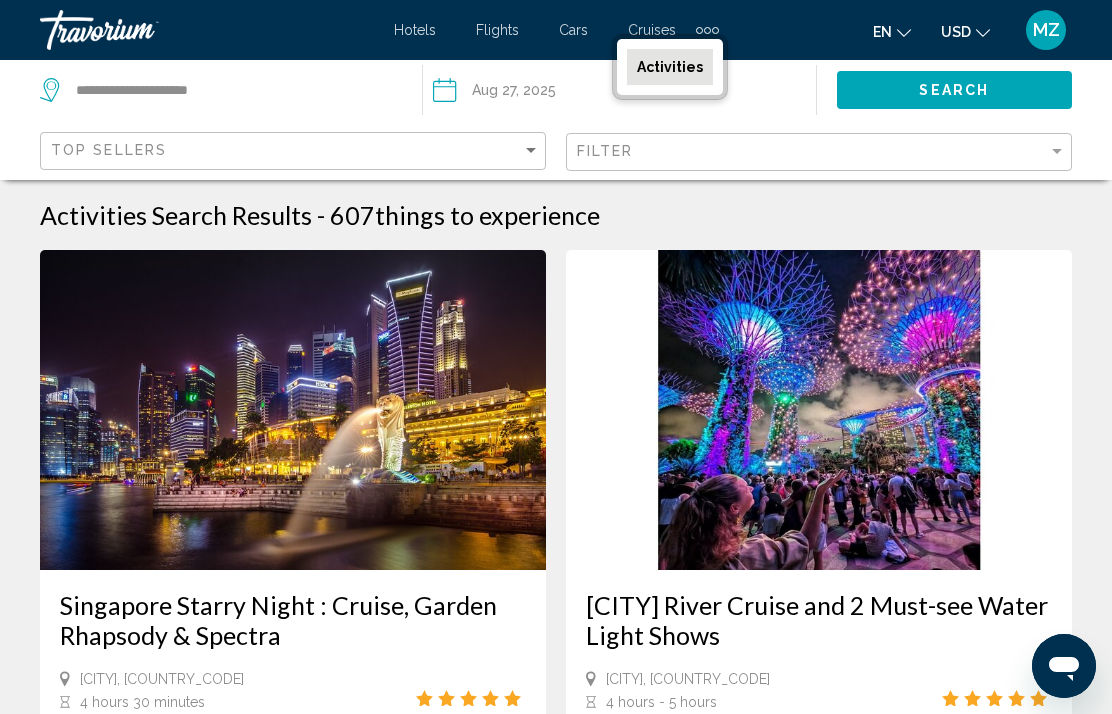 click on "Activities" at bounding box center [670, 67] 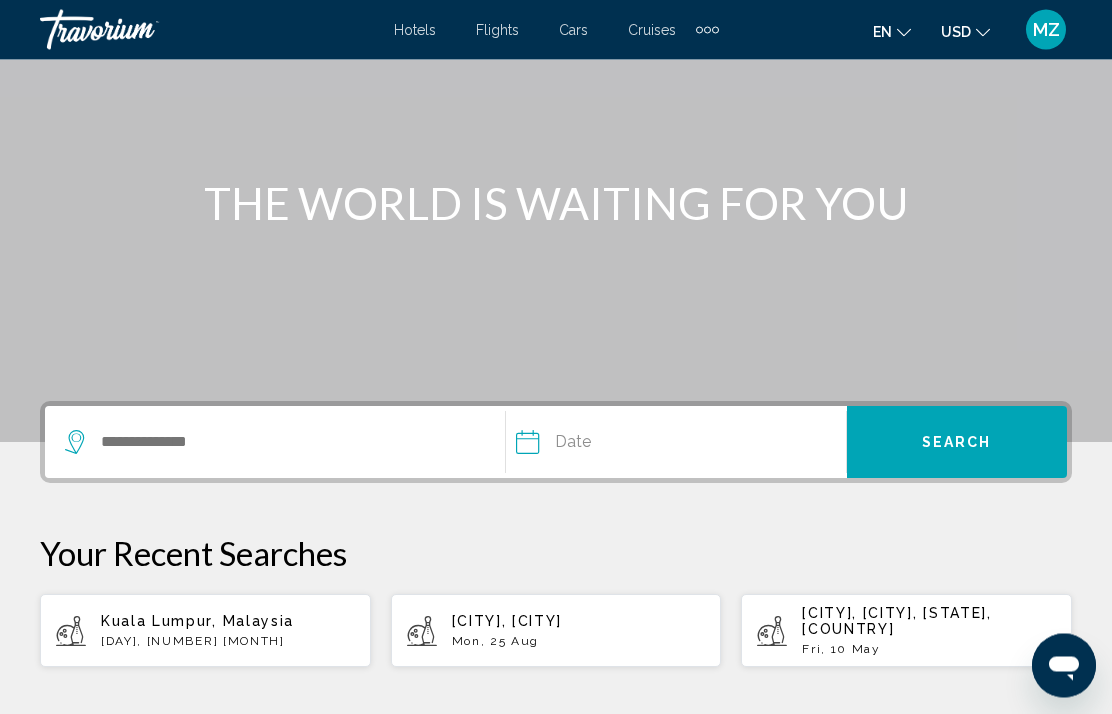 scroll, scrollTop: 159, scrollLeft: 0, axis: vertical 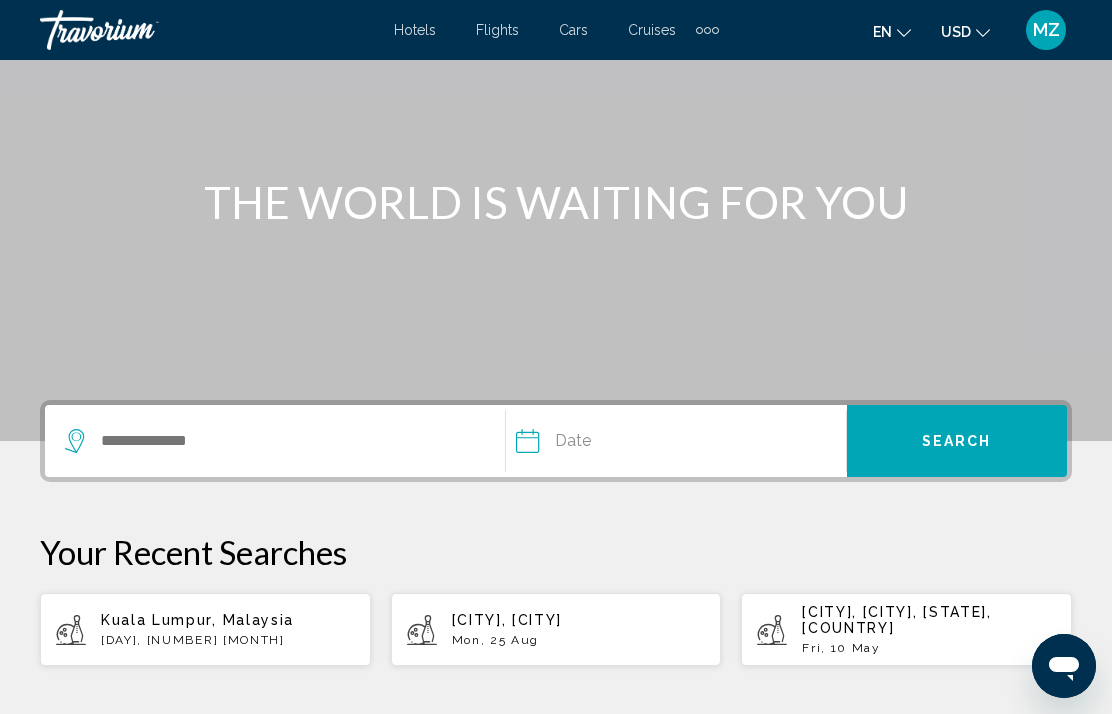 click at bounding box center (707, 30) 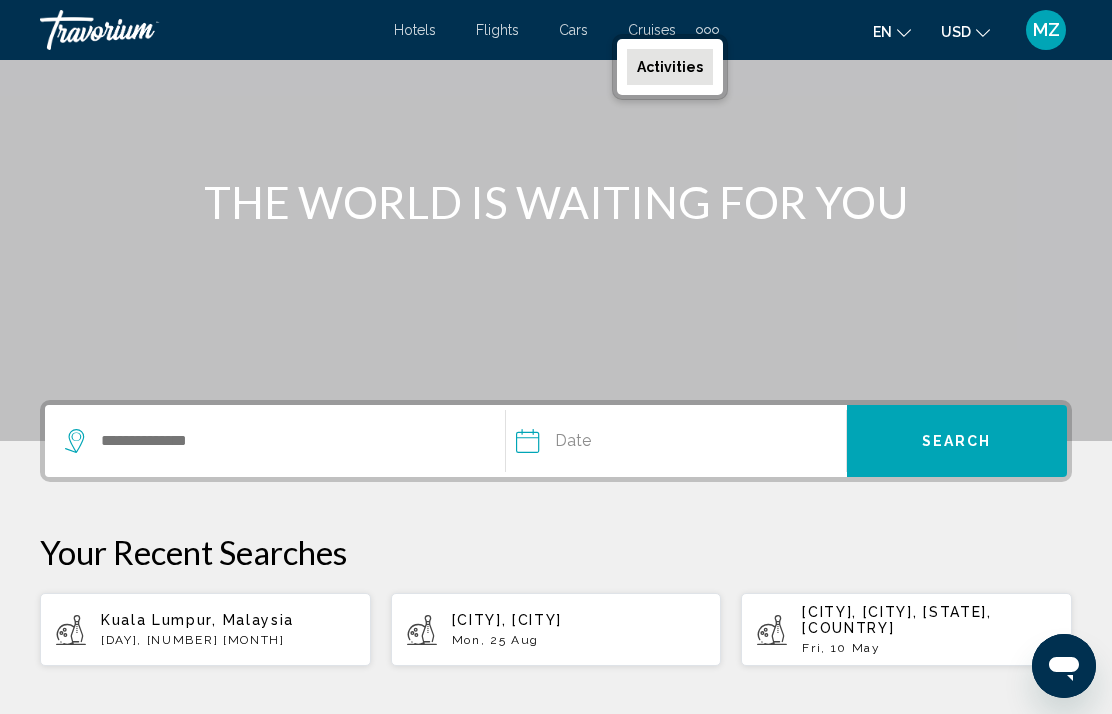 click on "Activities" at bounding box center (670, 67) 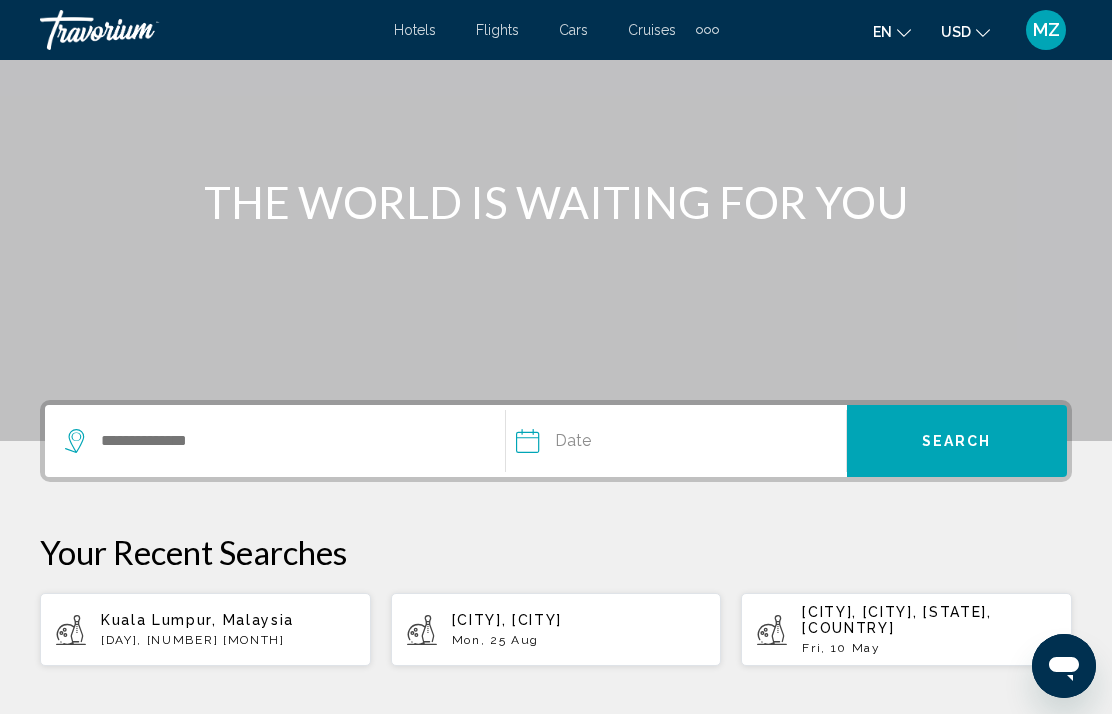 click on "Kuala Lumpur, Malaysia" at bounding box center (197, 620) 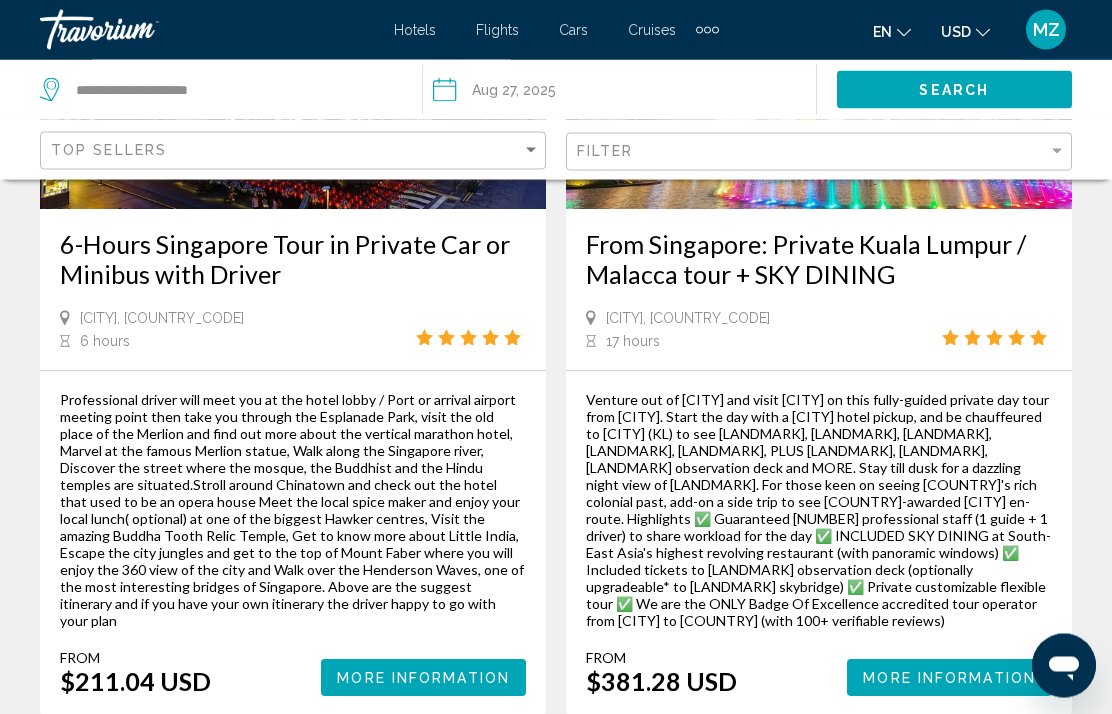 scroll, scrollTop: 1235, scrollLeft: 0, axis: vertical 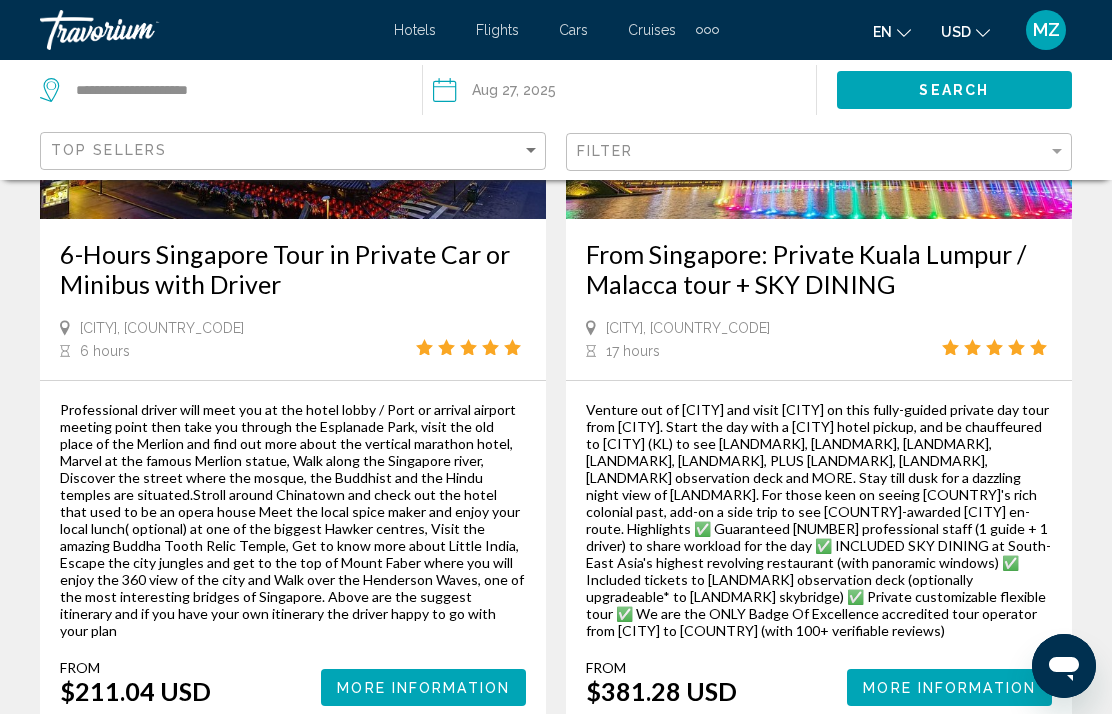 click on "Hotels" at bounding box center [415, 30] 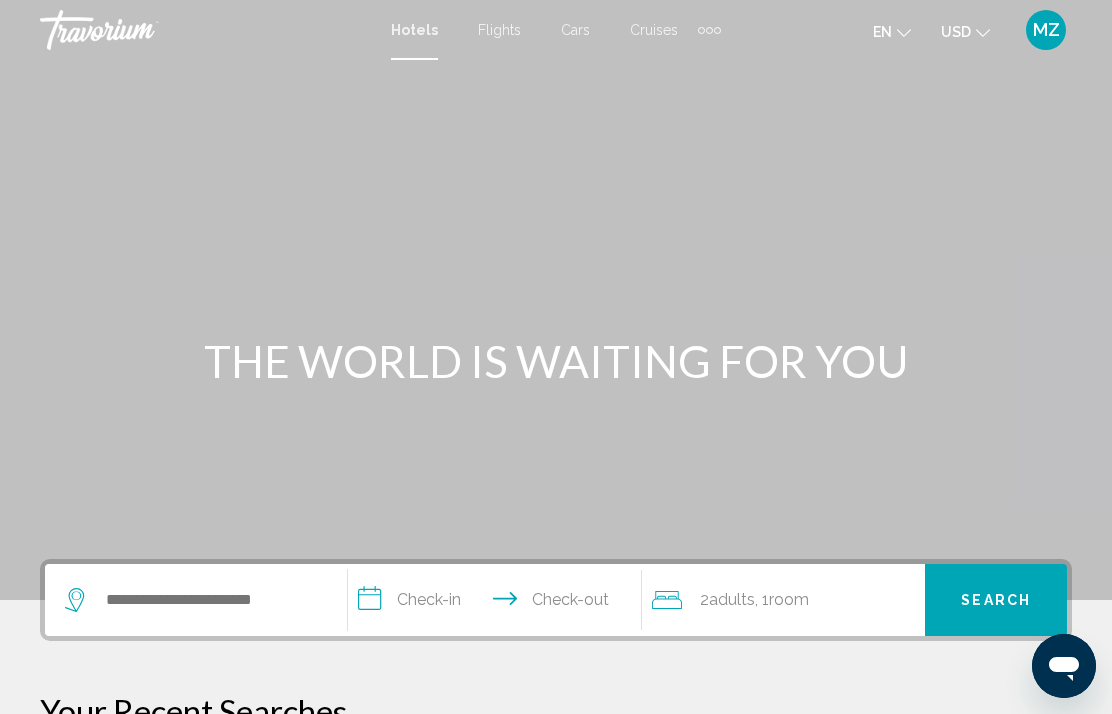 click at bounding box center [196, 600] 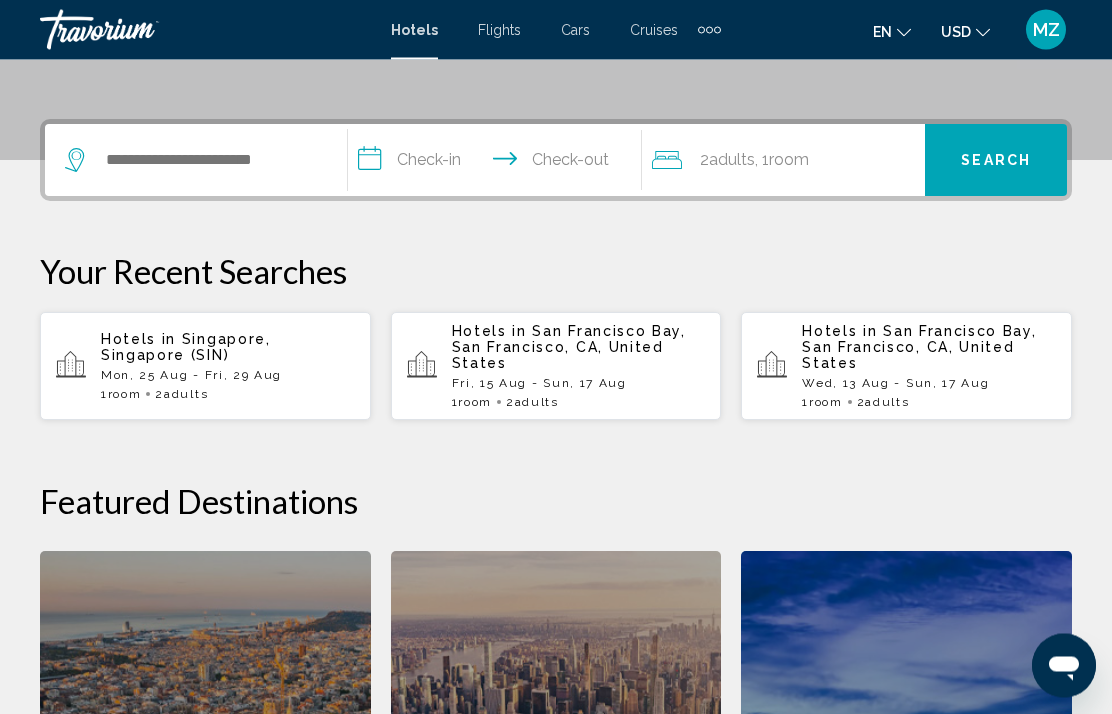 scroll, scrollTop: 494, scrollLeft: 0, axis: vertical 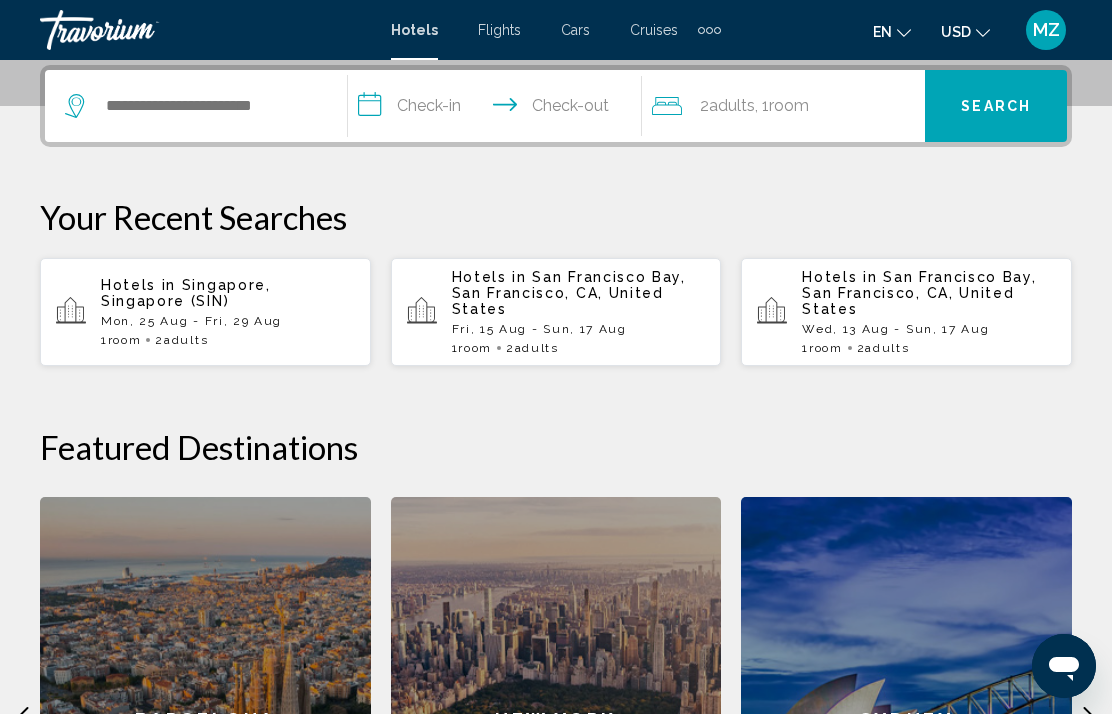 click 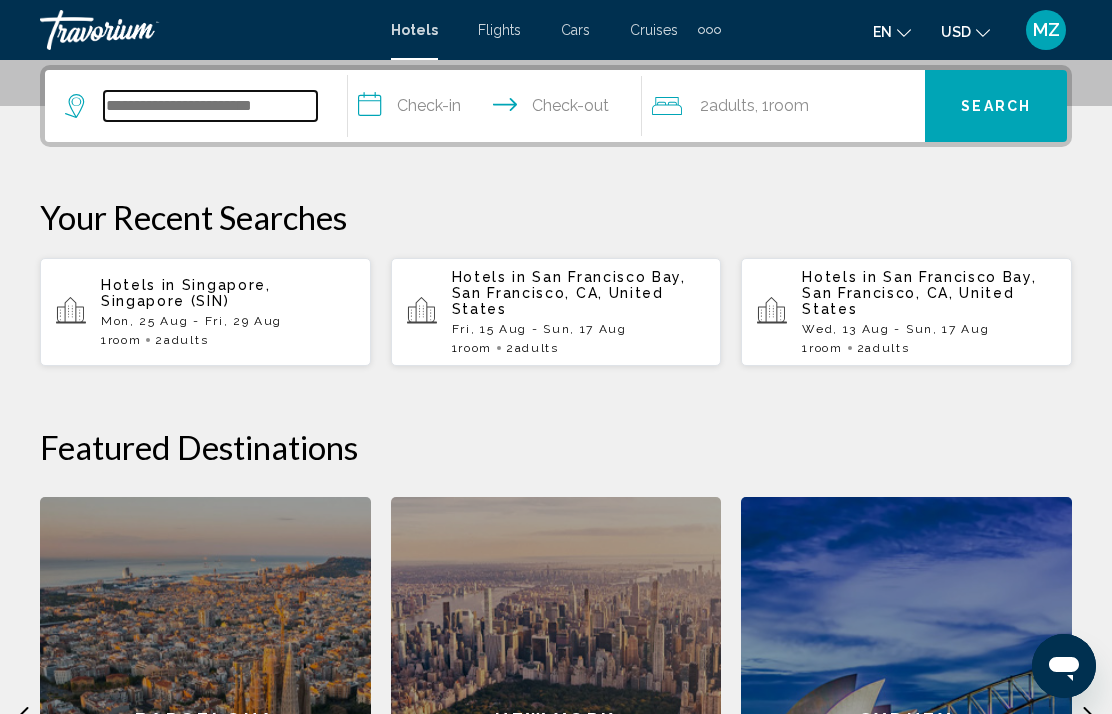 click at bounding box center (210, 106) 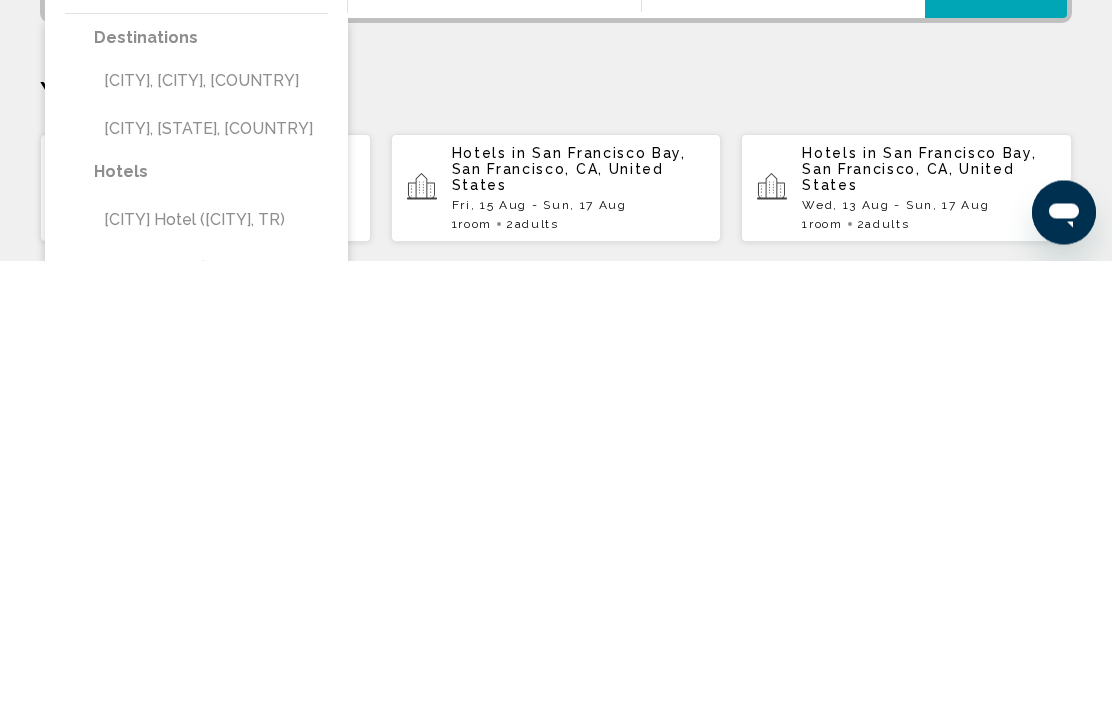 scroll, scrollTop: 158, scrollLeft: 0, axis: vertical 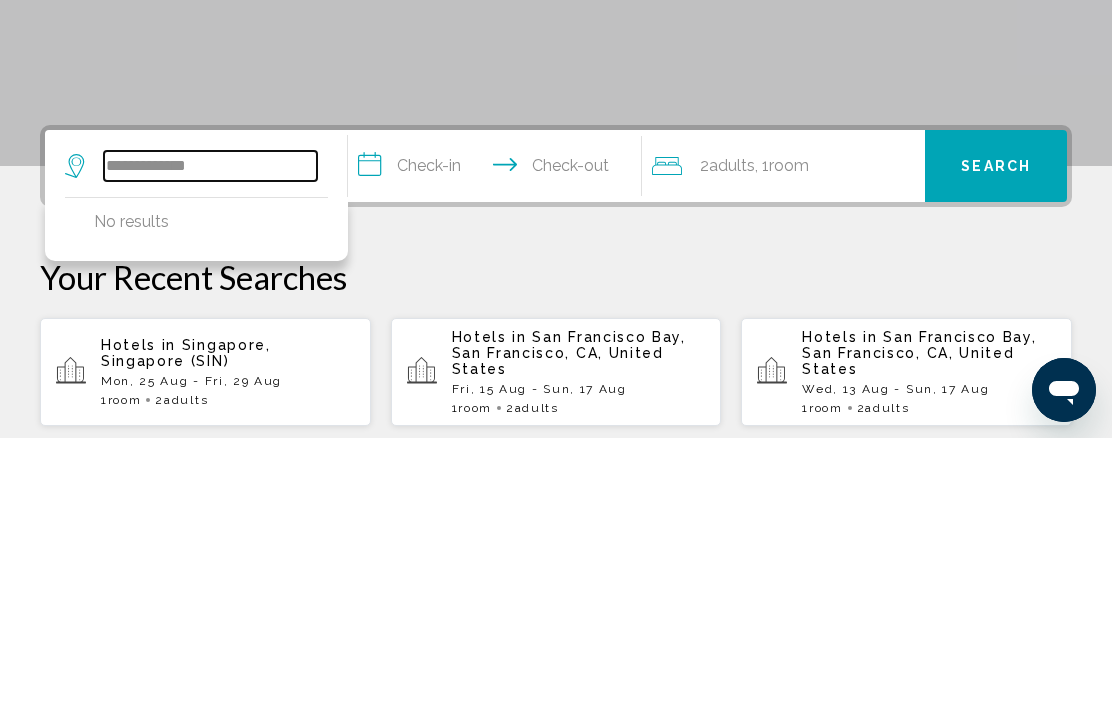 click on "**********" at bounding box center [210, 442] 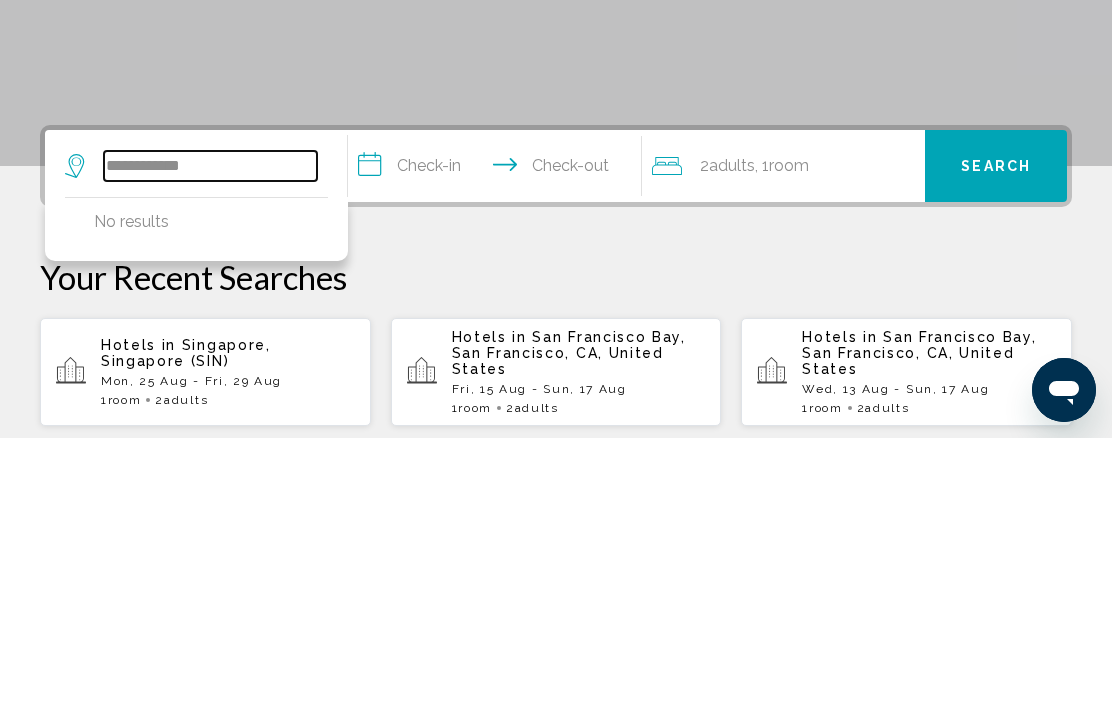 click on "**********" at bounding box center [210, 442] 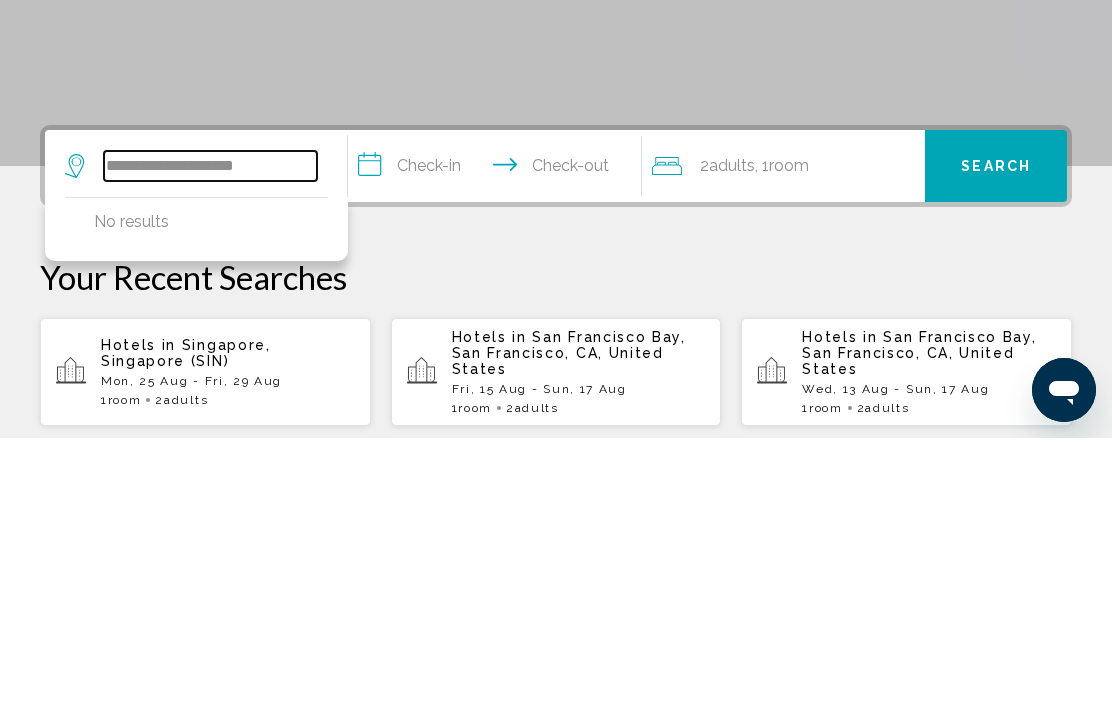 type on "**********" 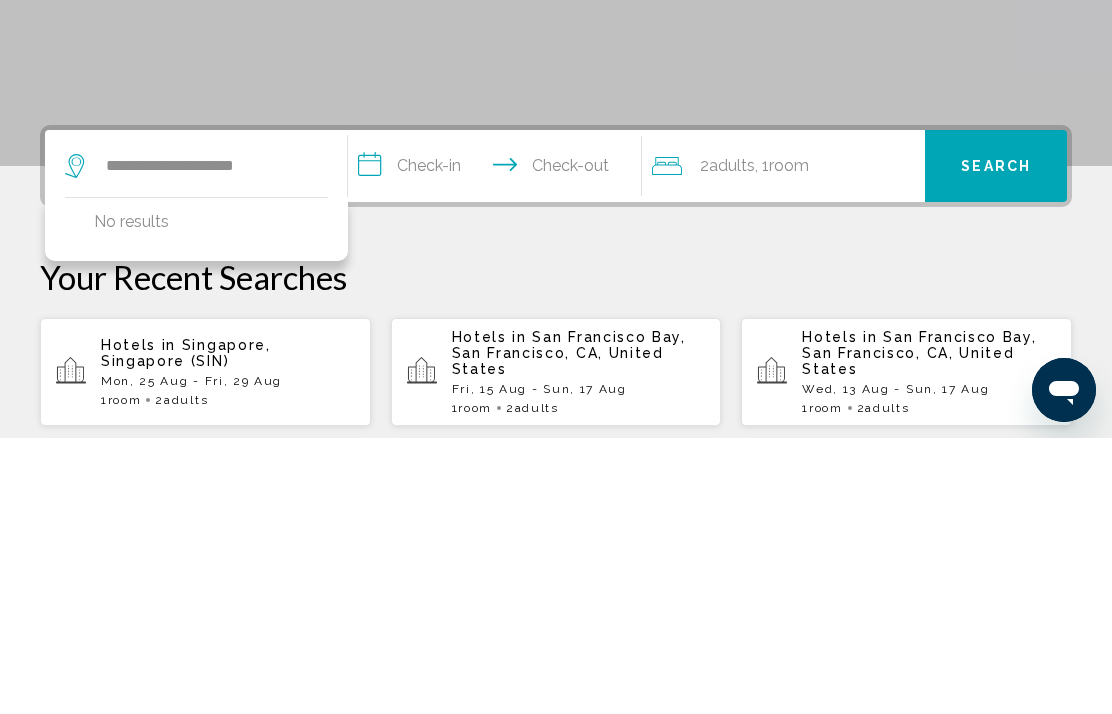 click on "**********" at bounding box center (498, 445) 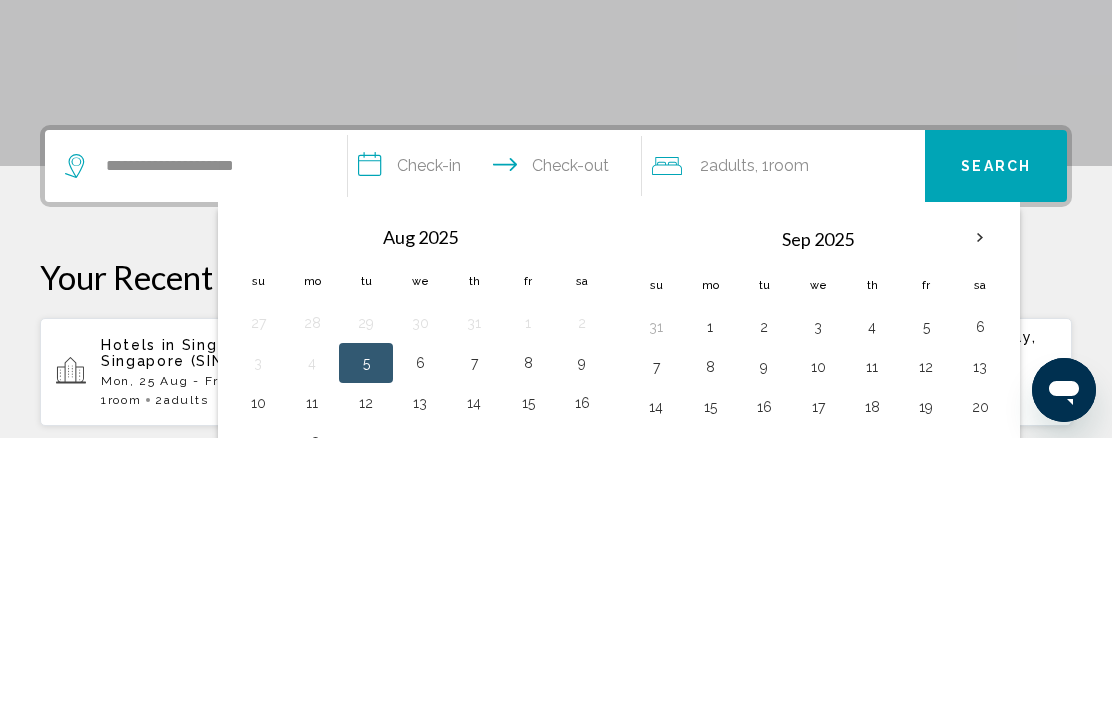 scroll, scrollTop: 494, scrollLeft: 0, axis: vertical 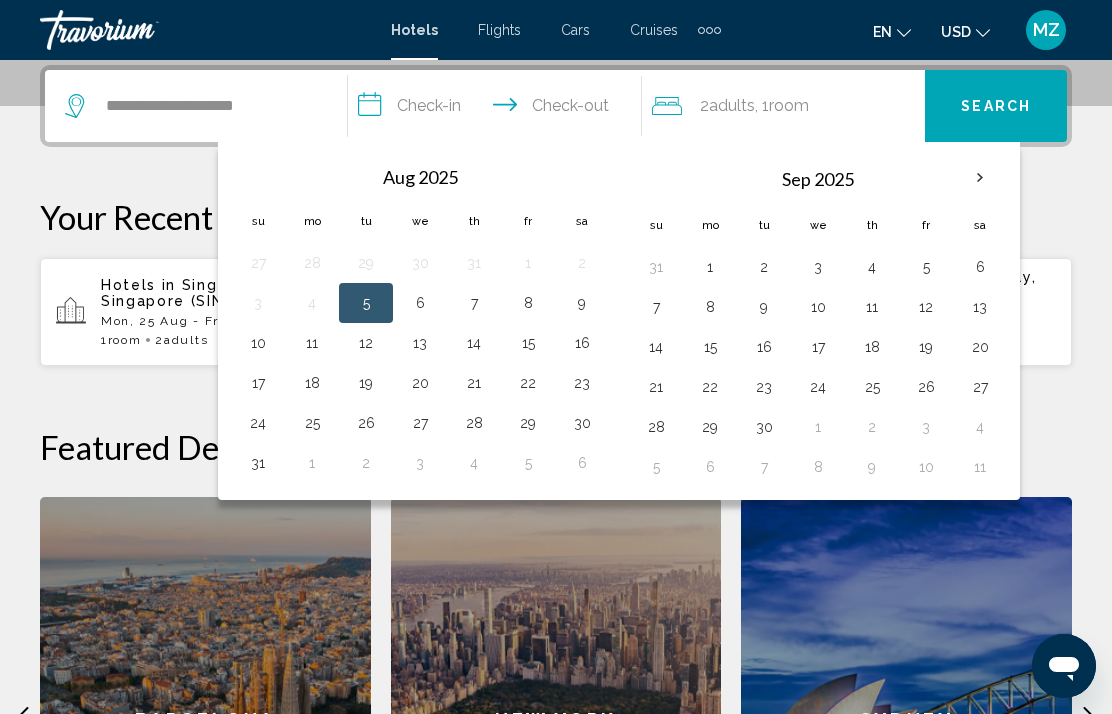 click on "25" at bounding box center [312, 423] 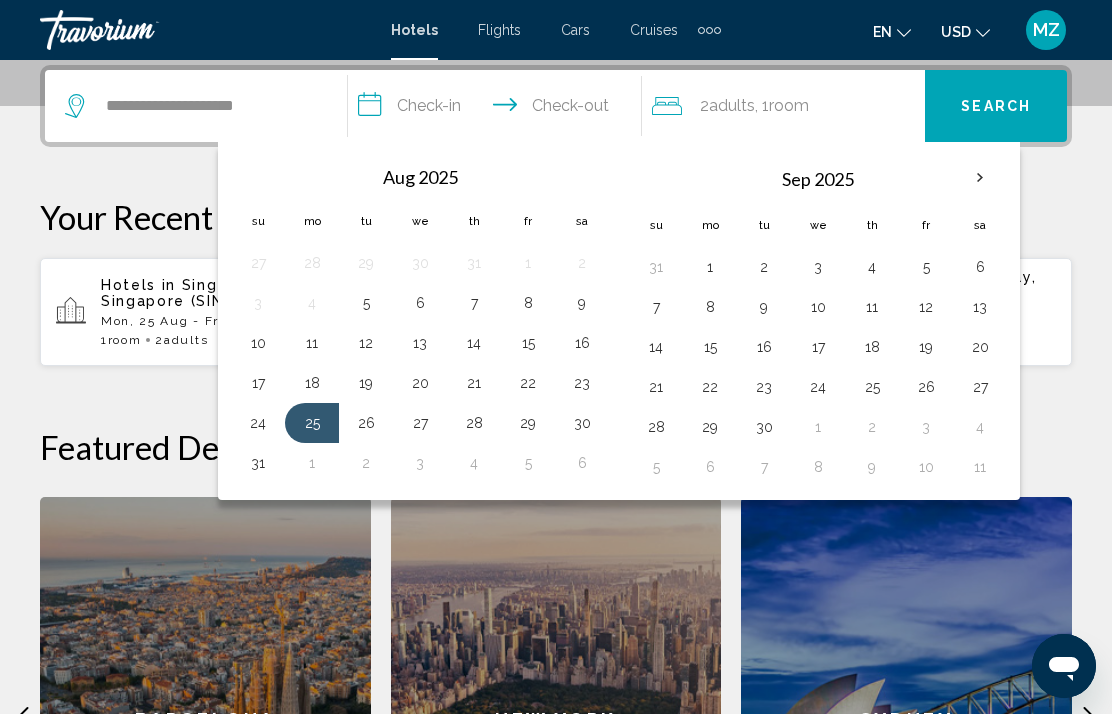click on "28" at bounding box center (474, 423) 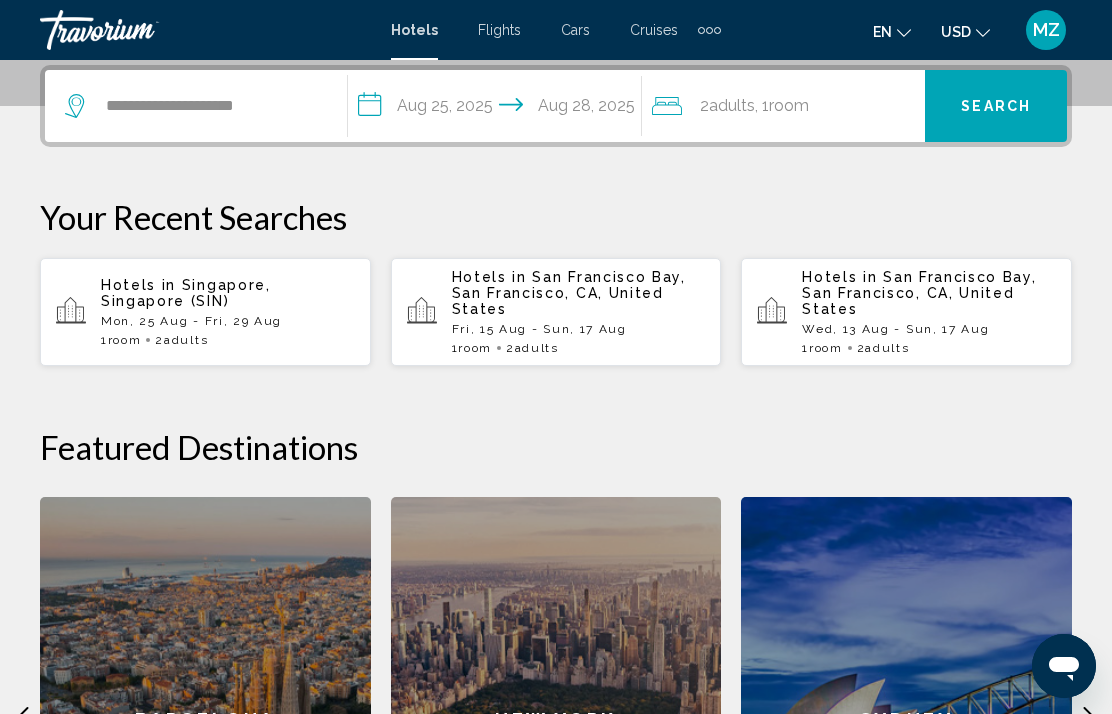 click on "Search" at bounding box center (996, 107) 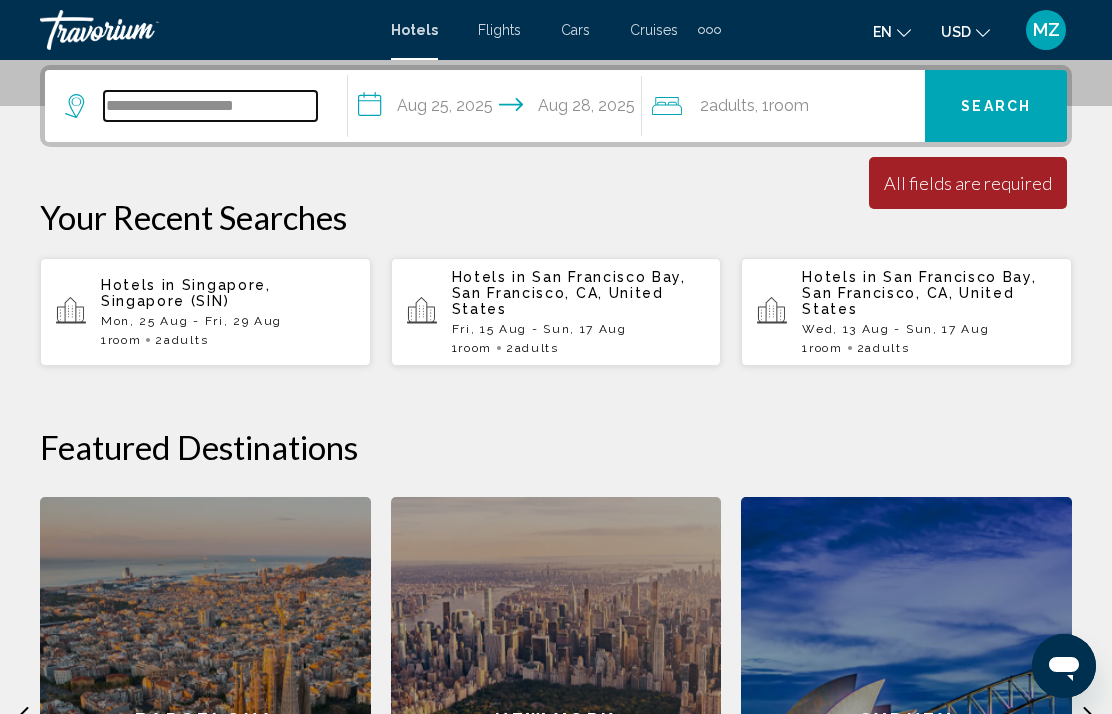 click on "**********" at bounding box center [210, 106] 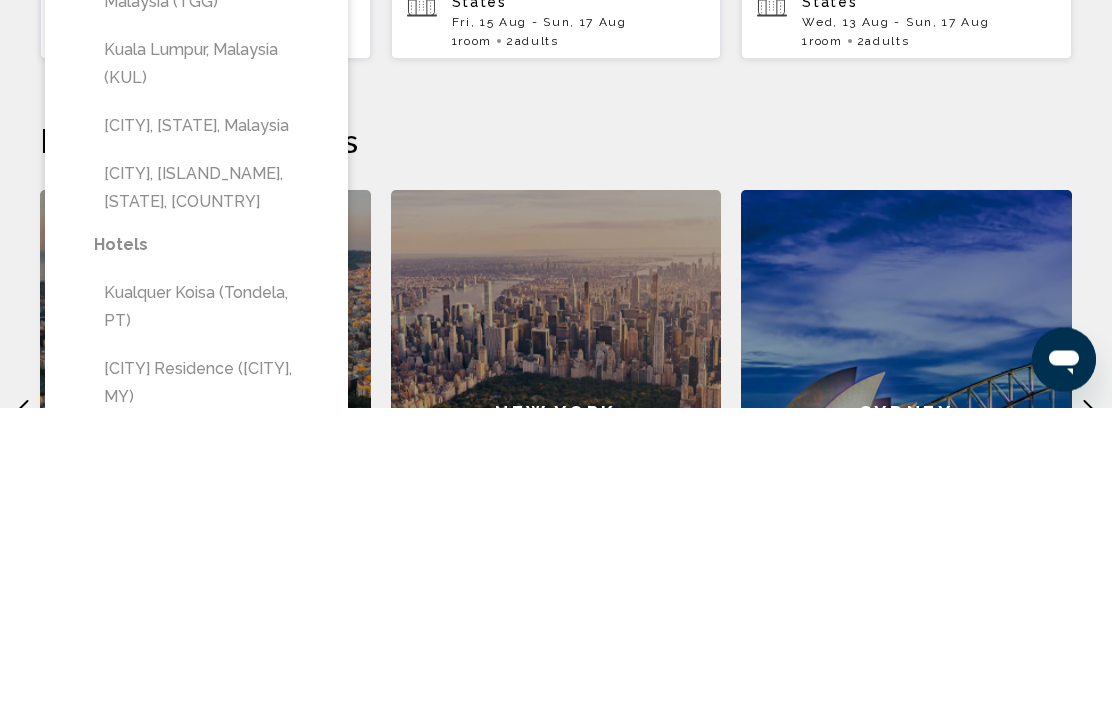 click on "Kuala Lumpur, Malaysia (KUL)" at bounding box center (211, 371) 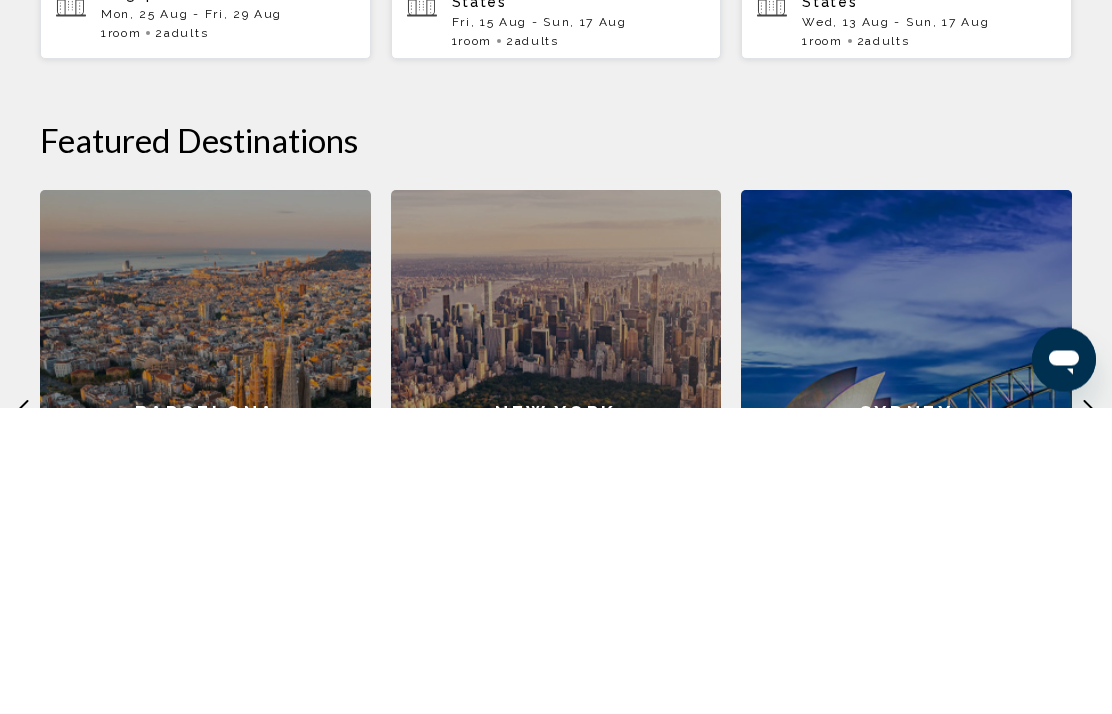 click on "Search" at bounding box center (996, 107) 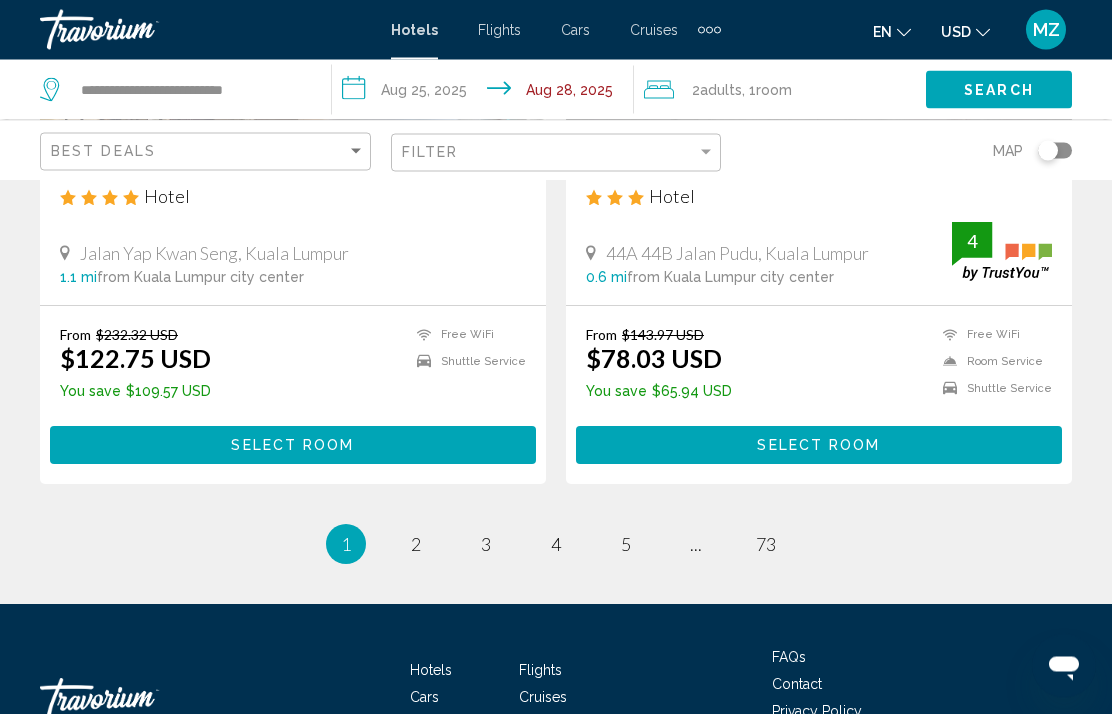 scroll, scrollTop: 4086, scrollLeft: 0, axis: vertical 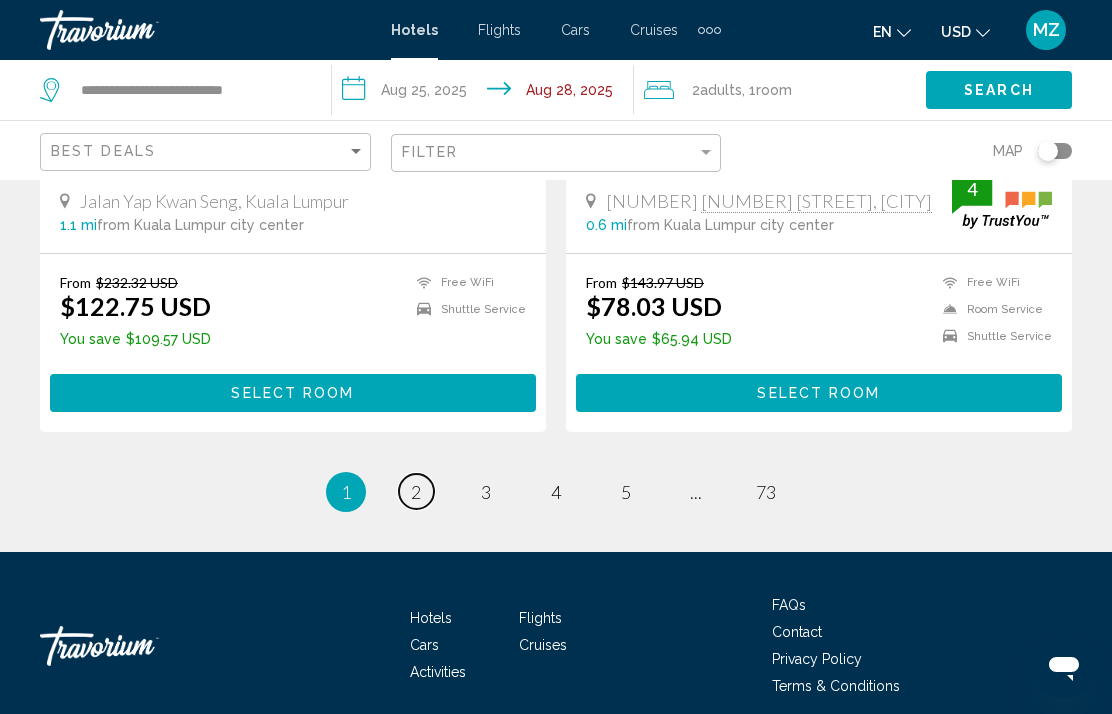 click on "2" at bounding box center [416, 492] 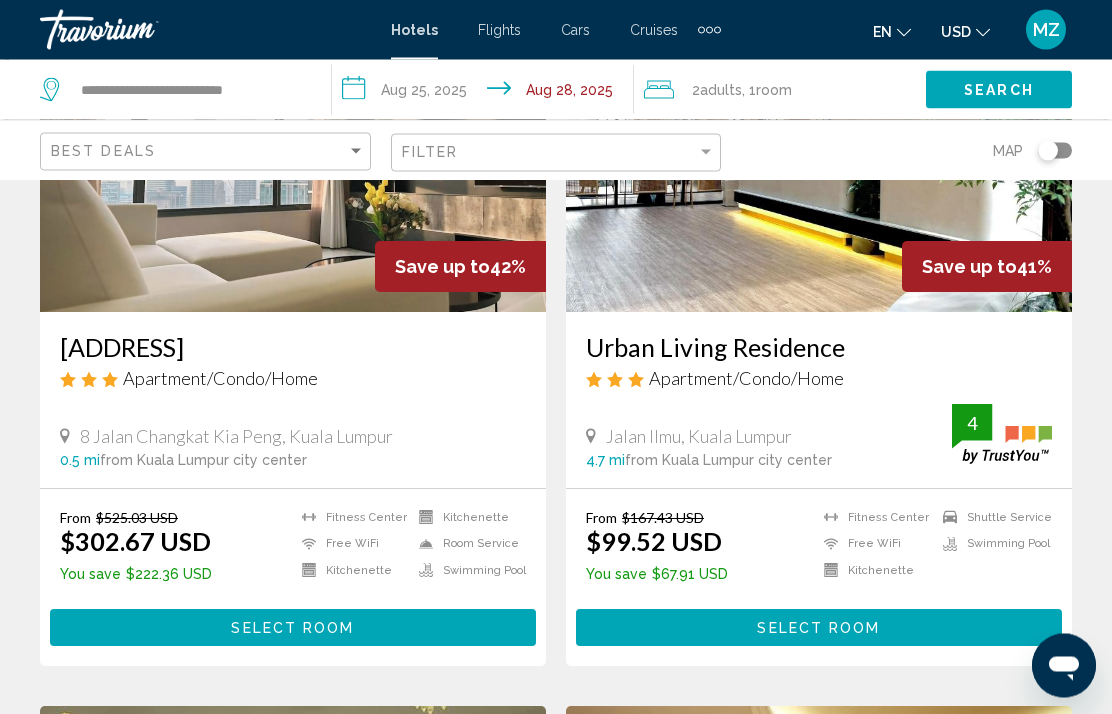 scroll, scrollTop: 976, scrollLeft: 0, axis: vertical 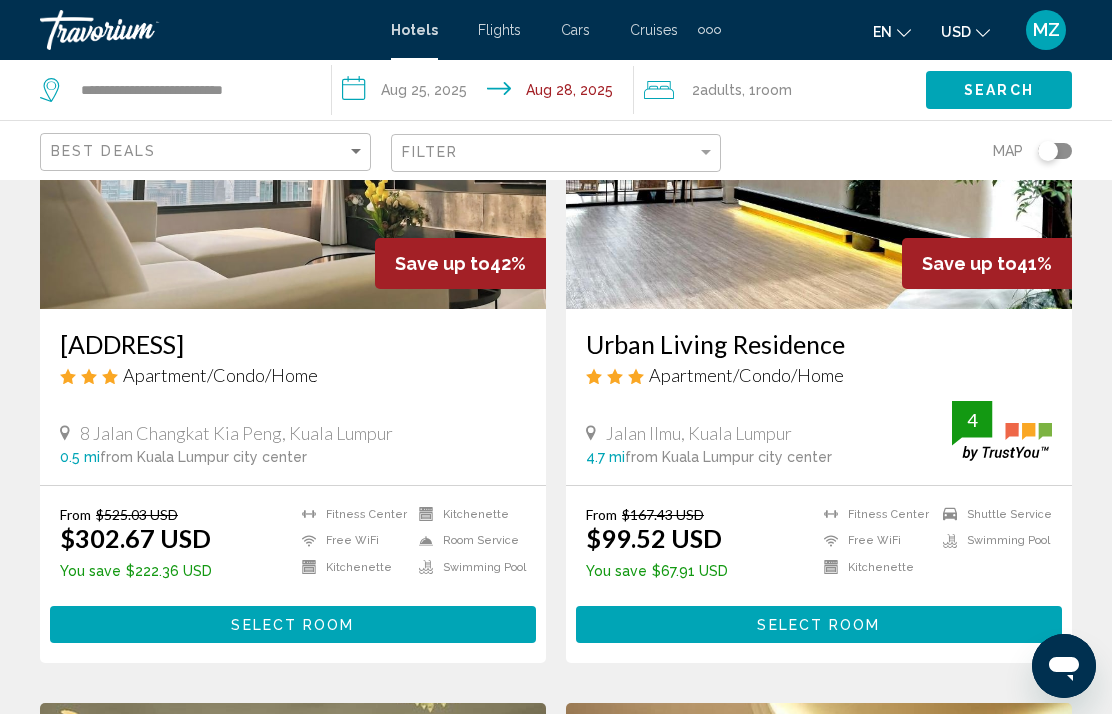 click on "Select Room" at bounding box center [292, 625] 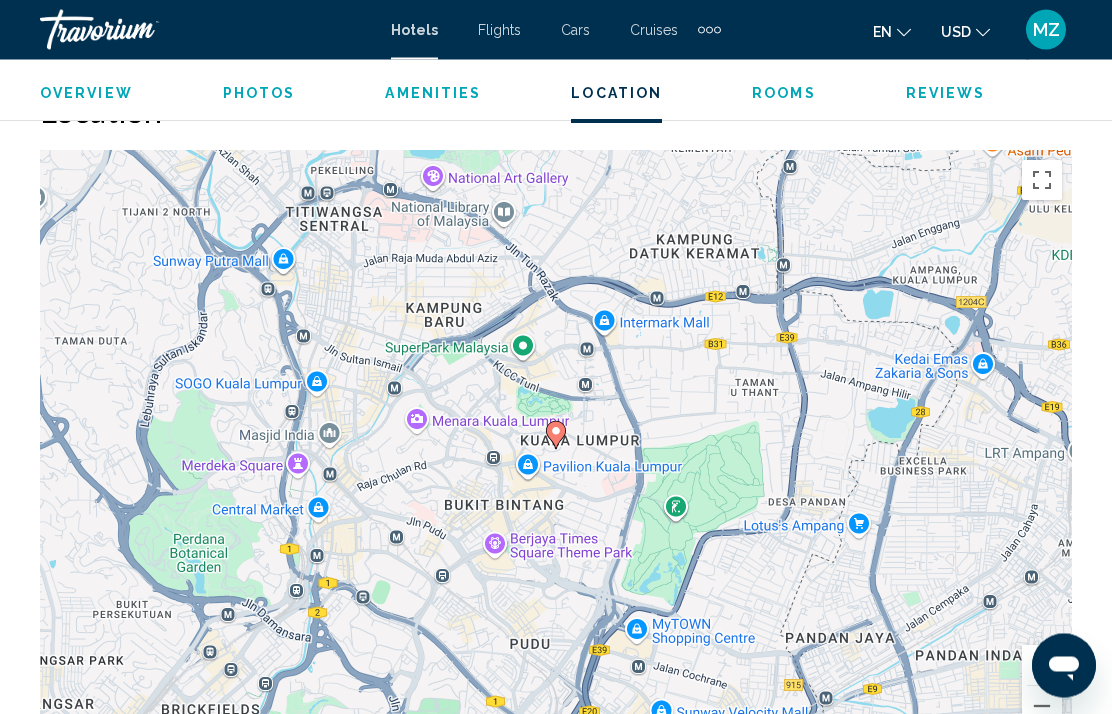 scroll, scrollTop: 2200, scrollLeft: 0, axis: vertical 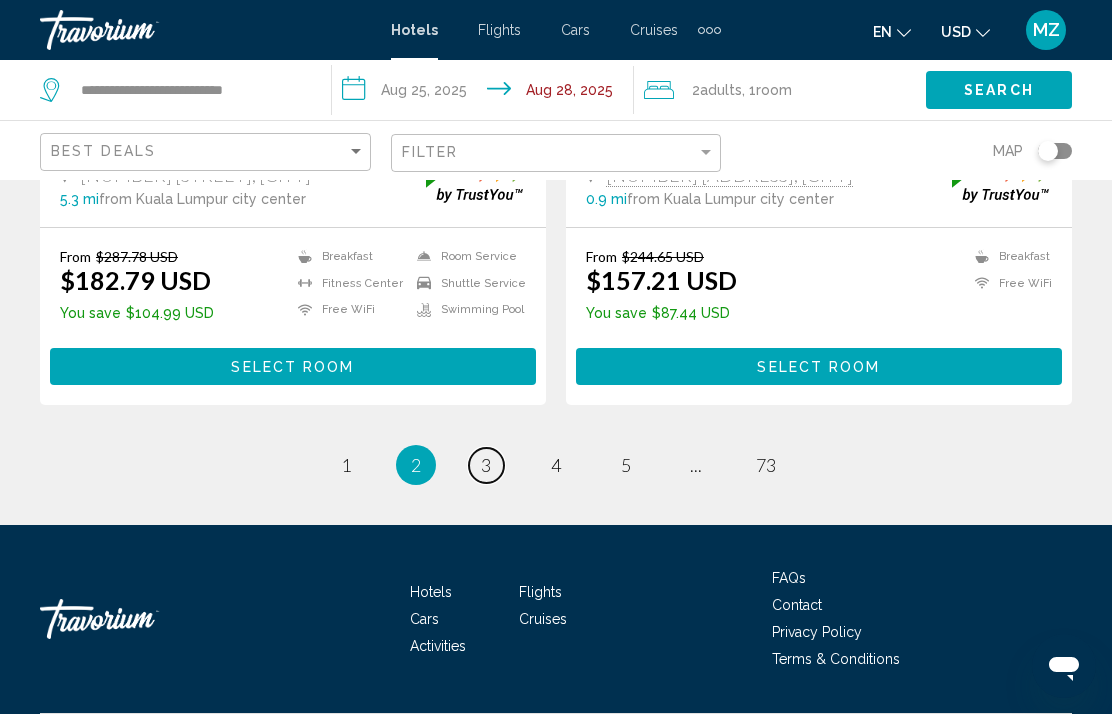 click on "page  3" at bounding box center [486, 465] 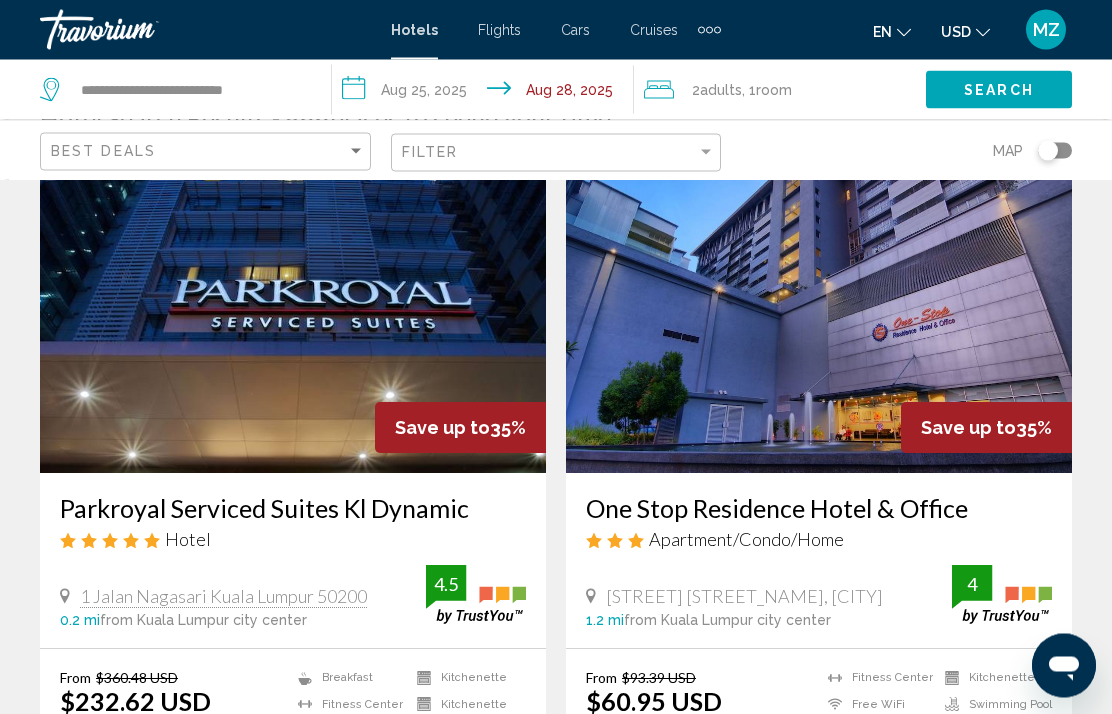 scroll, scrollTop: 97, scrollLeft: 0, axis: vertical 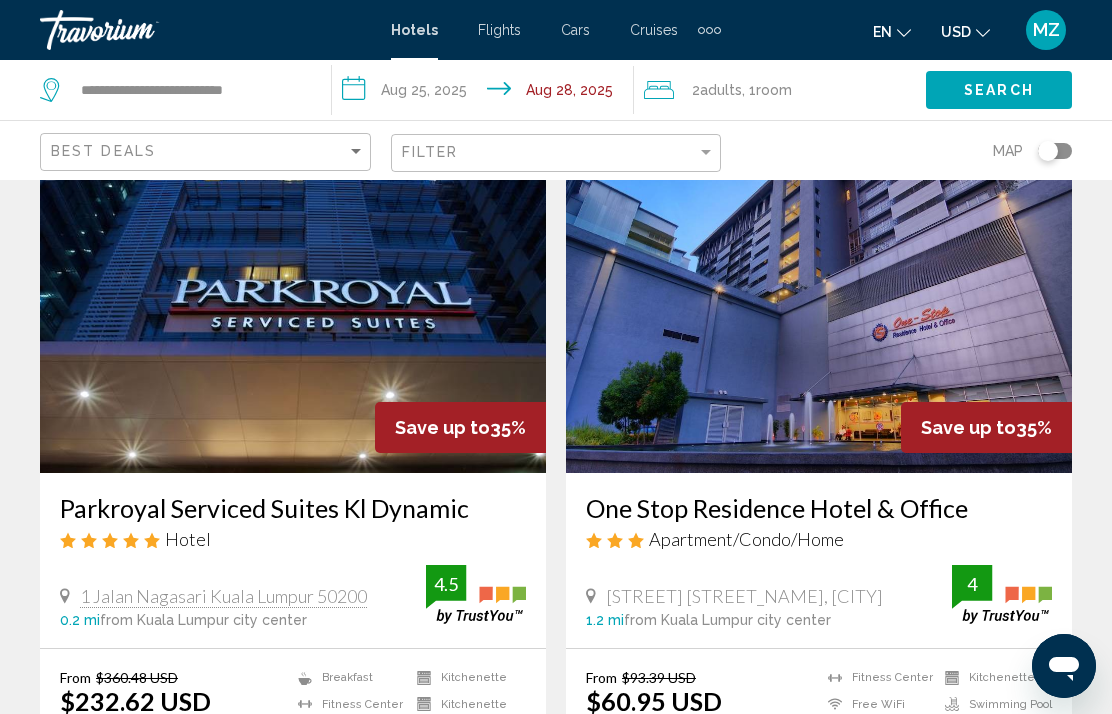 click at bounding box center (293, 313) 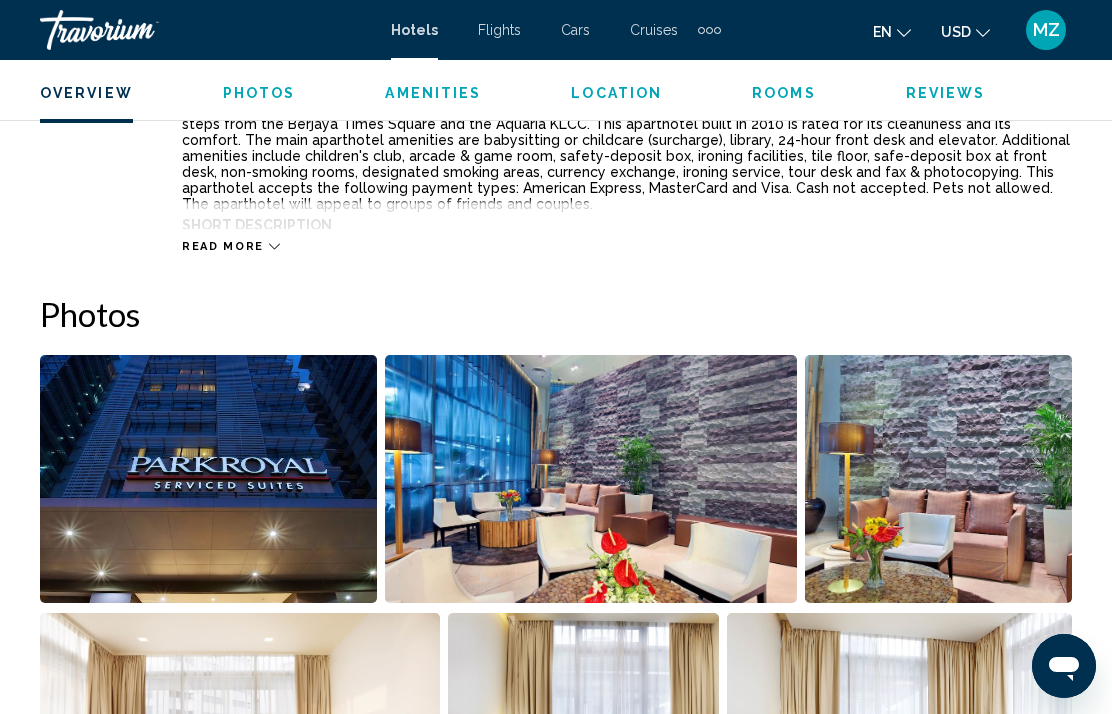 scroll, scrollTop: 1151, scrollLeft: 0, axis: vertical 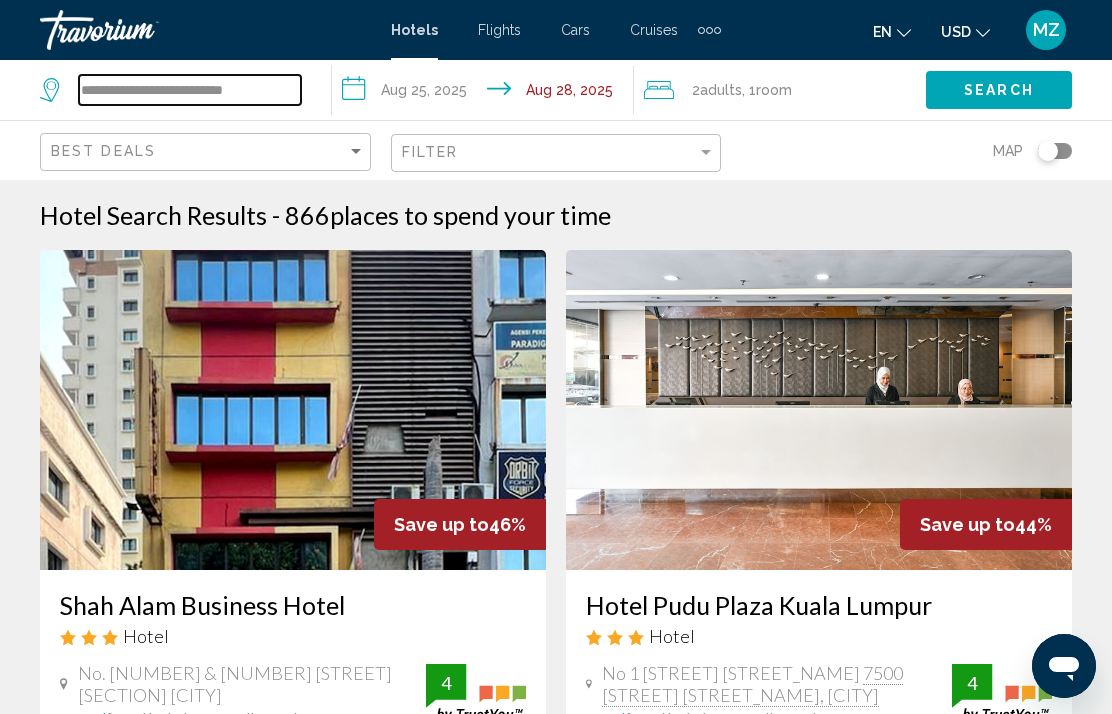 click on "**********" at bounding box center (190, 90) 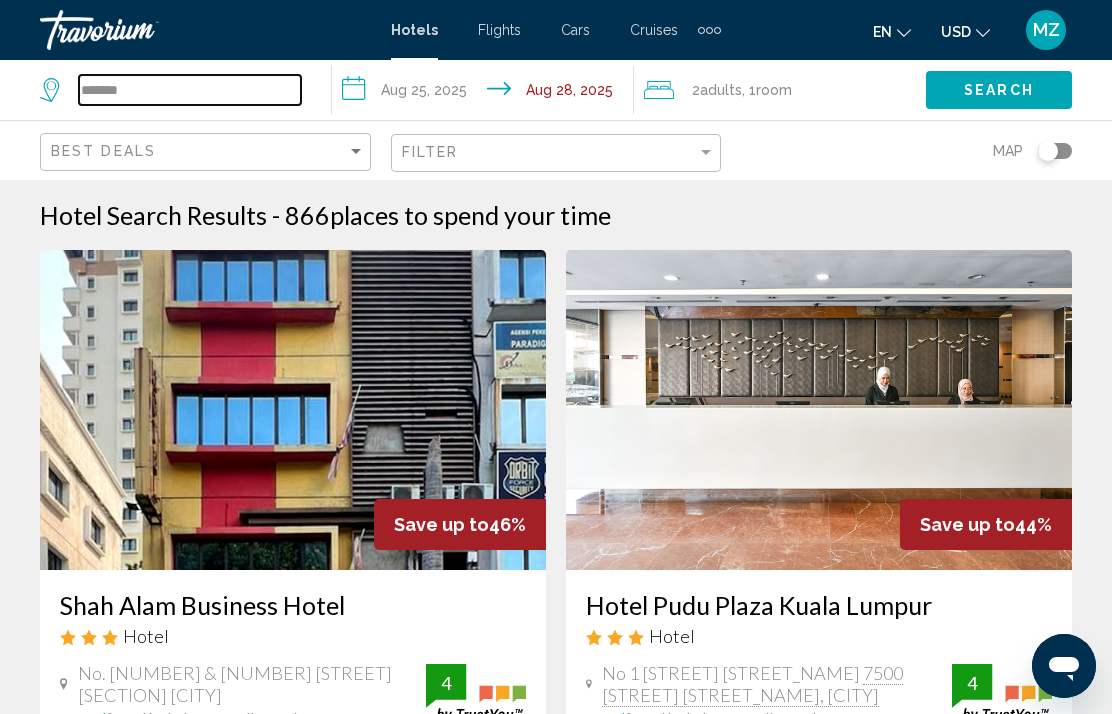 type on "*****" 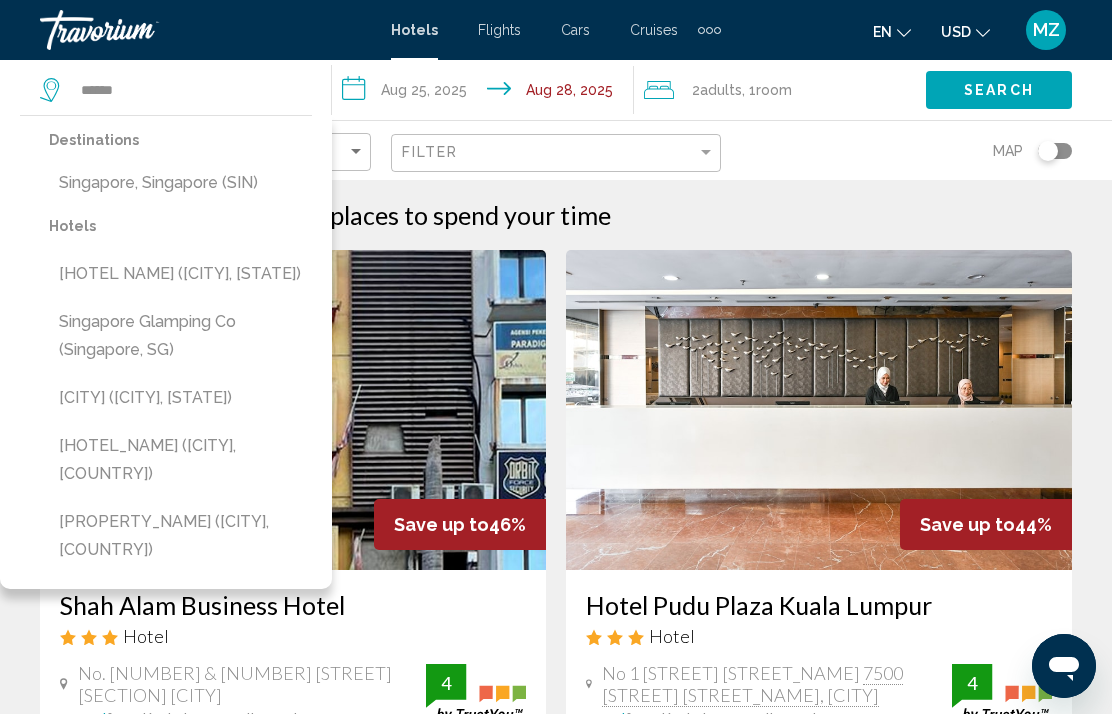 click on "Singapore, Singapore (SIN)" at bounding box center (180, 183) 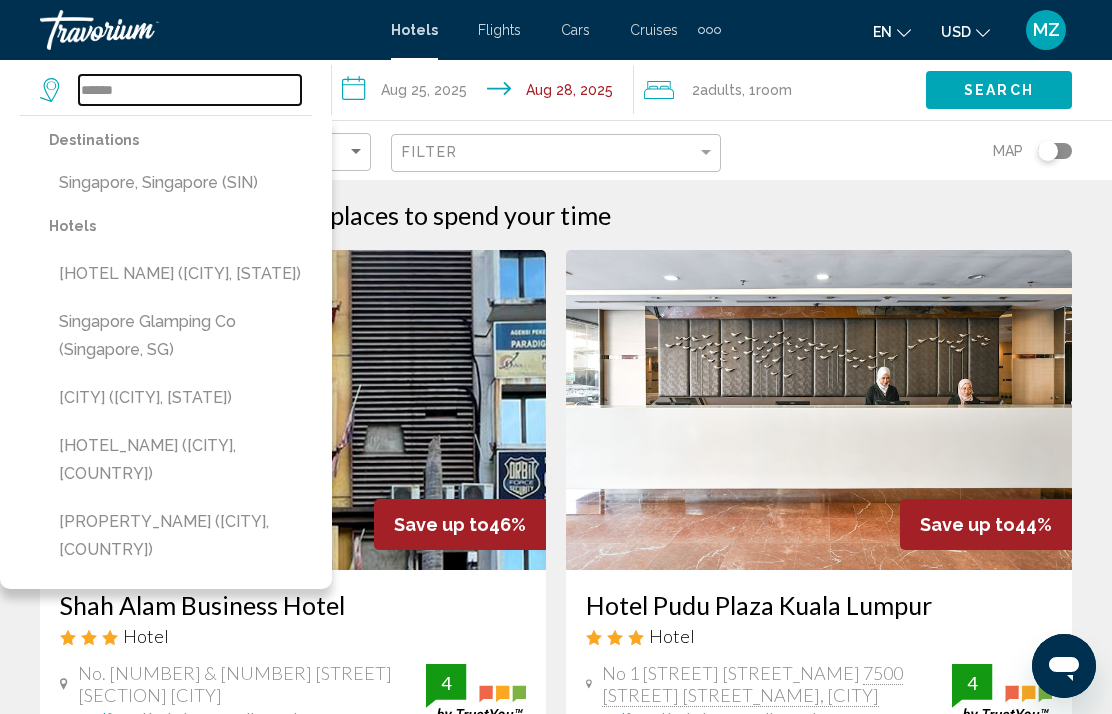 type on "**********" 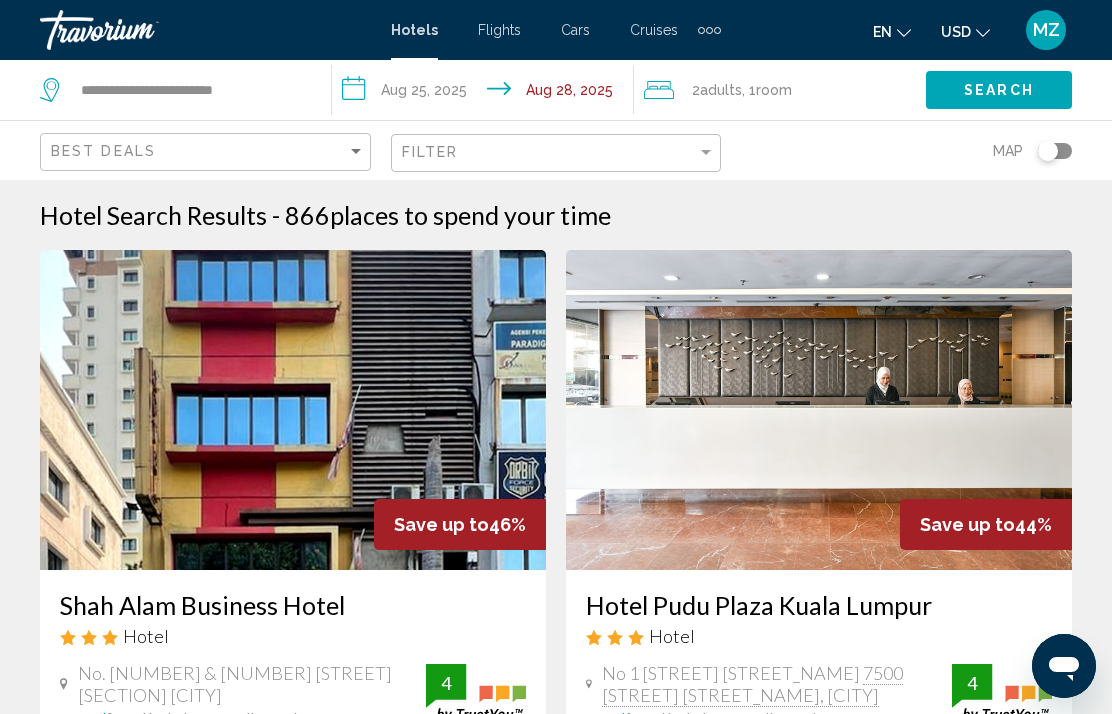 click on "**********" at bounding box center [487, 93] 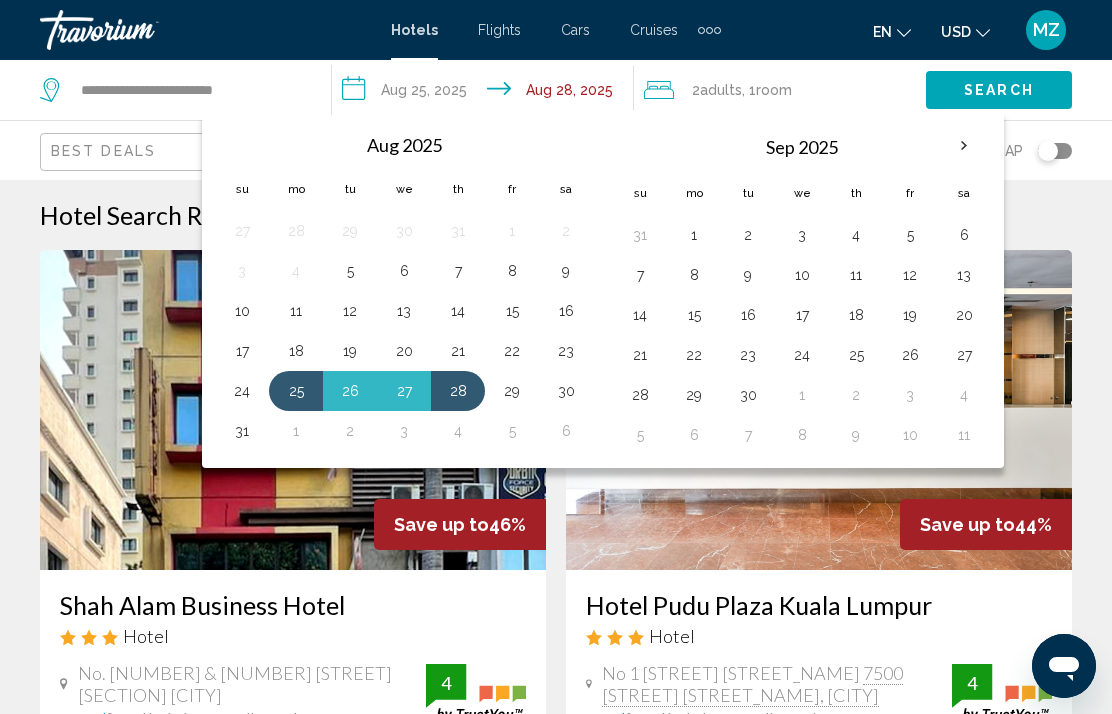 click on "29" at bounding box center (512, 391) 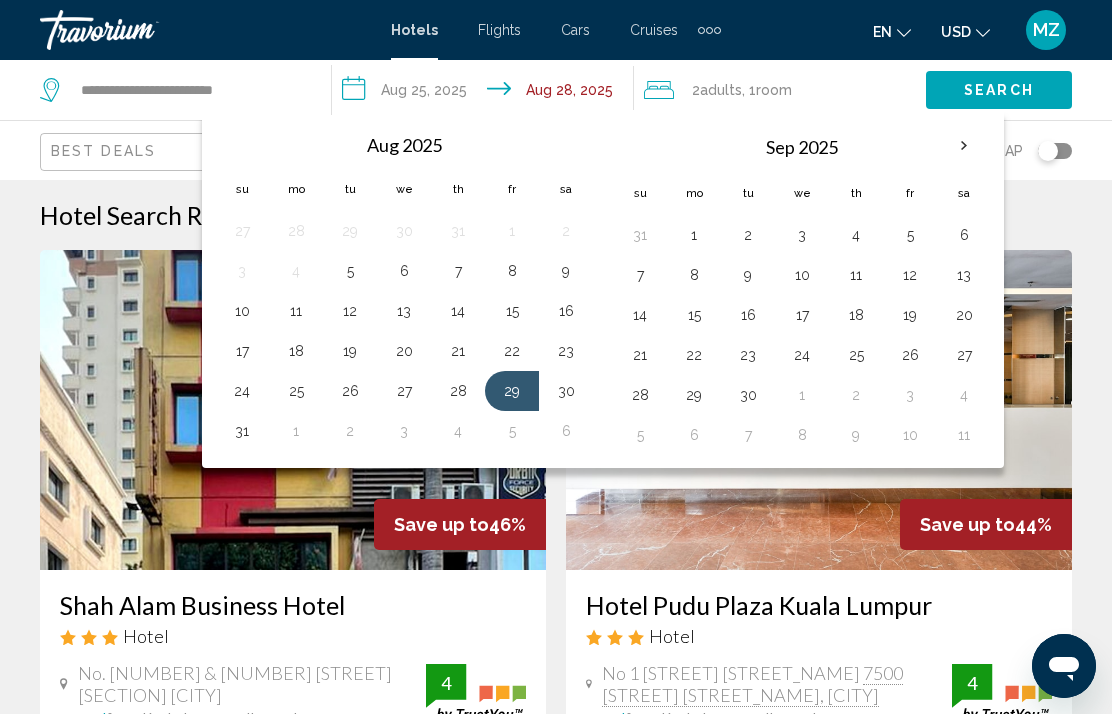 click on "25" at bounding box center (296, 391) 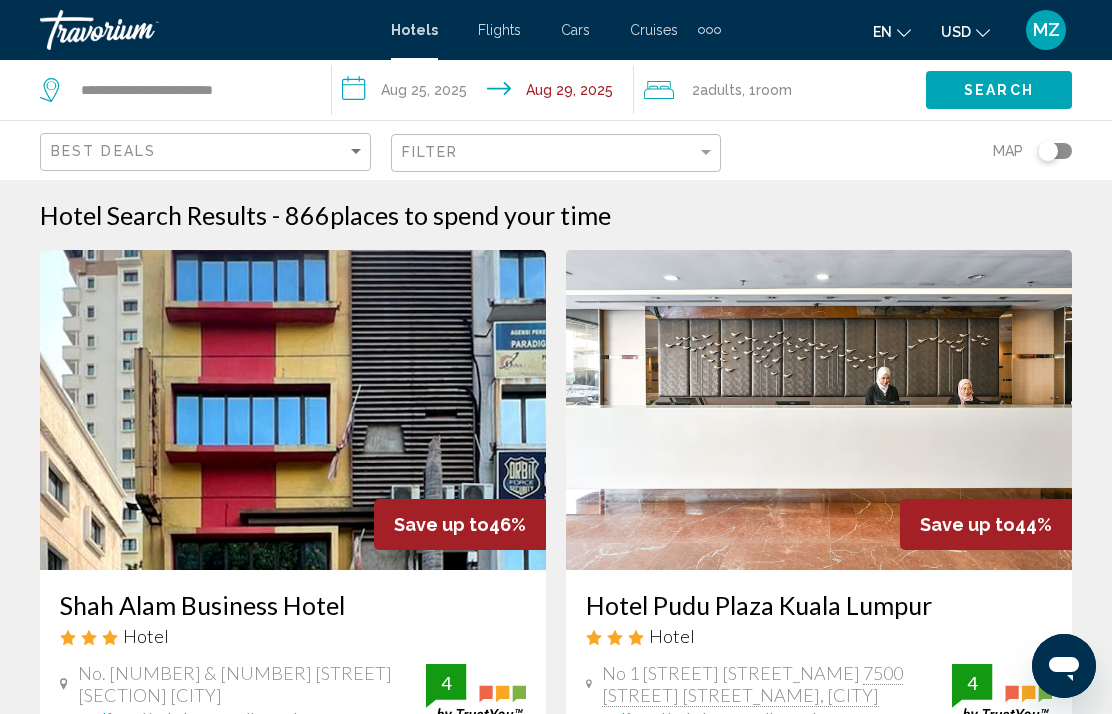 click on "**********" at bounding box center [487, 93] 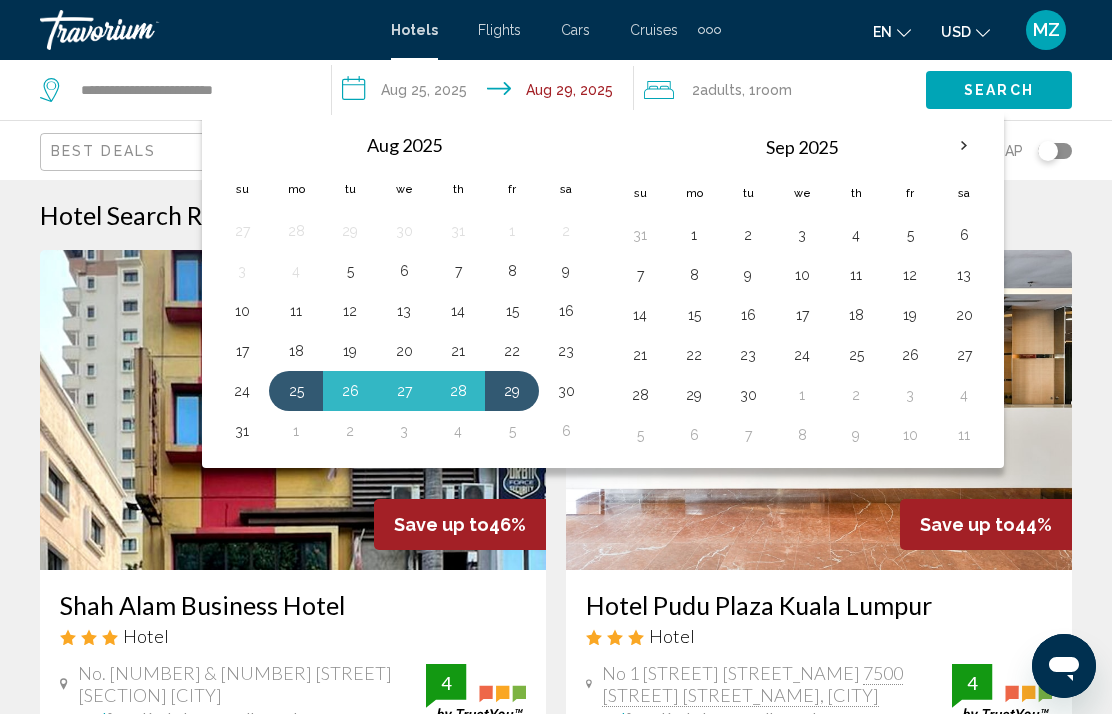 click on "30" at bounding box center [566, 391] 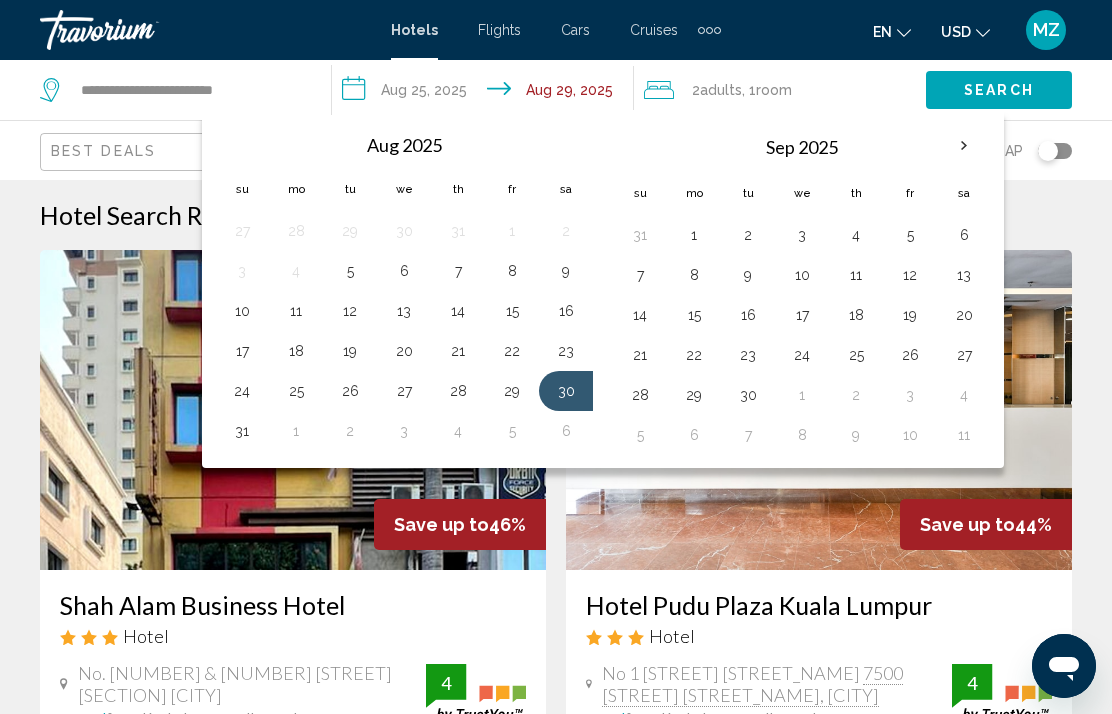click on "25" at bounding box center (296, 391) 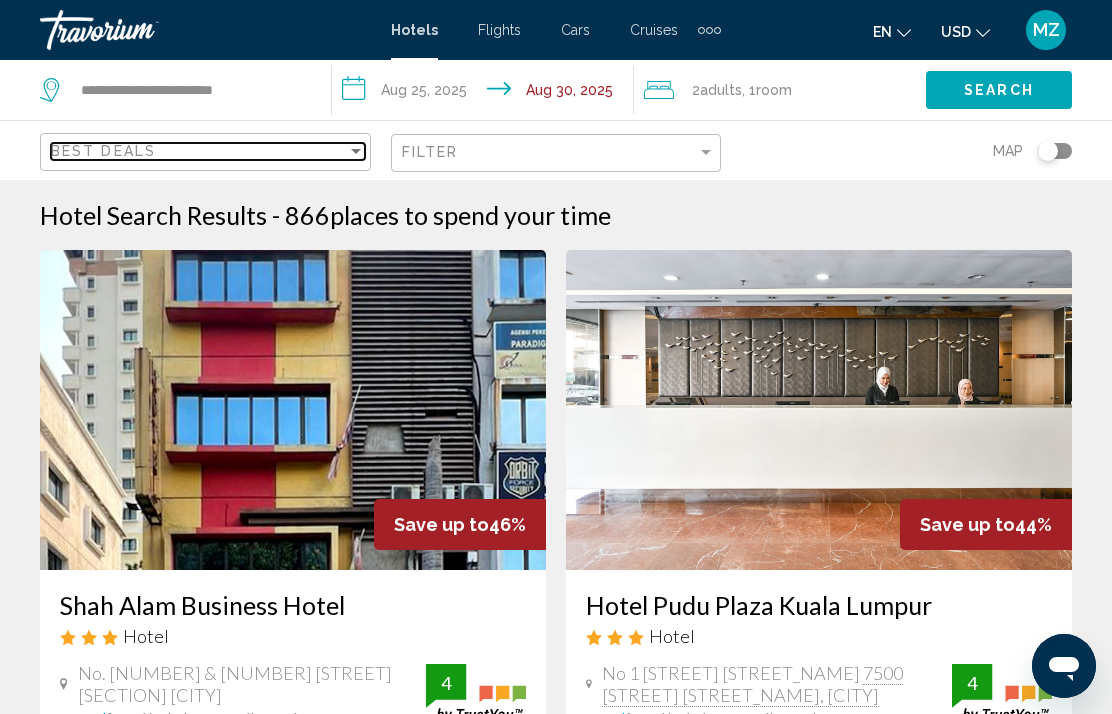 click on "Best Deals" at bounding box center [199, 151] 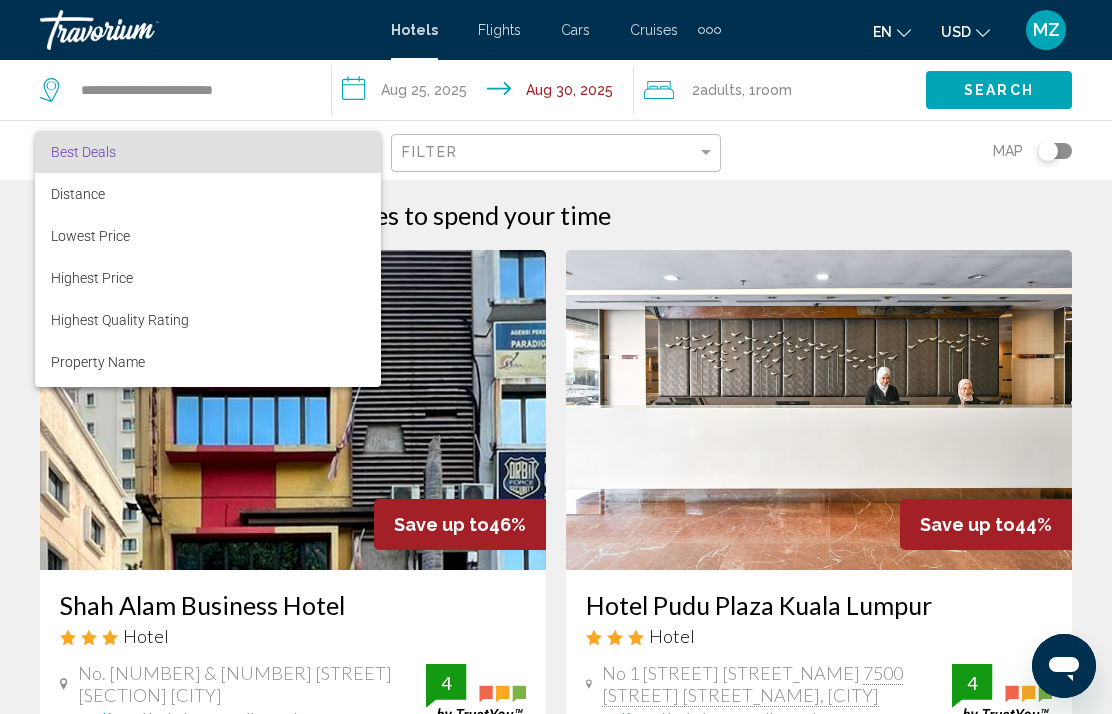 click at bounding box center [556, 357] 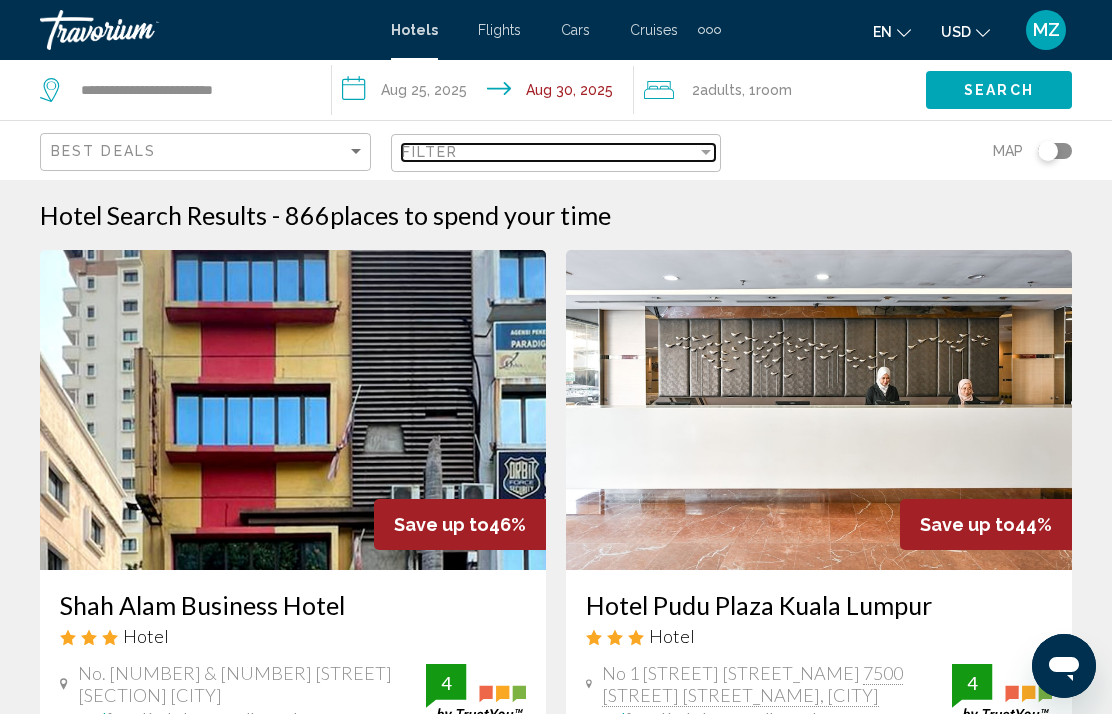 click on "Filter" at bounding box center (550, 152) 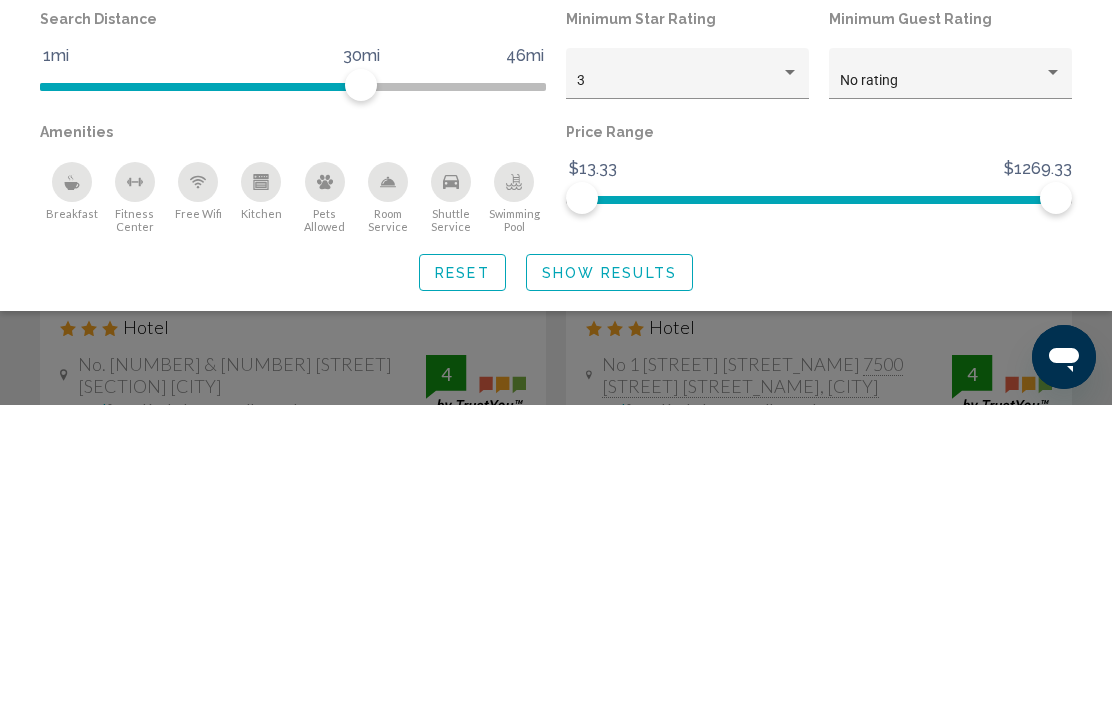 click at bounding box center [790, 381] 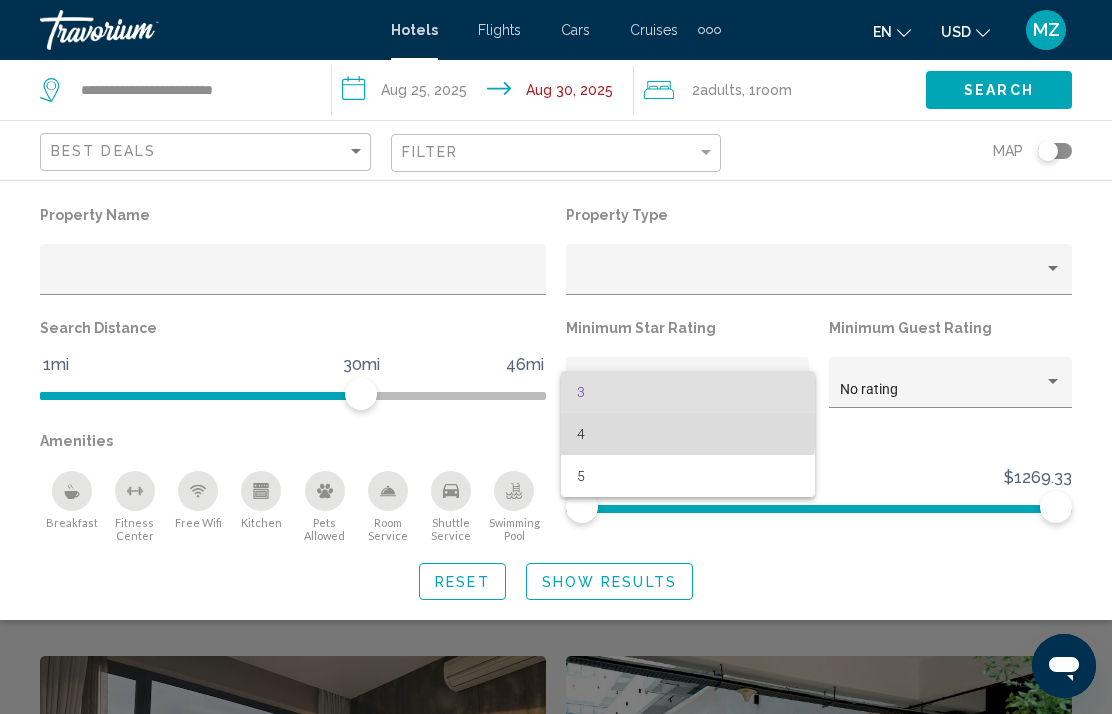 click on "4" at bounding box center [688, 434] 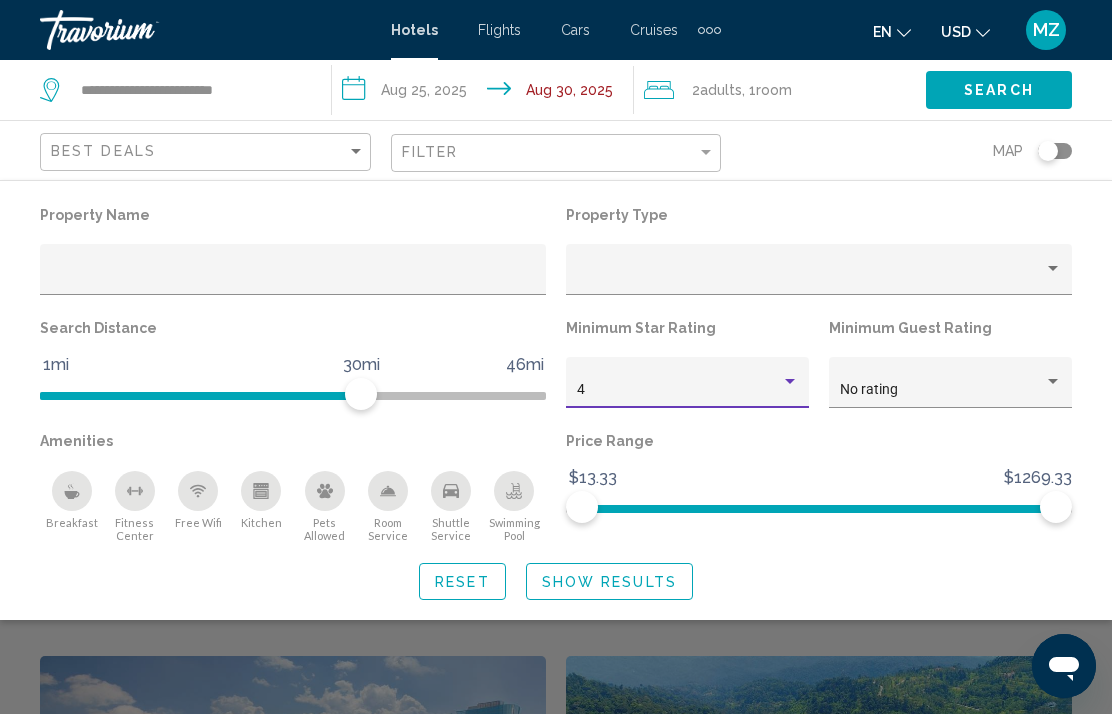 scroll, scrollTop: 389, scrollLeft: 0, axis: vertical 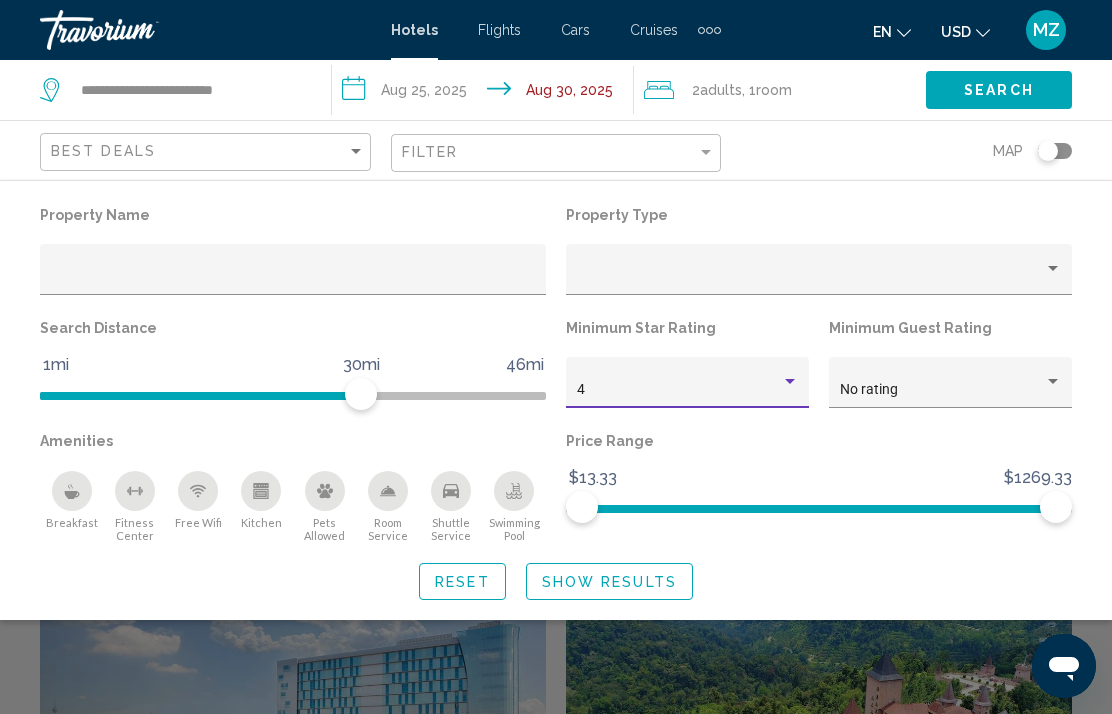 click at bounding box center (1053, 382) 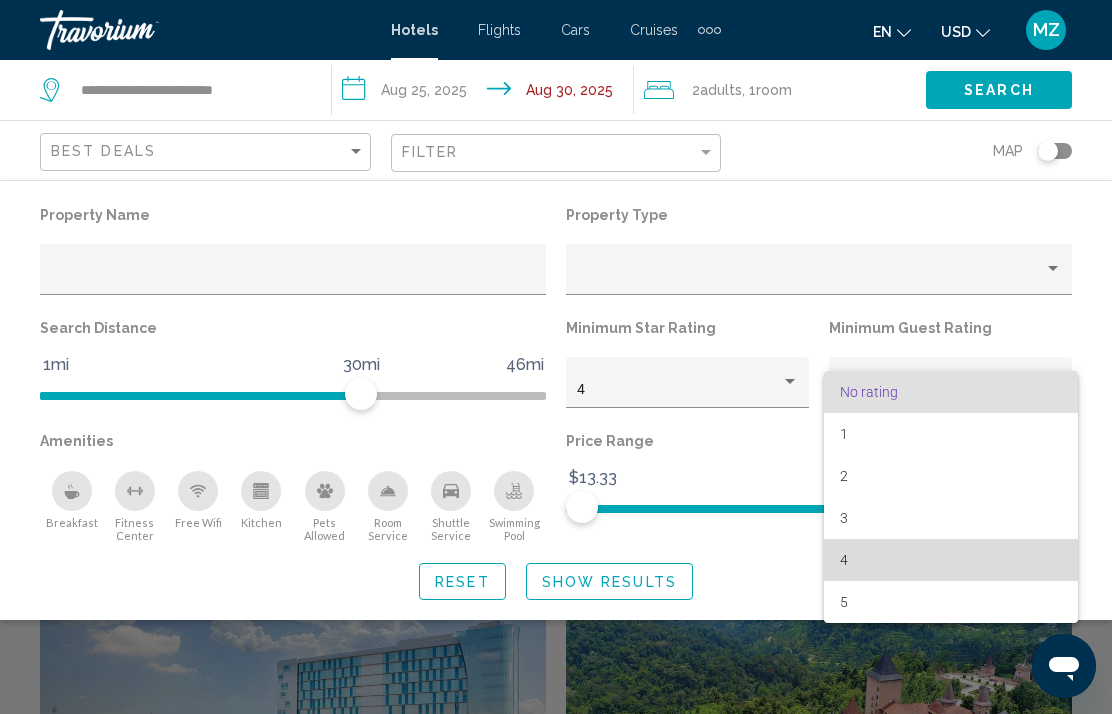 click on "4" at bounding box center [951, 560] 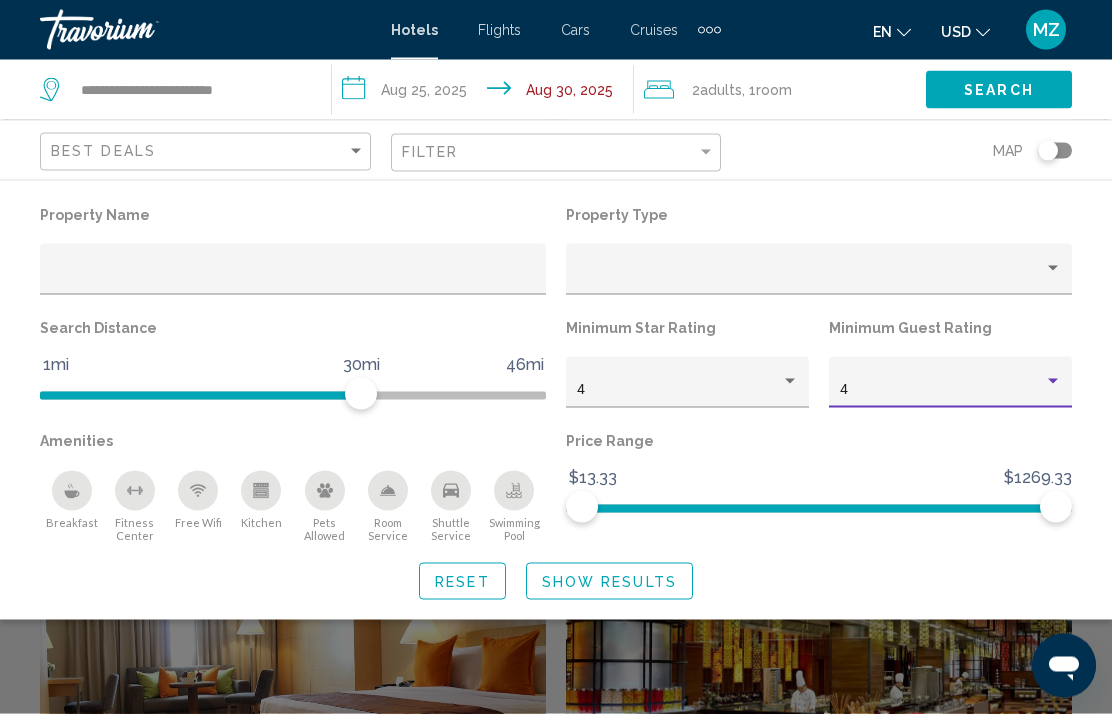 scroll, scrollTop: 459, scrollLeft: 0, axis: vertical 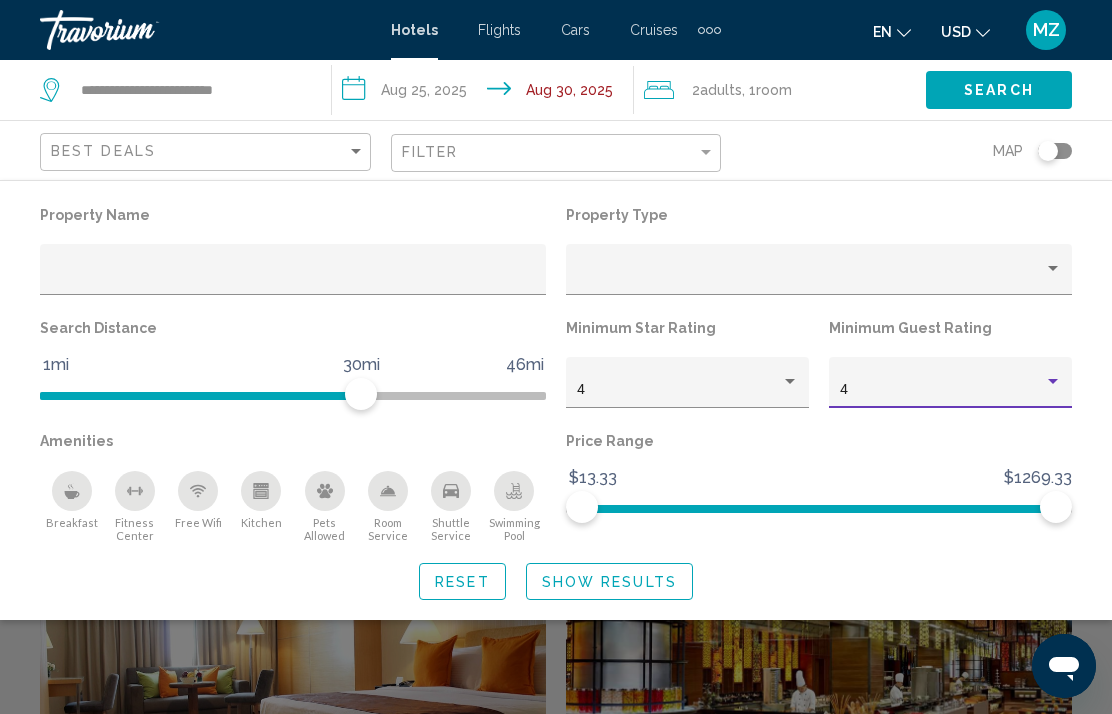 click on "Show Results" 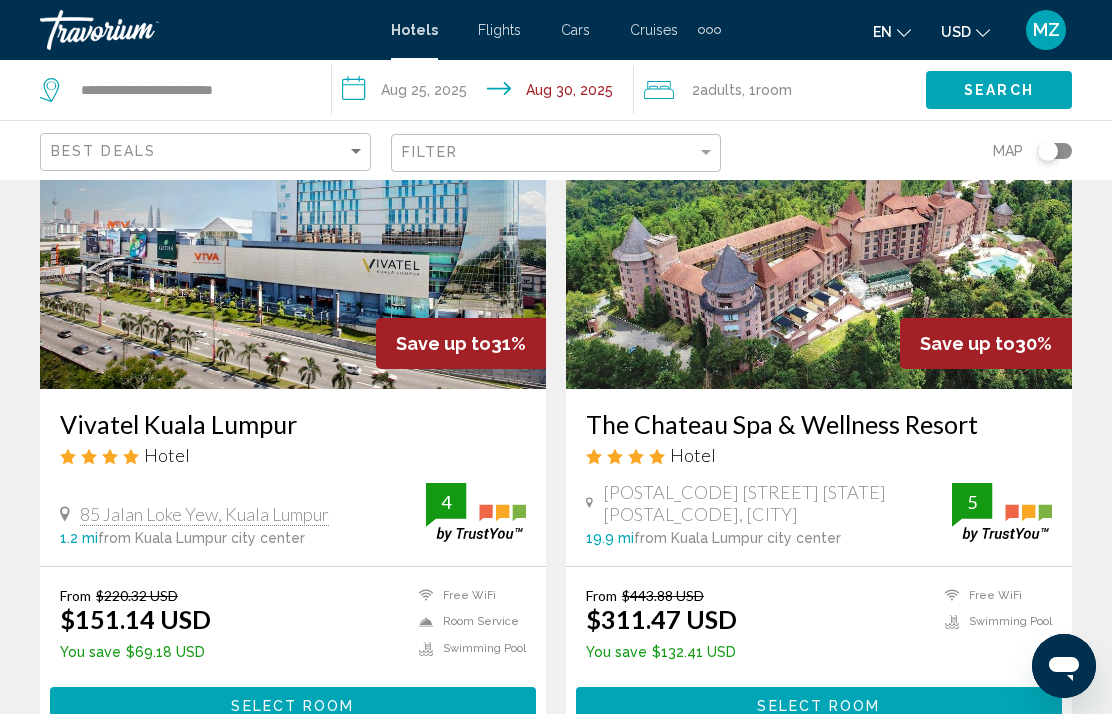 scroll, scrollTop: 180, scrollLeft: 0, axis: vertical 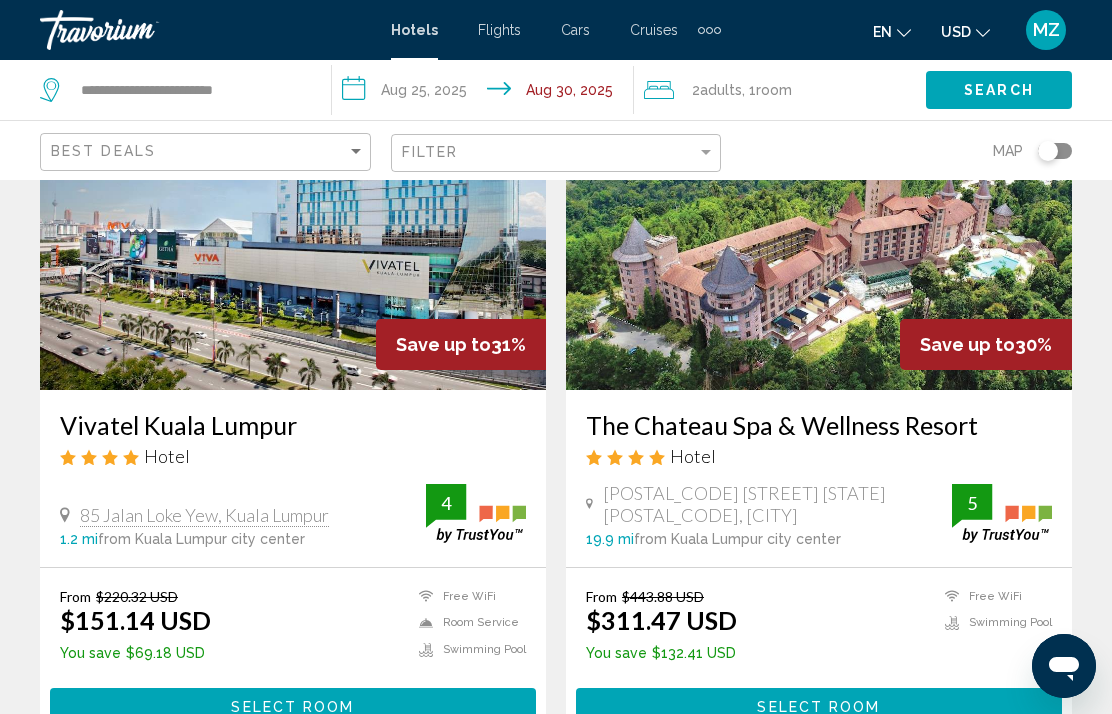 click at bounding box center (819, 230) 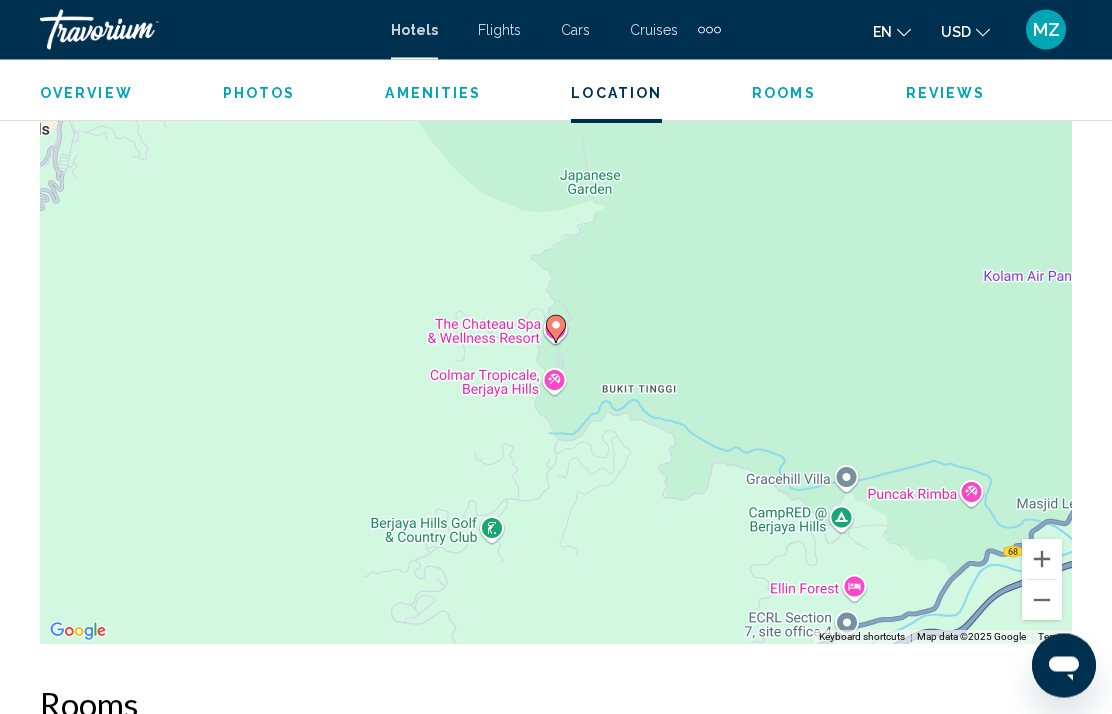 scroll, scrollTop: 2323, scrollLeft: 0, axis: vertical 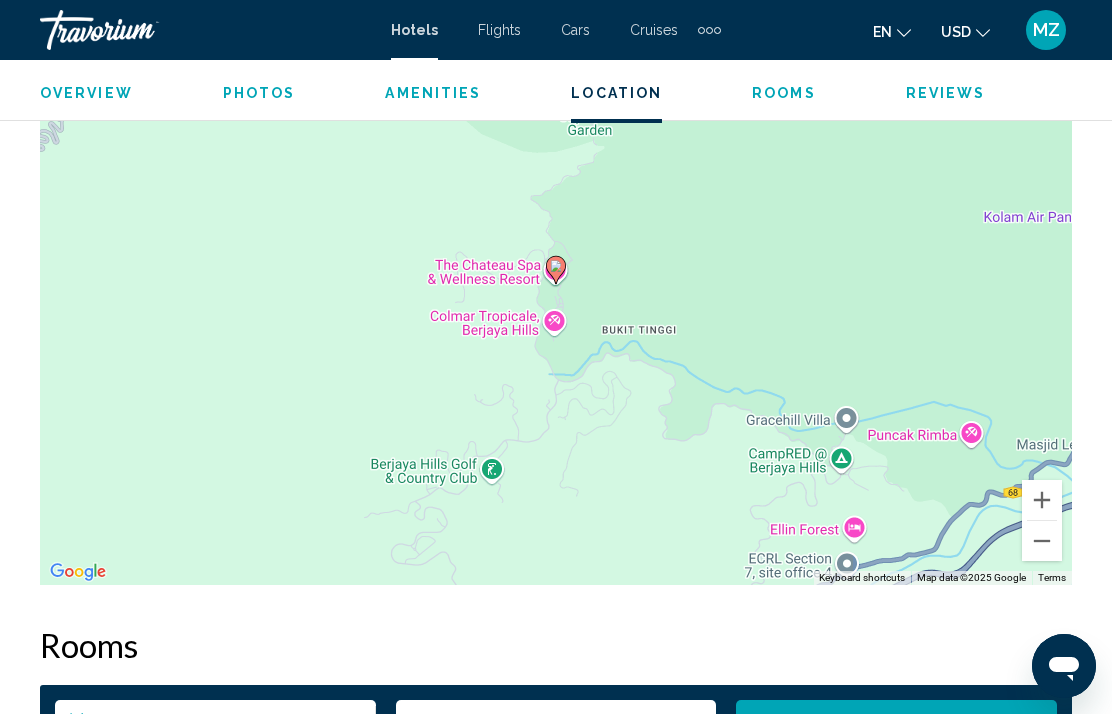 click at bounding box center [1042, 541] 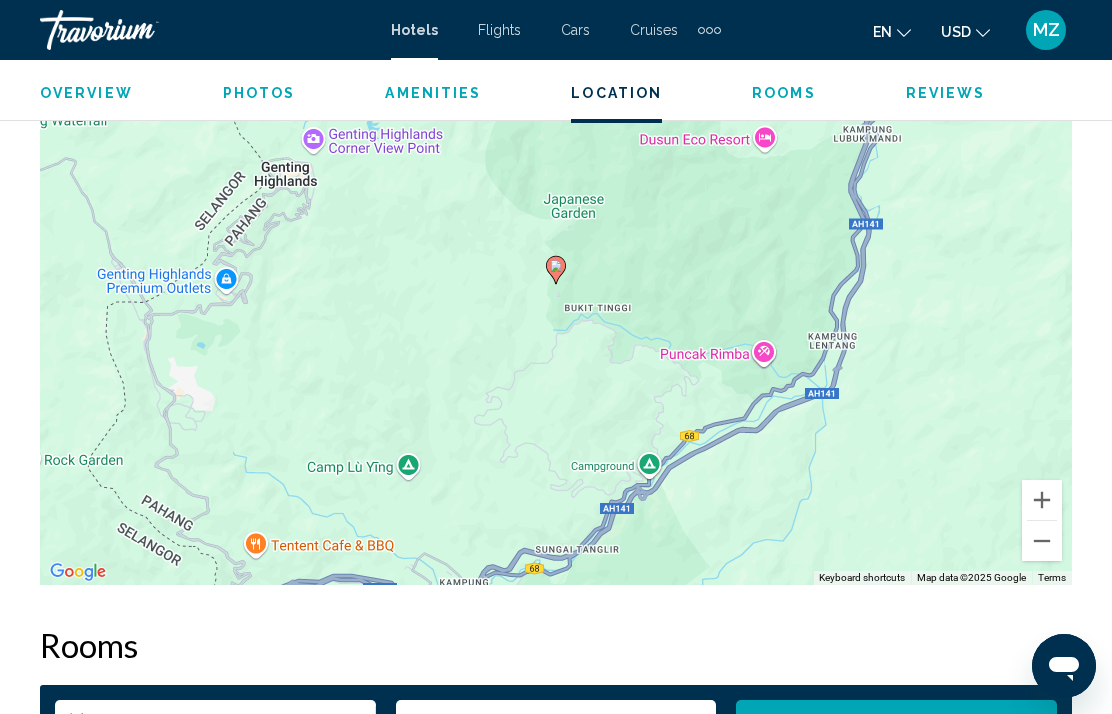 click at bounding box center (1042, 541) 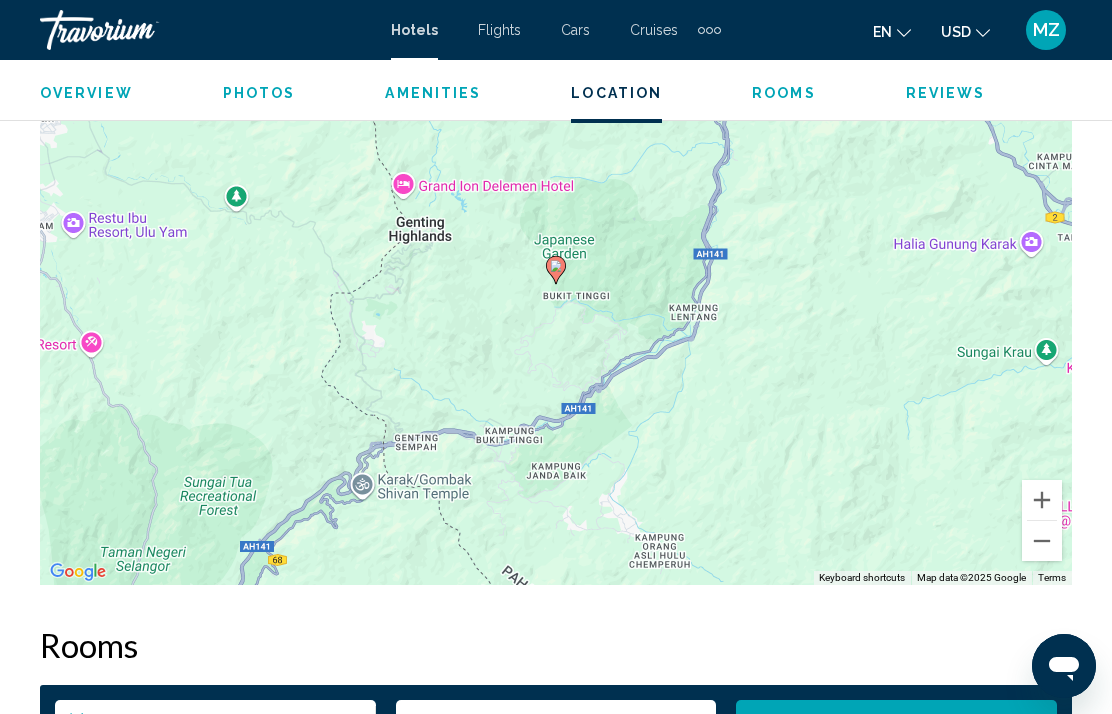 click at bounding box center (1042, 541) 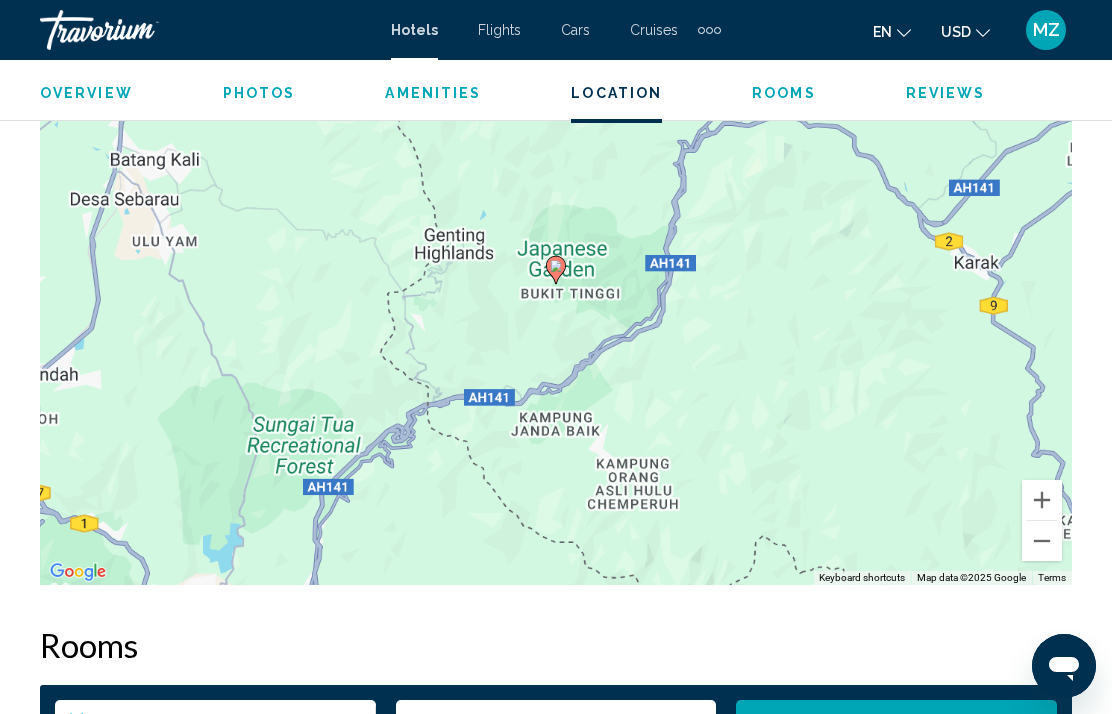click at bounding box center (1042, 541) 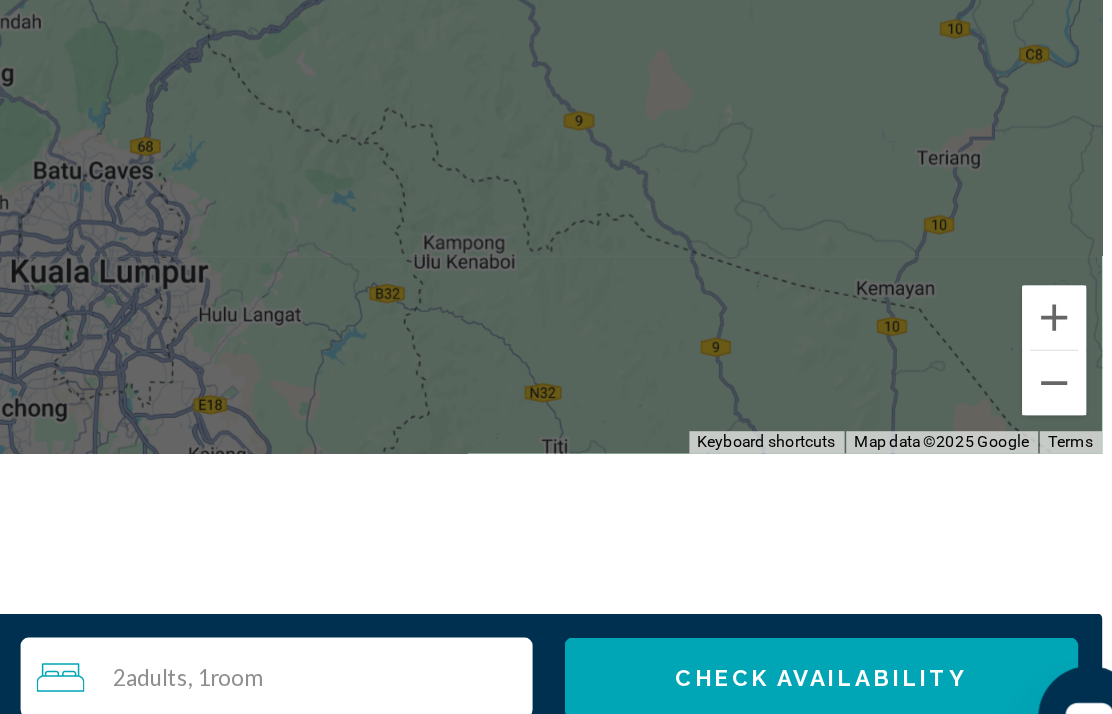 scroll, scrollTop: 2465, scrollLeft: 0, axis: vertical 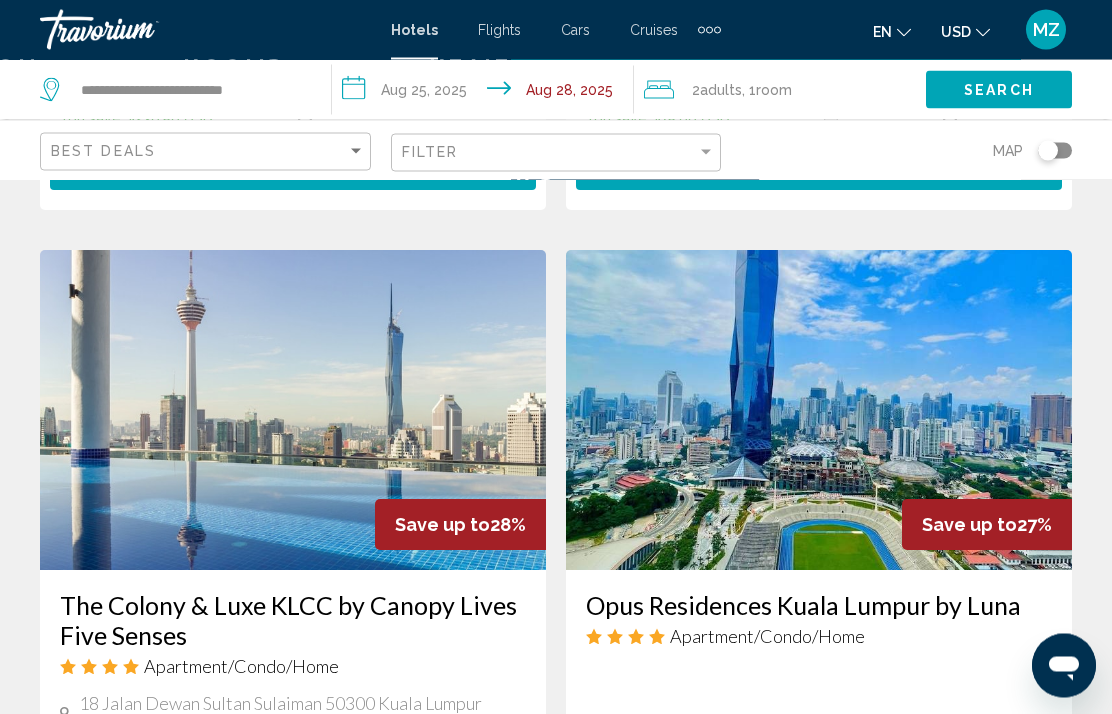 click at bounding box center (293, 411) 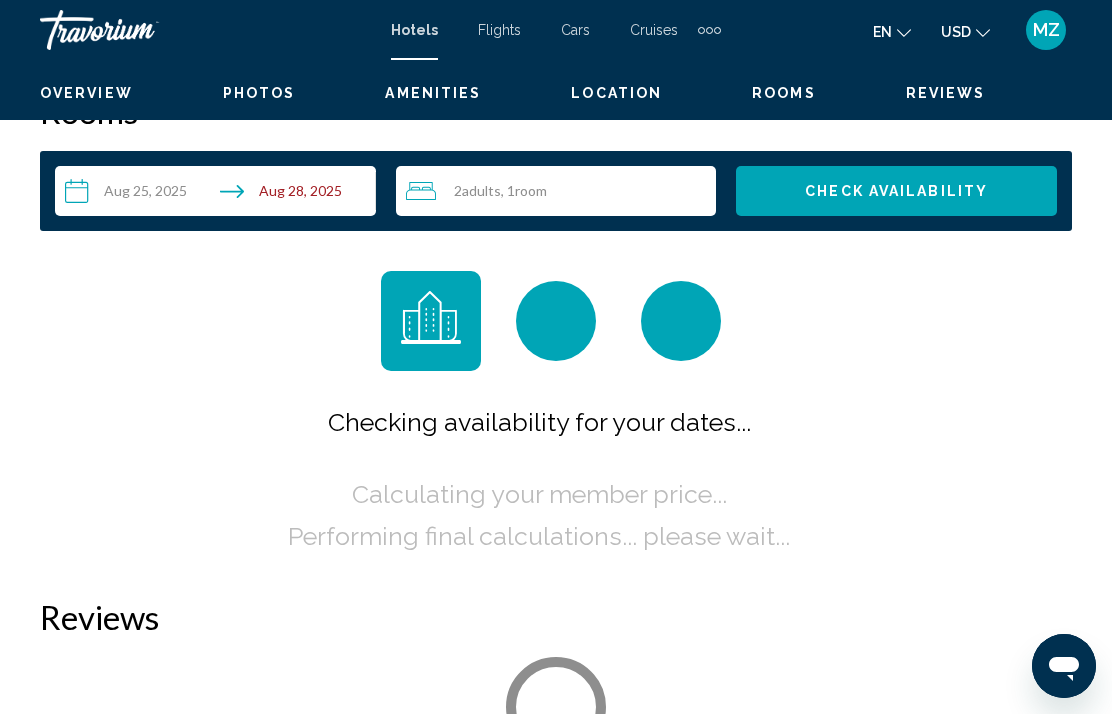 scroll, scrollTop: 0, scrollLeft: 0, axis: both 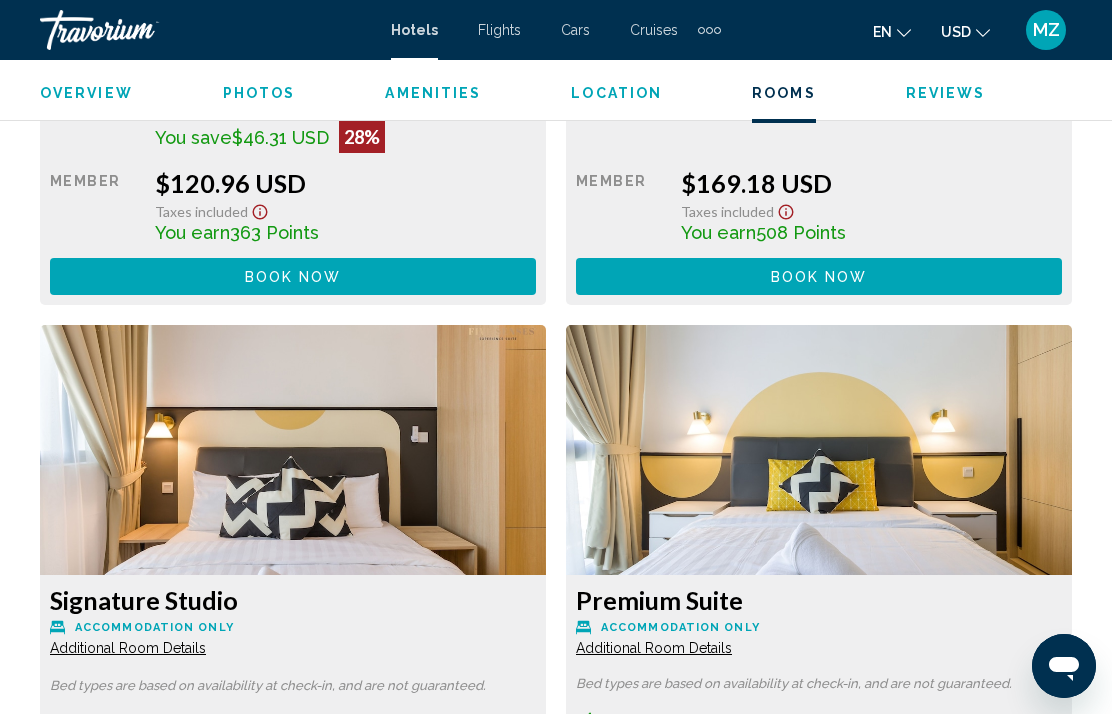 click at bounding box center [709, 30] 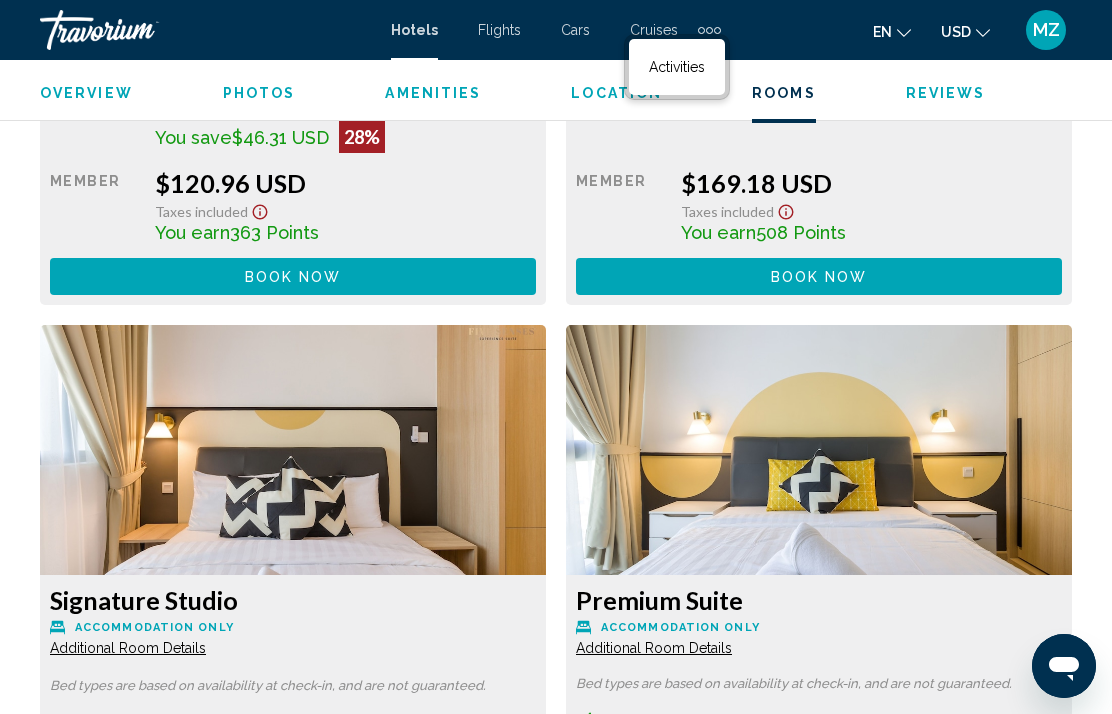 click on "Activities" at bounding box center [677, 67] 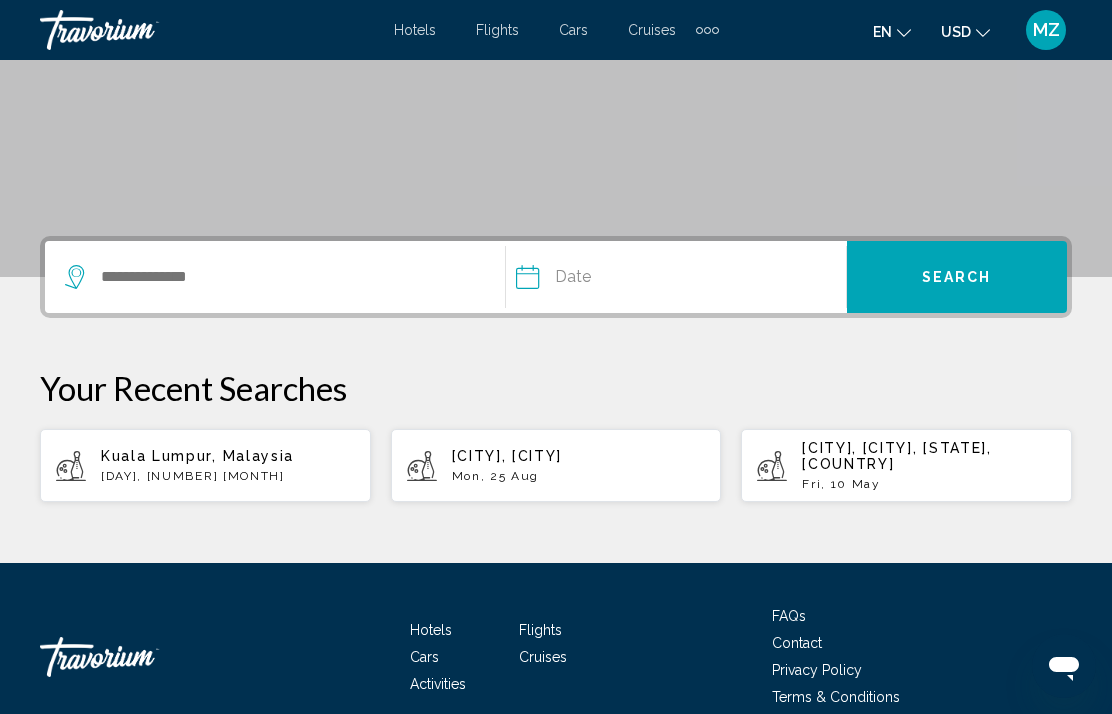 scroll, scrollTop: 335, scrollLeft: 0, axis: vertical 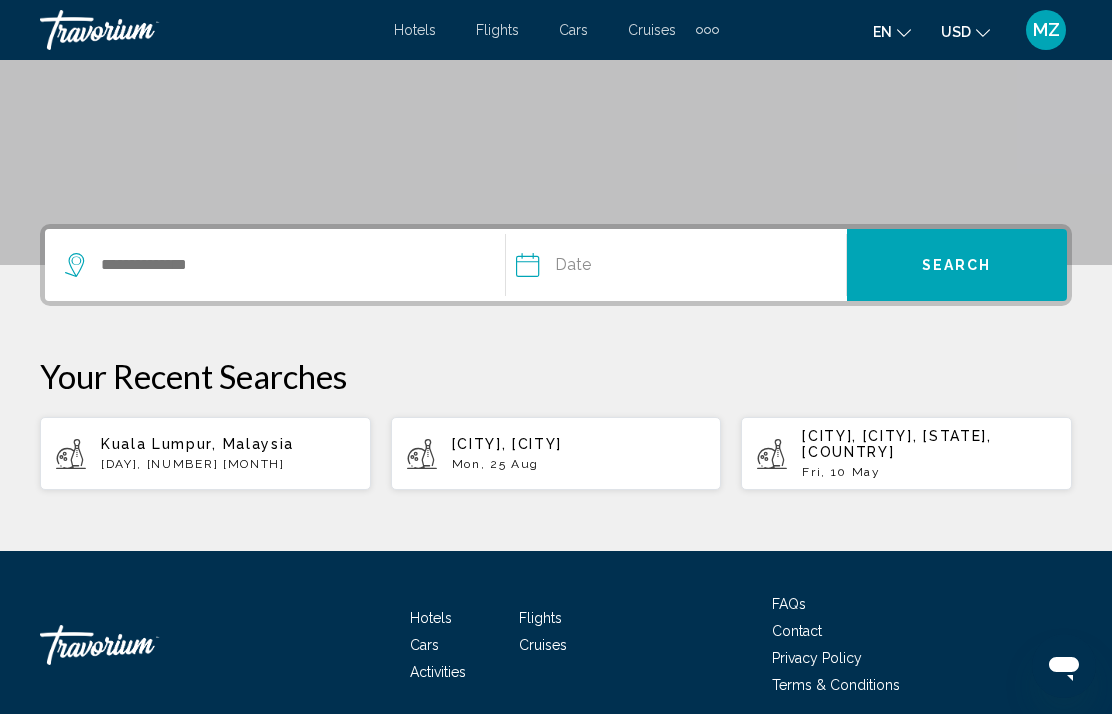 click on "[CITY], Malaysia  Wed, 27 Aug" at bounding box center [205, 453] 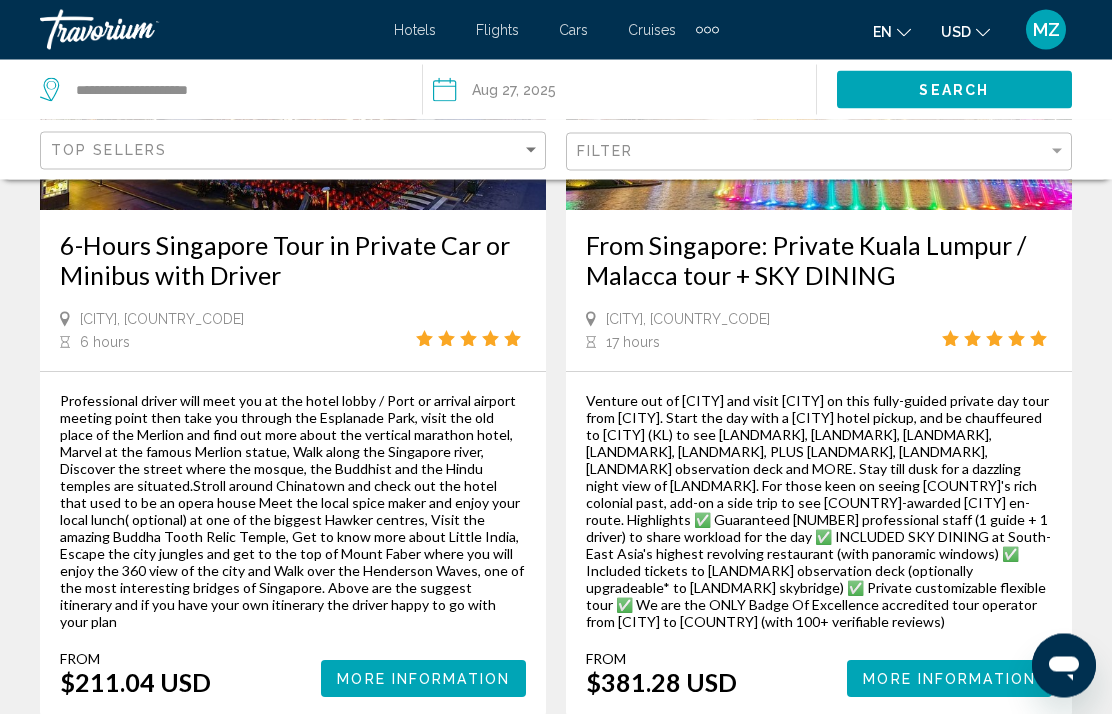 scroll, scrollTop: 1246, scrollLeft: 0, axis: vertical 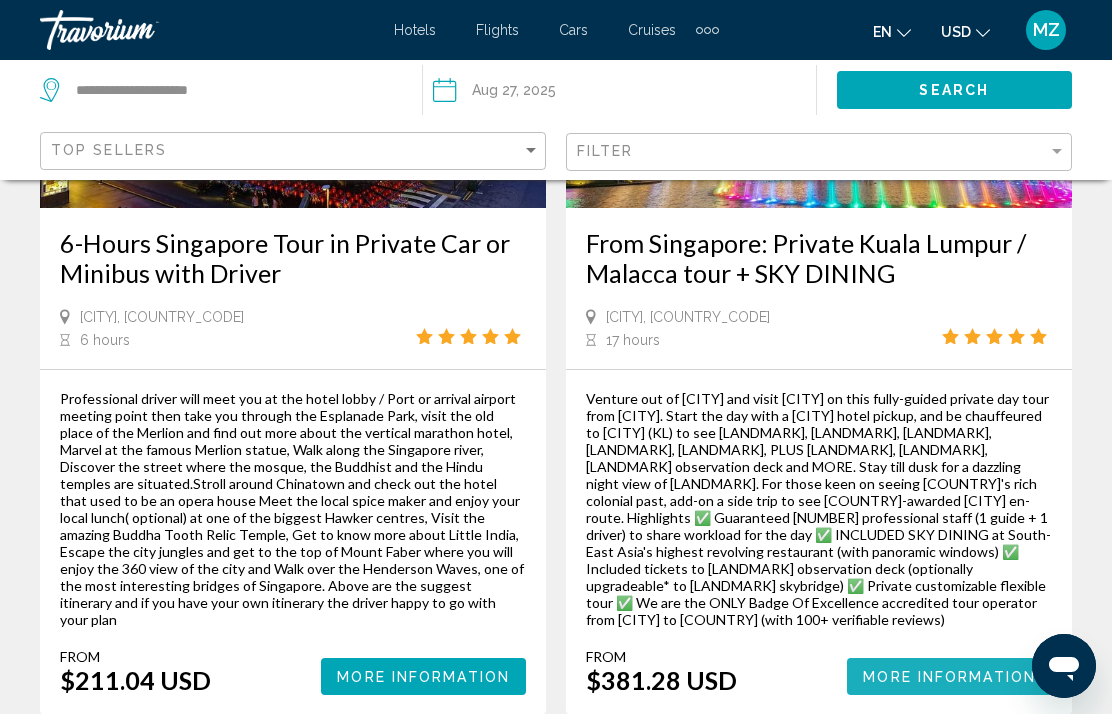 click on "More Information" at bounding box center (949, 677) 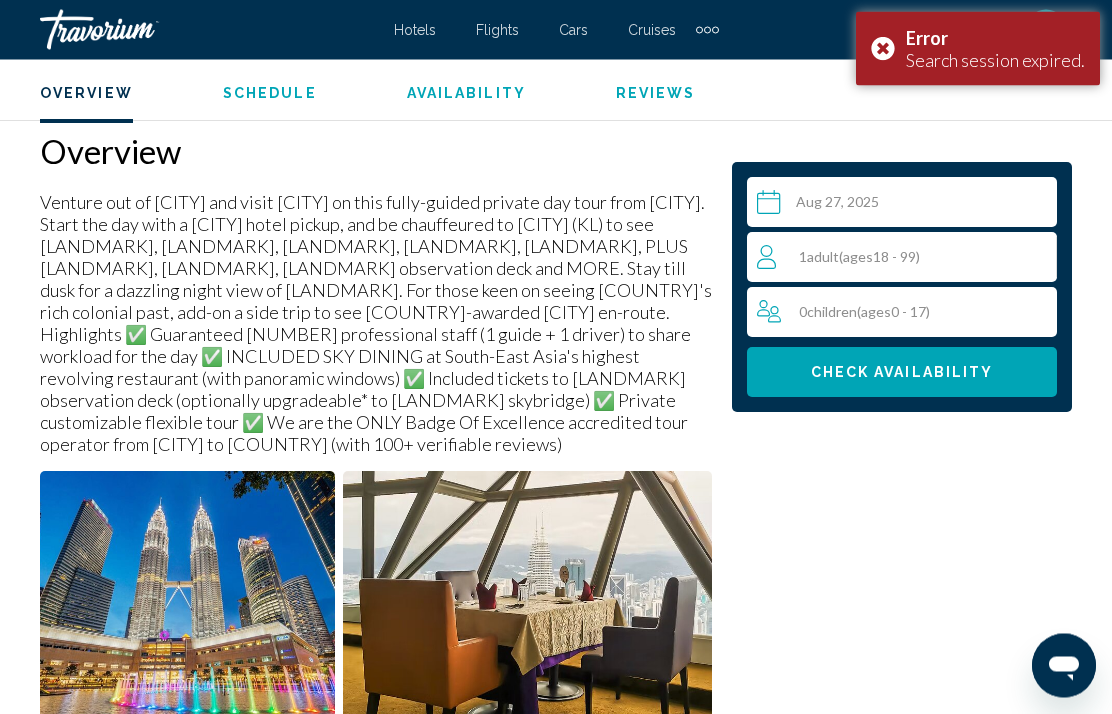 scroll, scrollTop: 994, scrollLeft: 0, axis: vertical 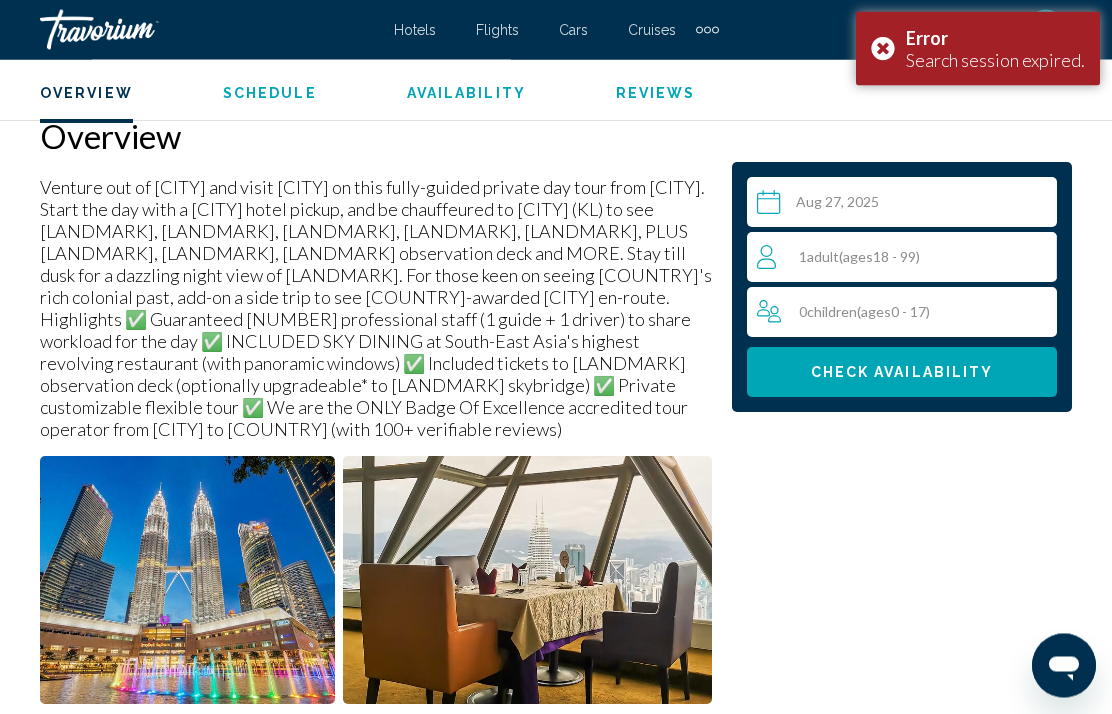 click at bounding box center [528, 581] 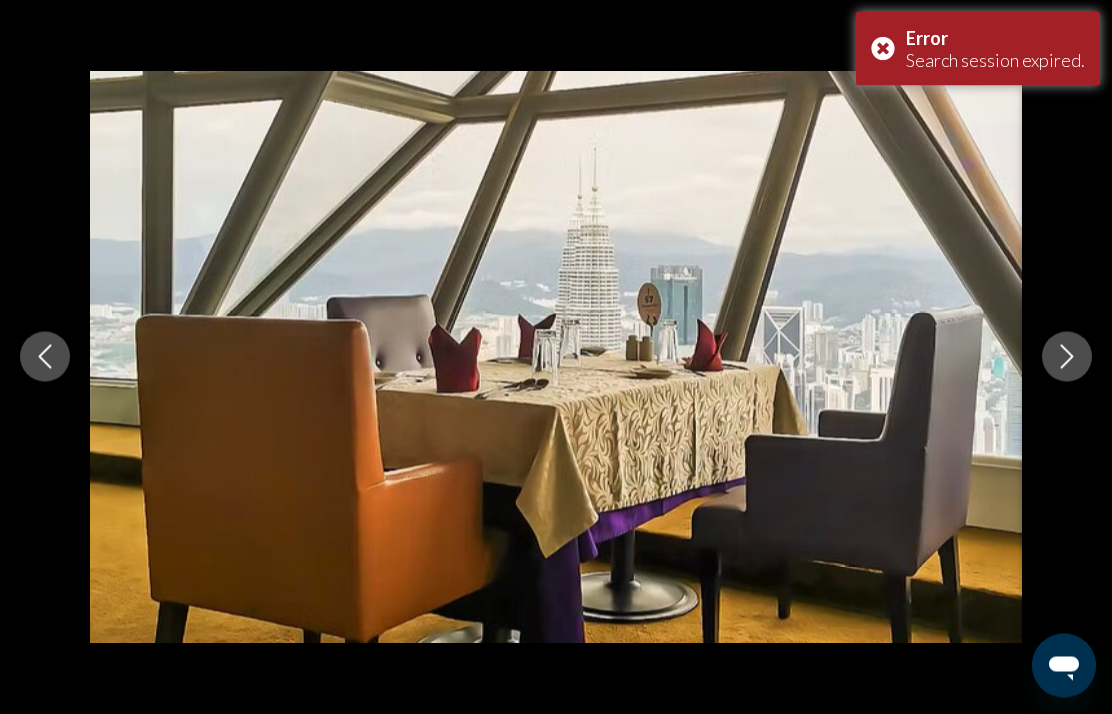 scroll, scrollTop: 995, scrollLeft: 0, axis: vertical 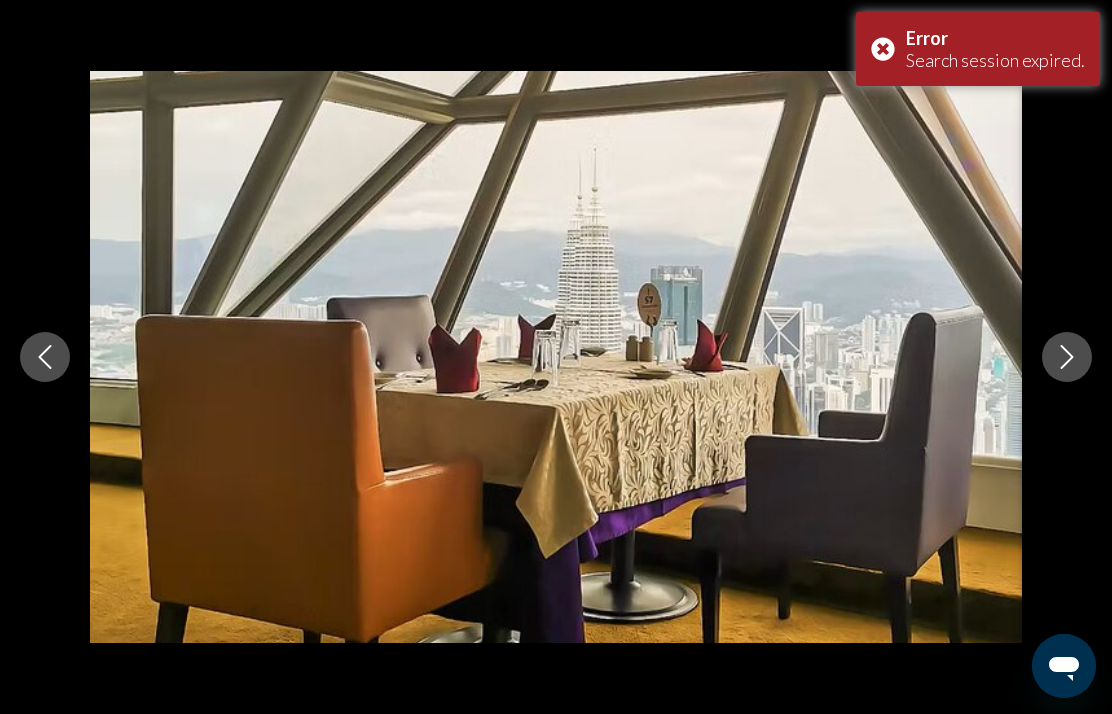 click 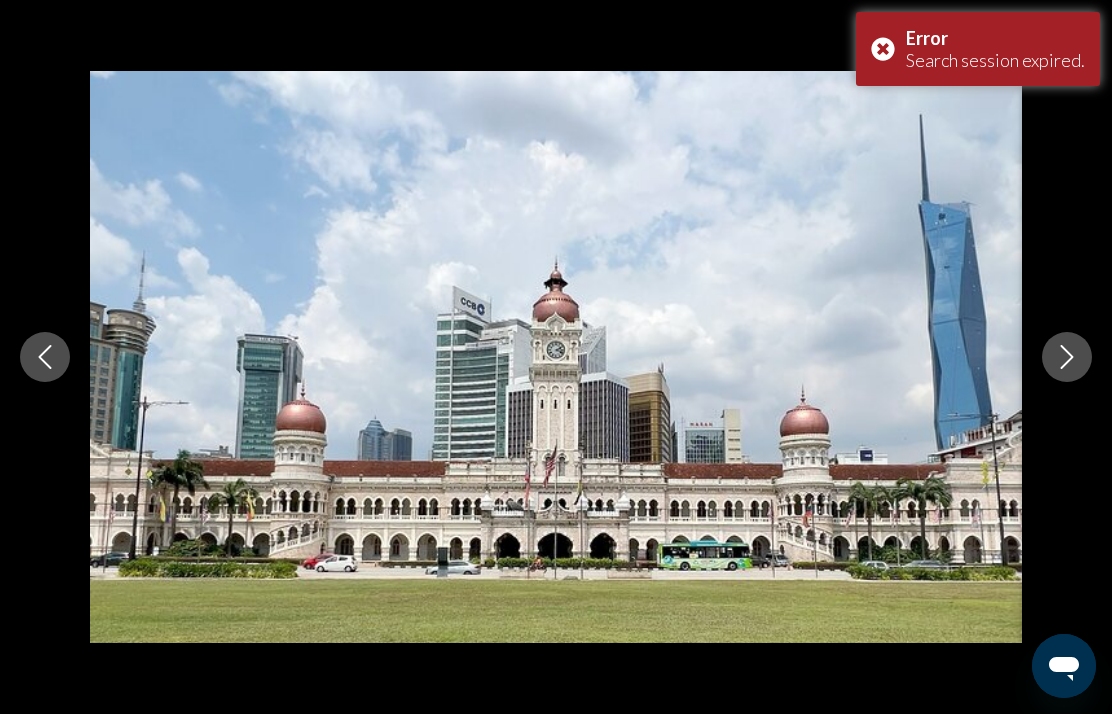 click at bounding box center (1067, 357) 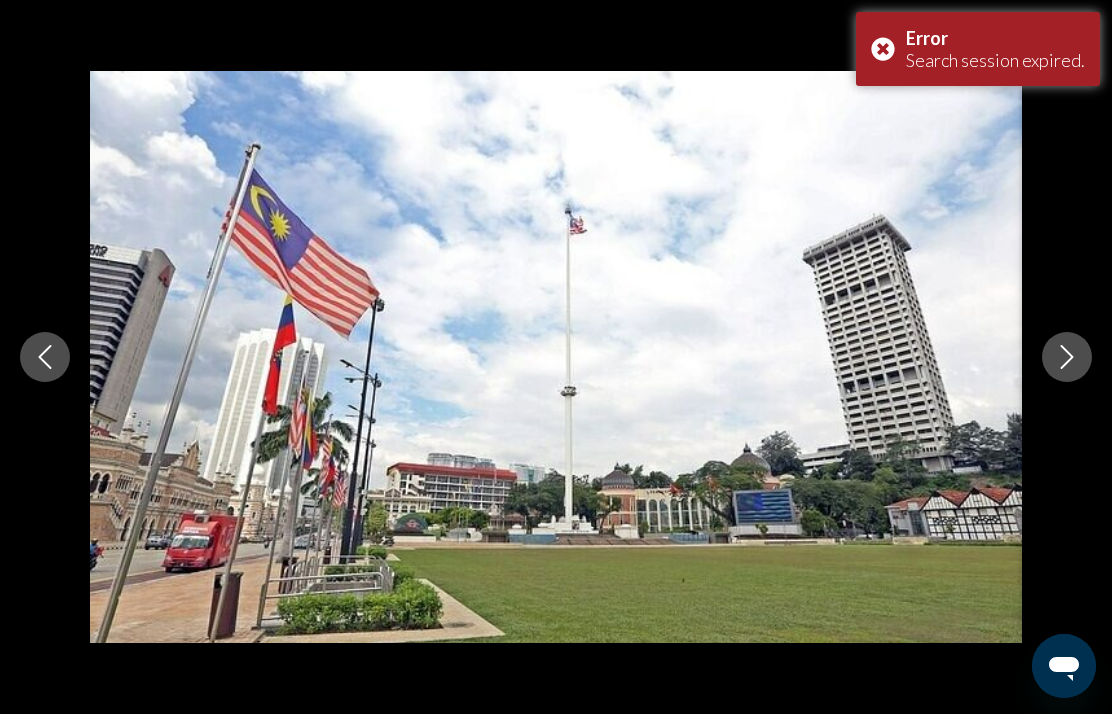 click 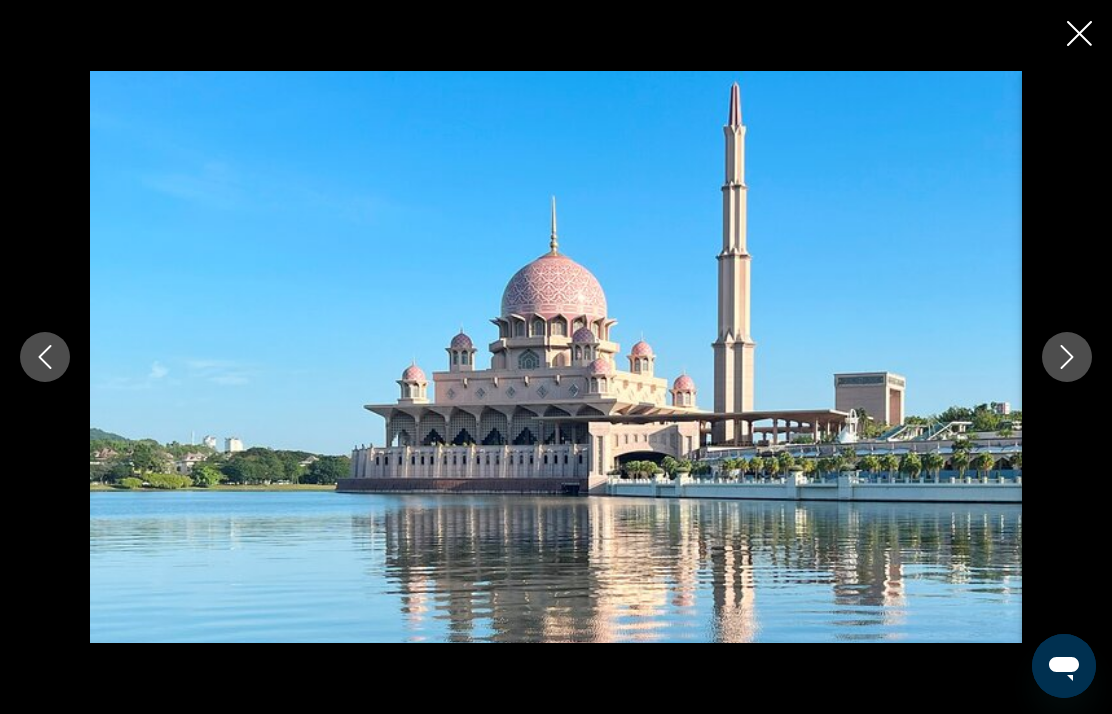 click at bounding box center [1067, 357] 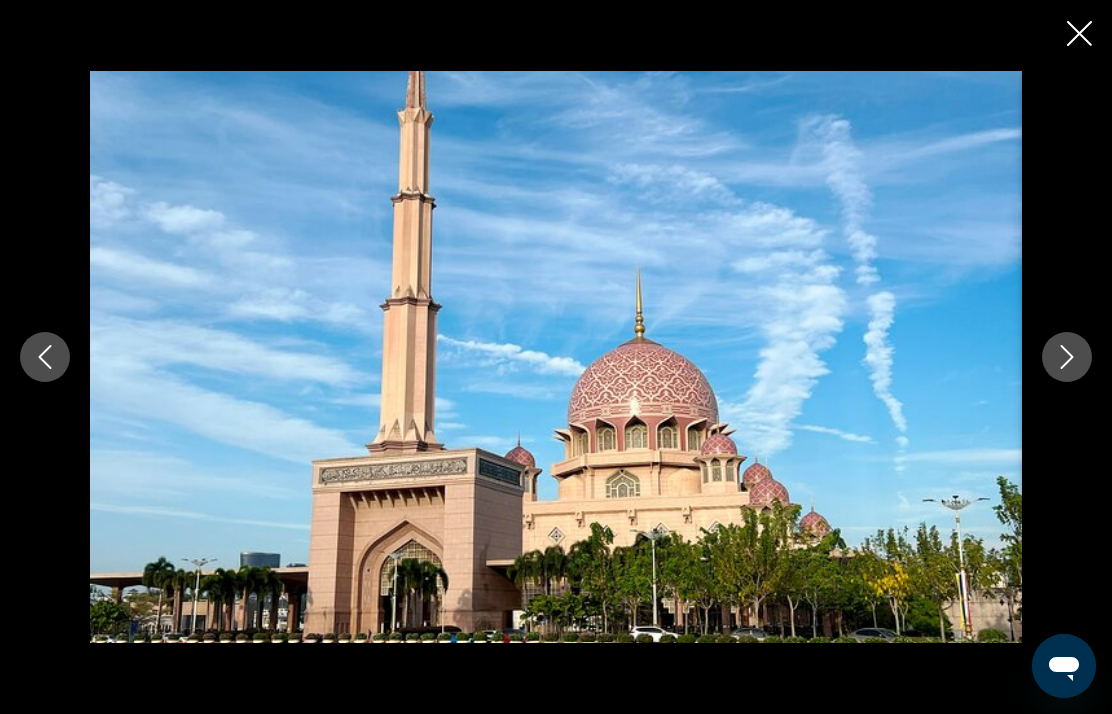 click 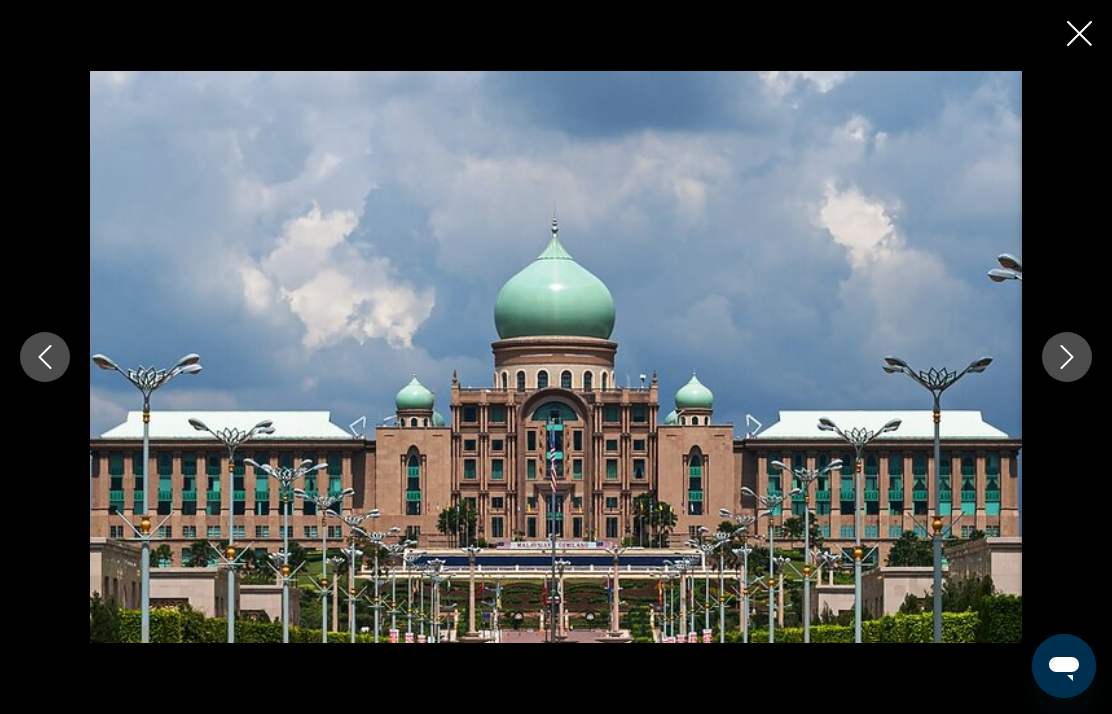 click 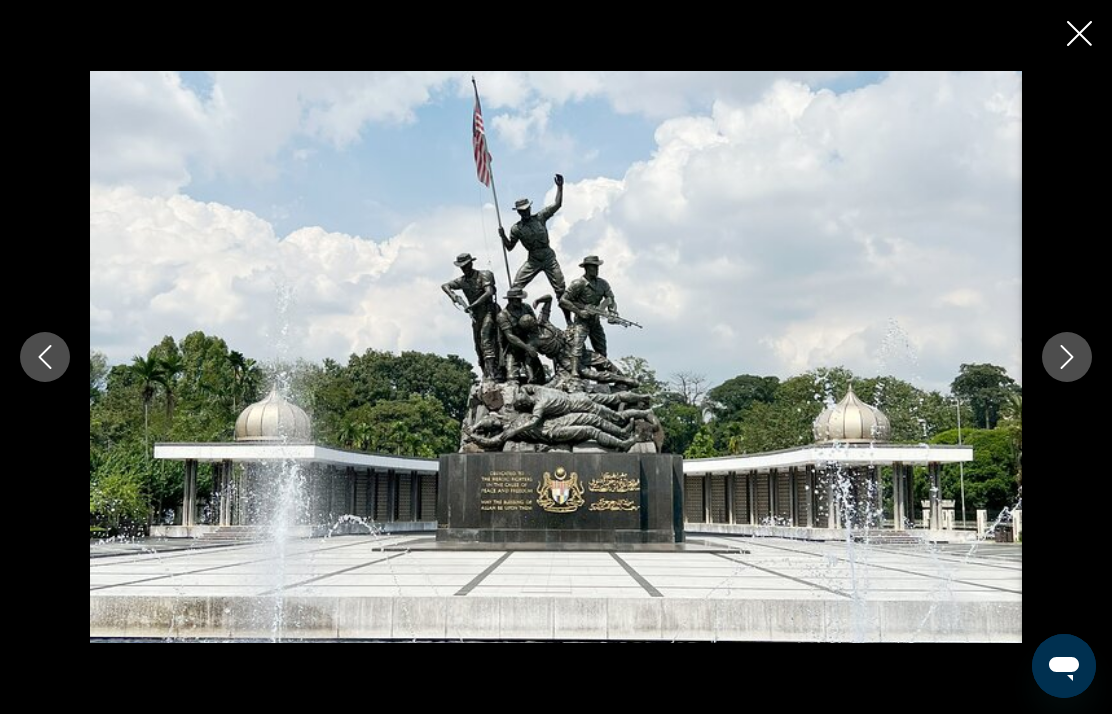 click 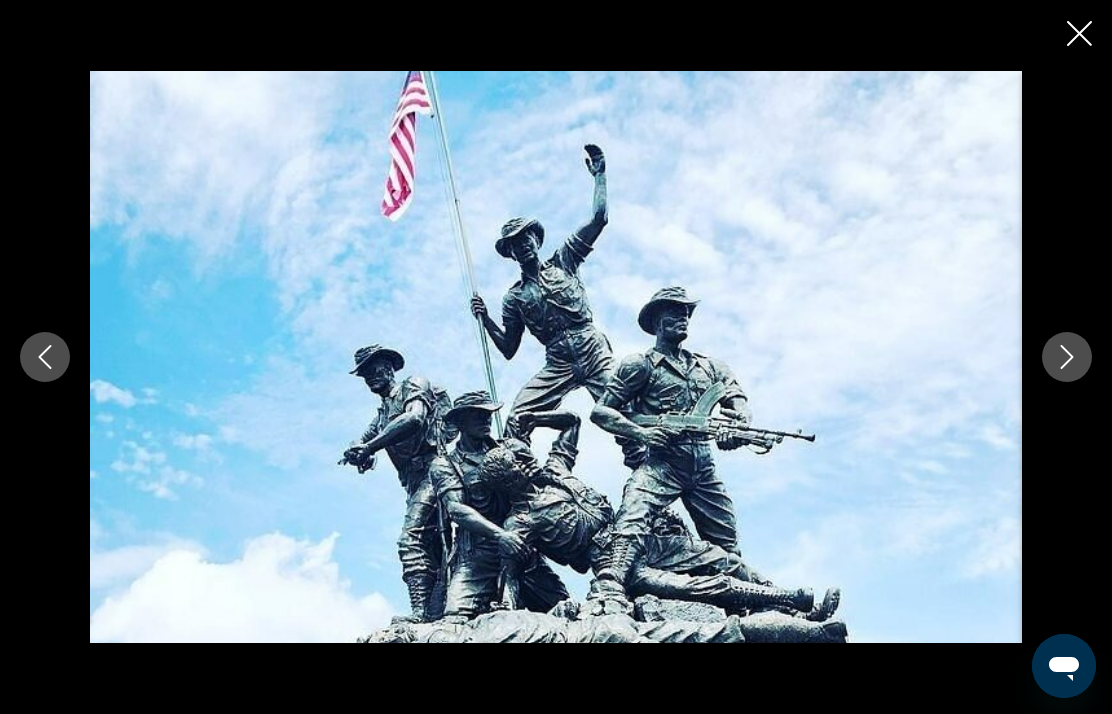 click 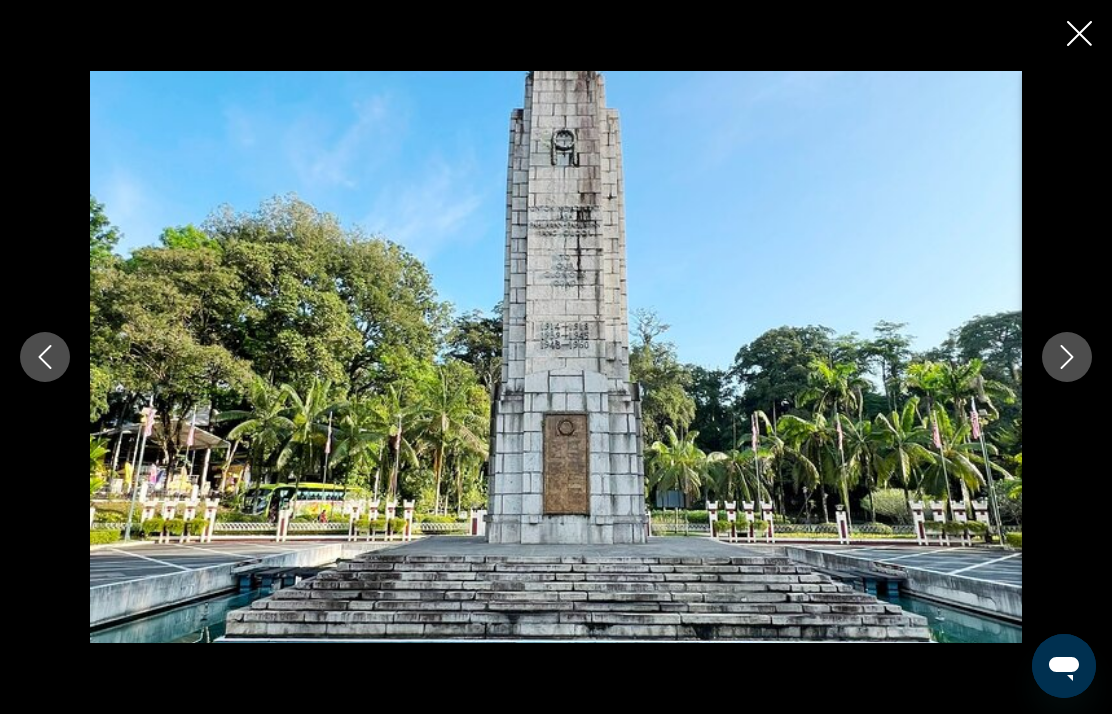 click 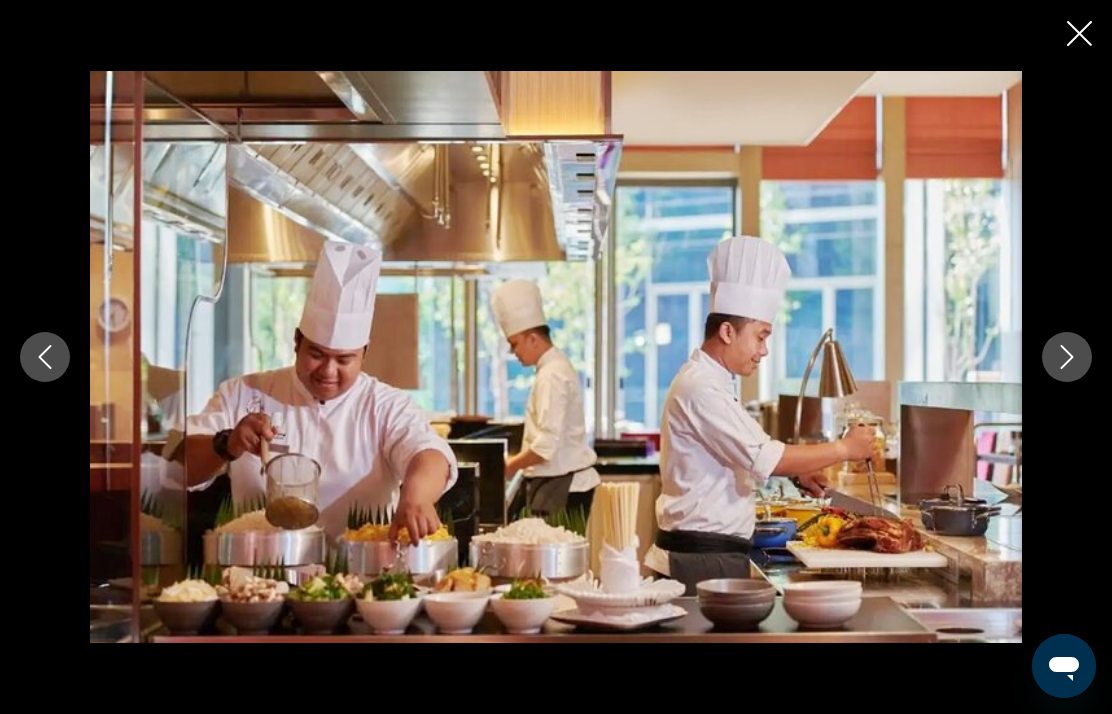 click 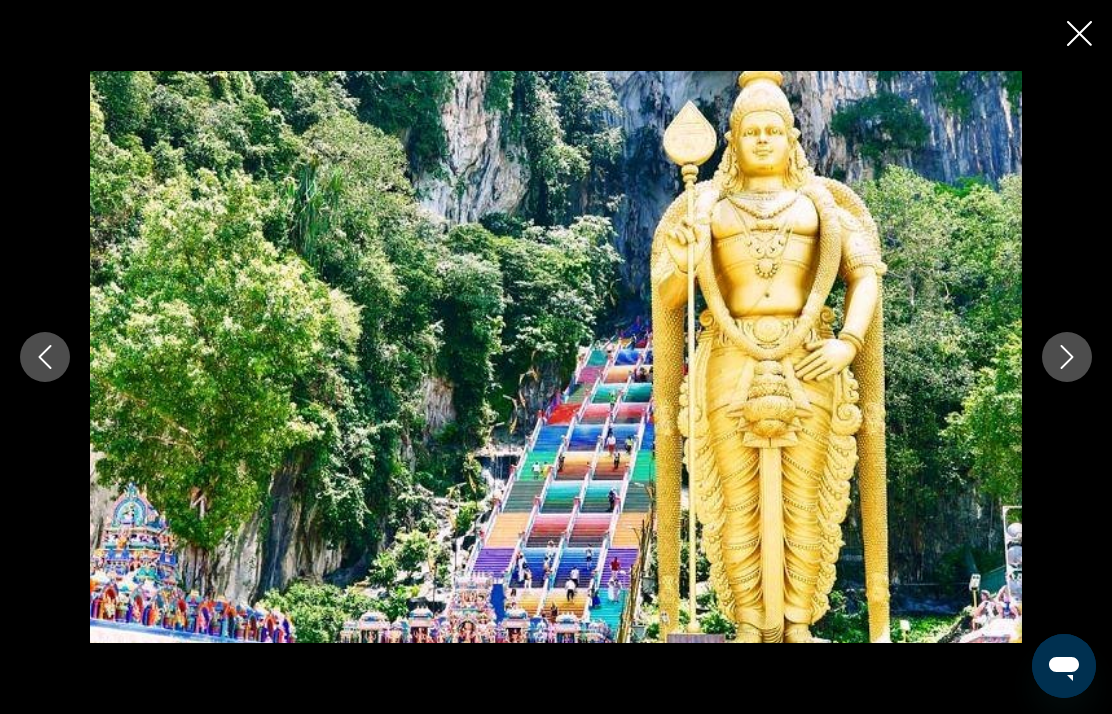 click at bounding box center (1067, 357) 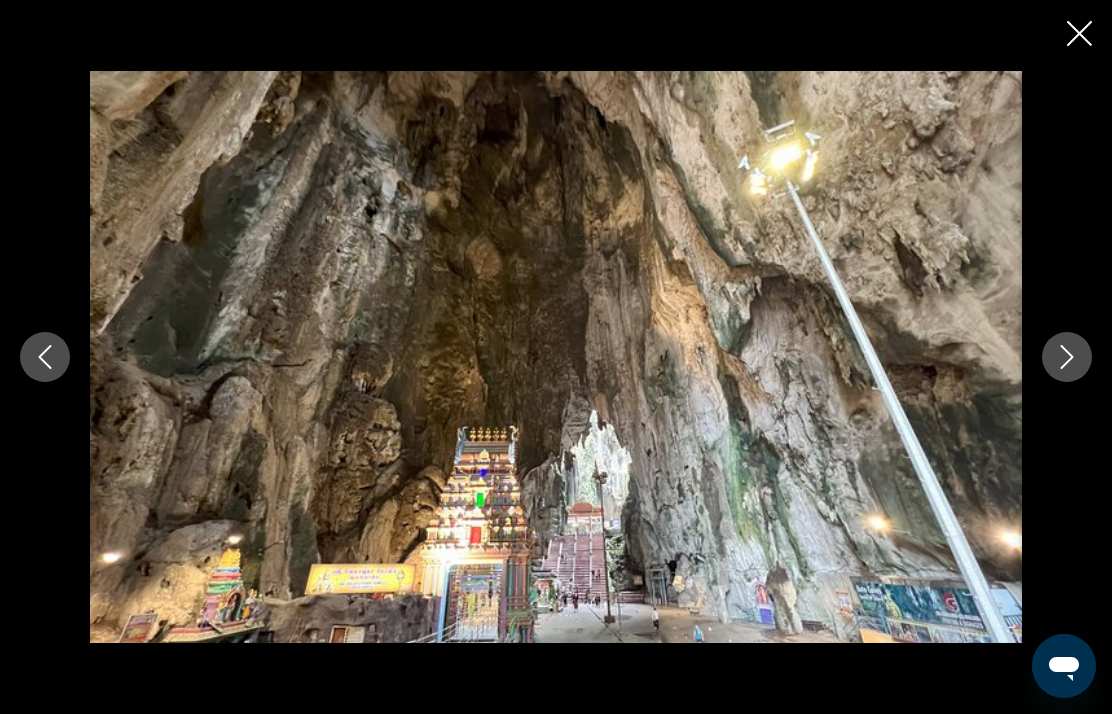 click 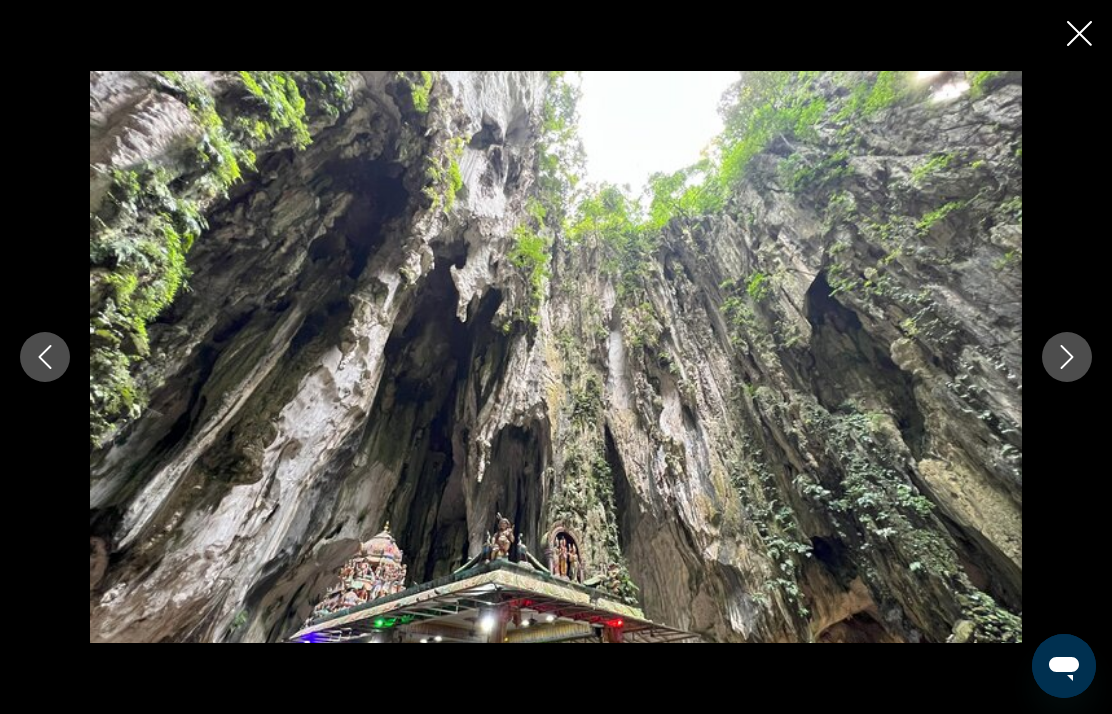click 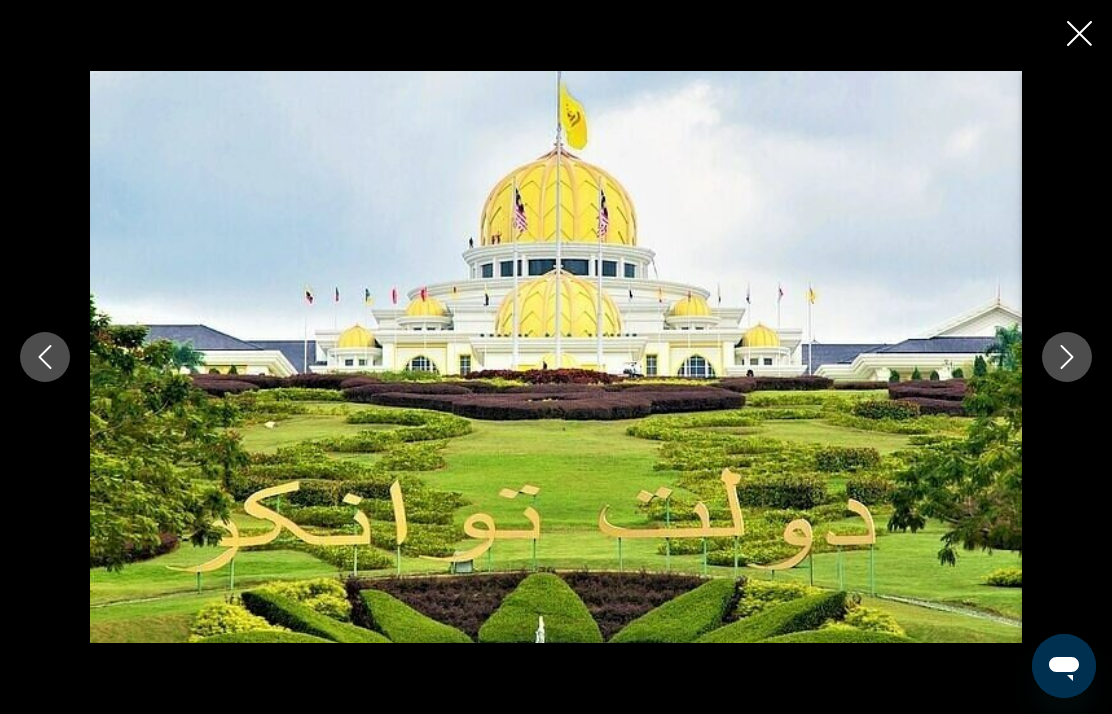 click 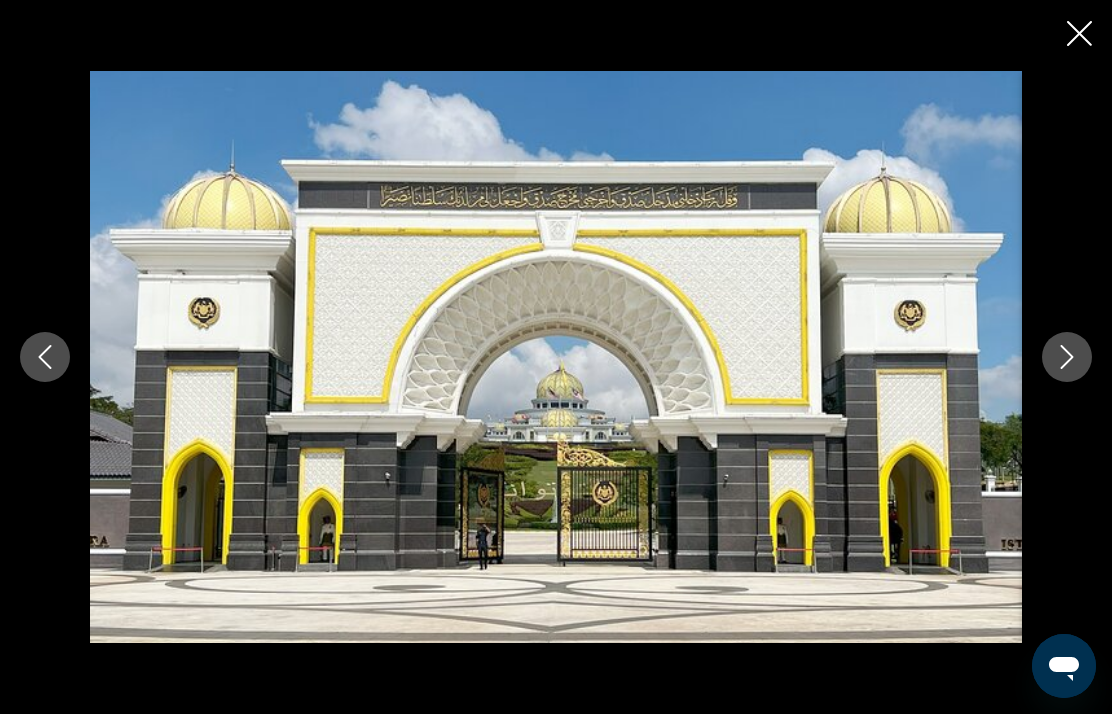 click at bounding box center [1067, 357] 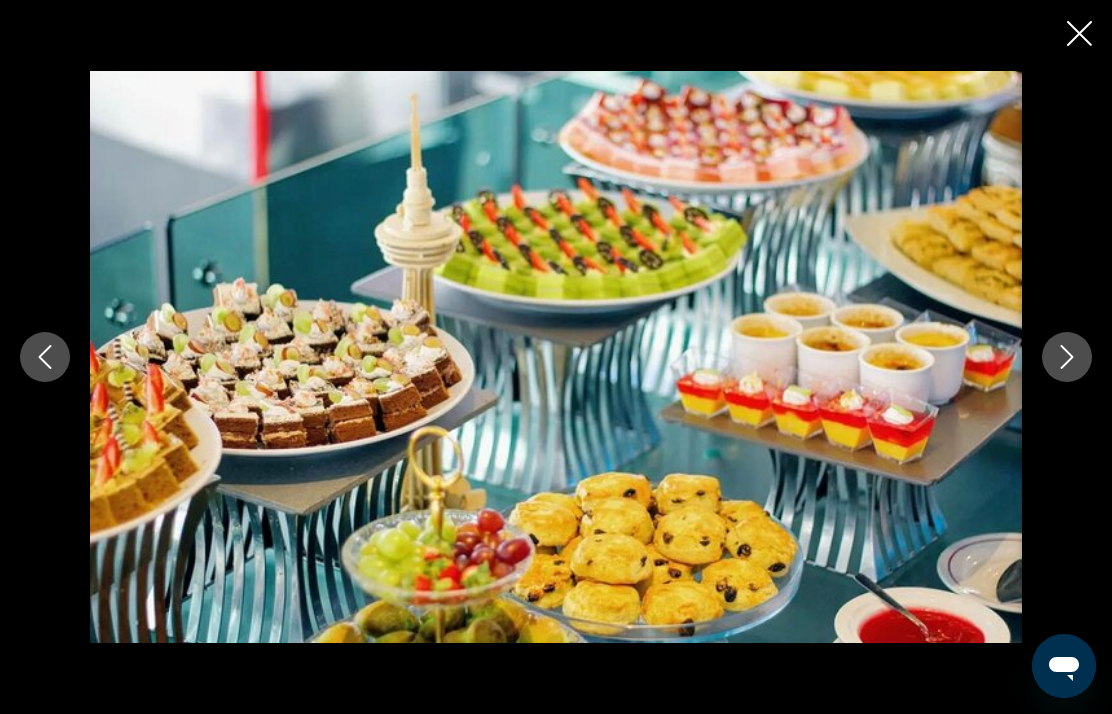 click at bounding box center [1067, 357] 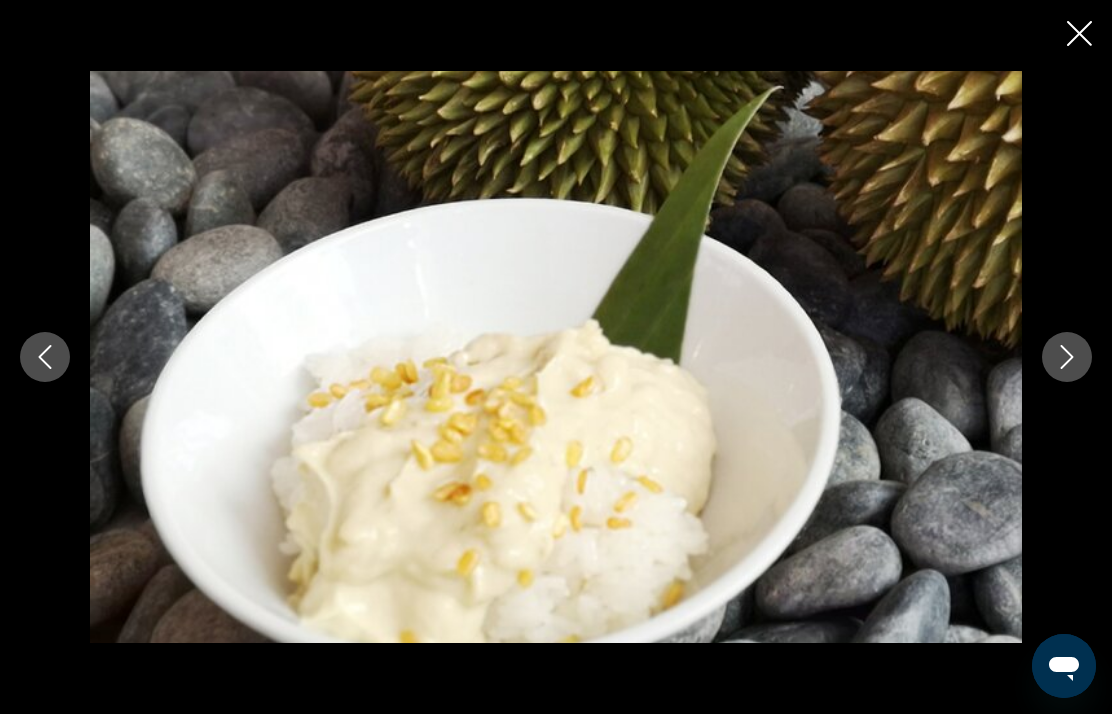 click at bounding box center [1067, 357] 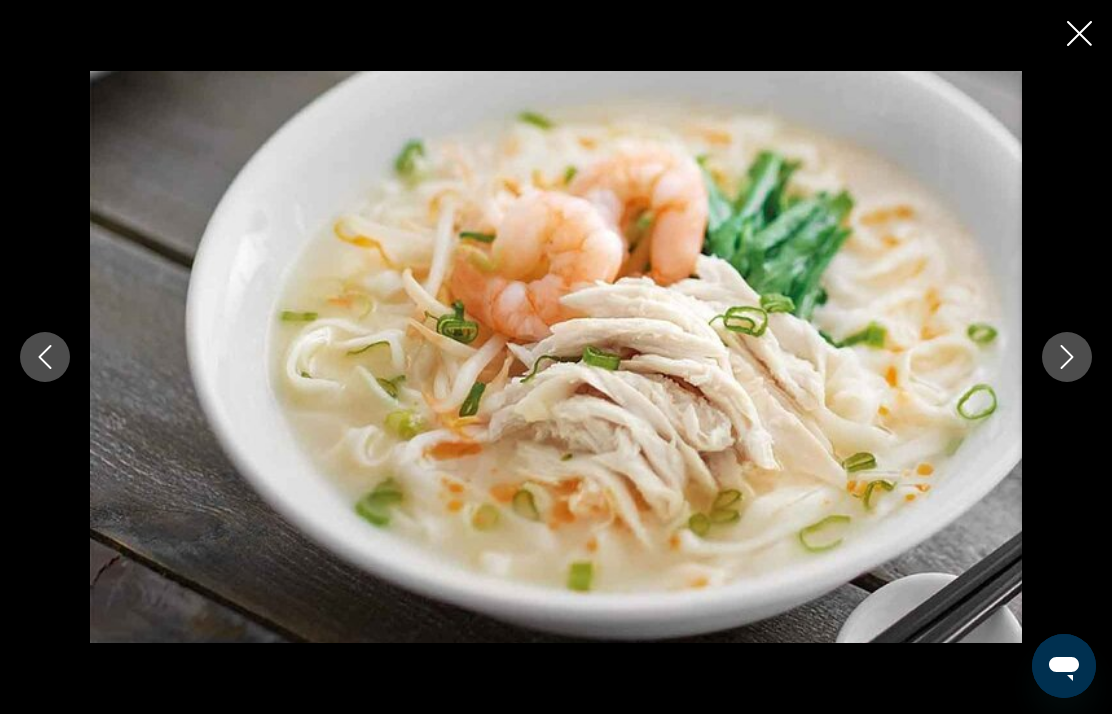 click 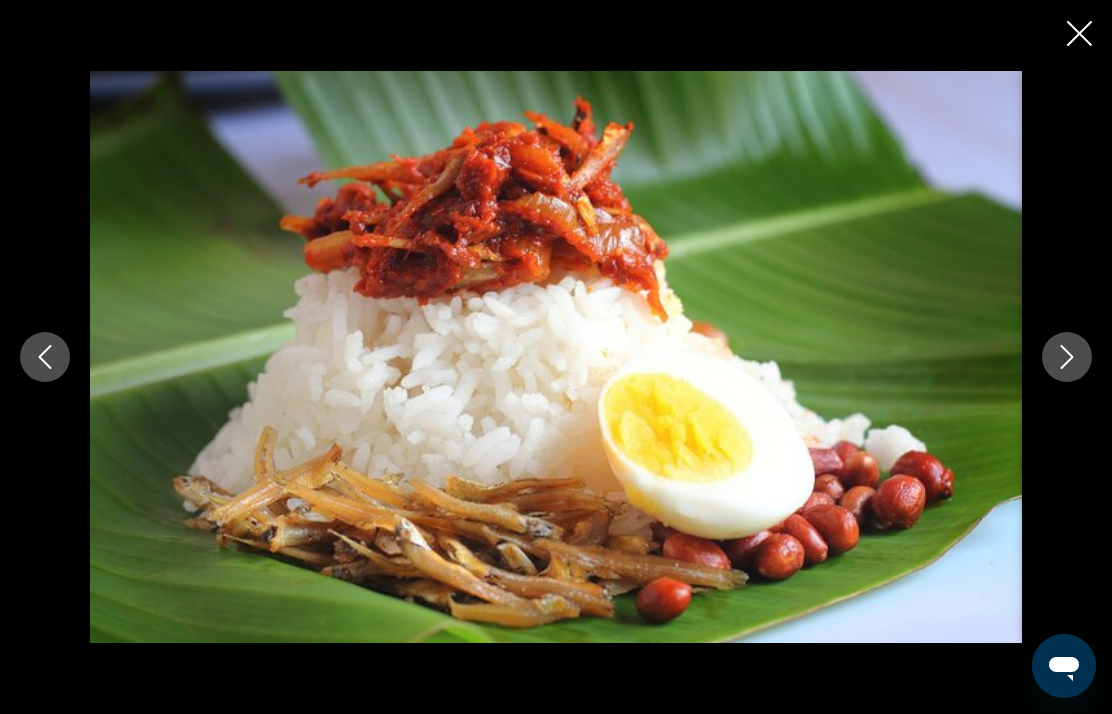 click 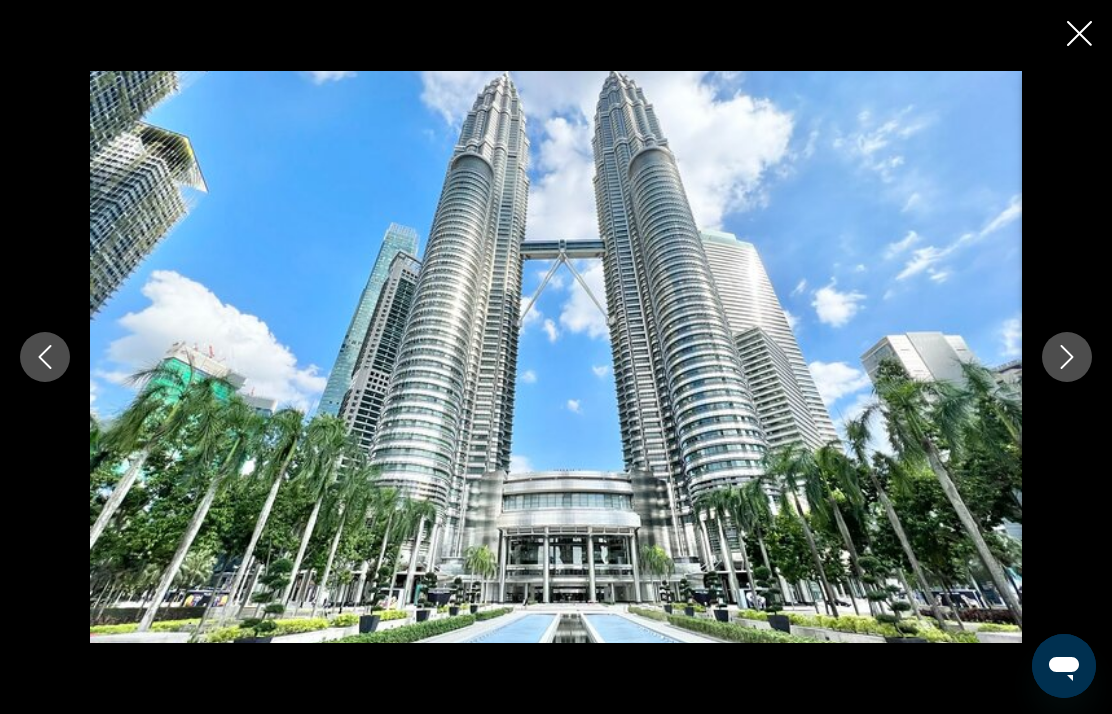 click 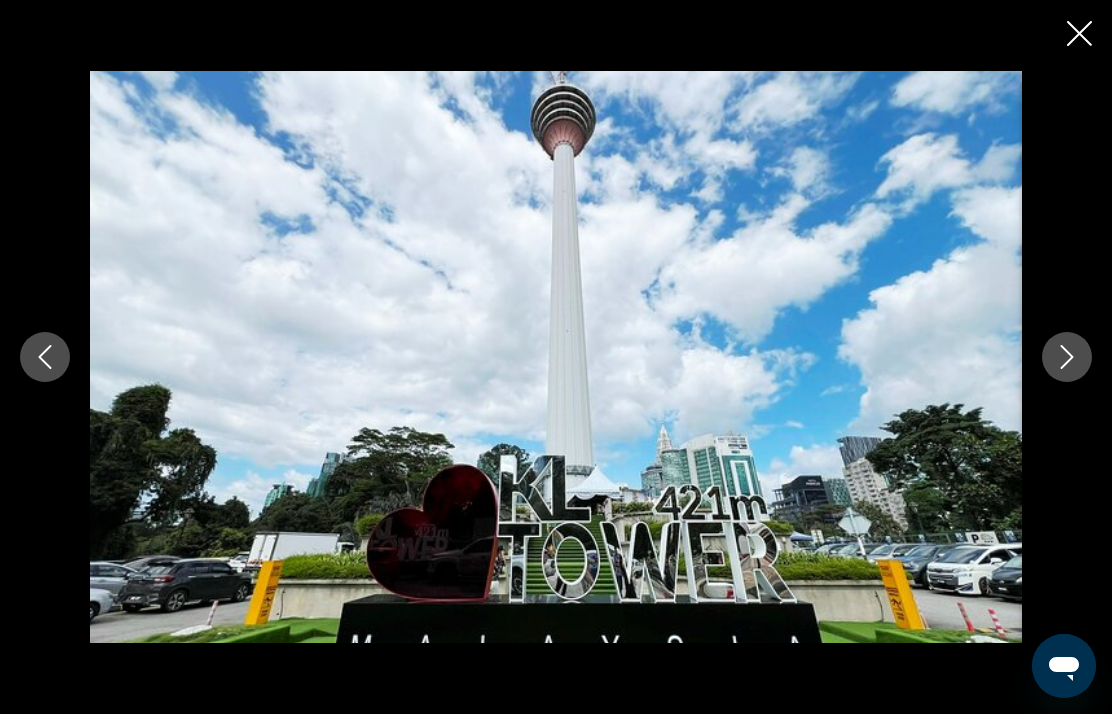 click at bounding box center (1067, 357) 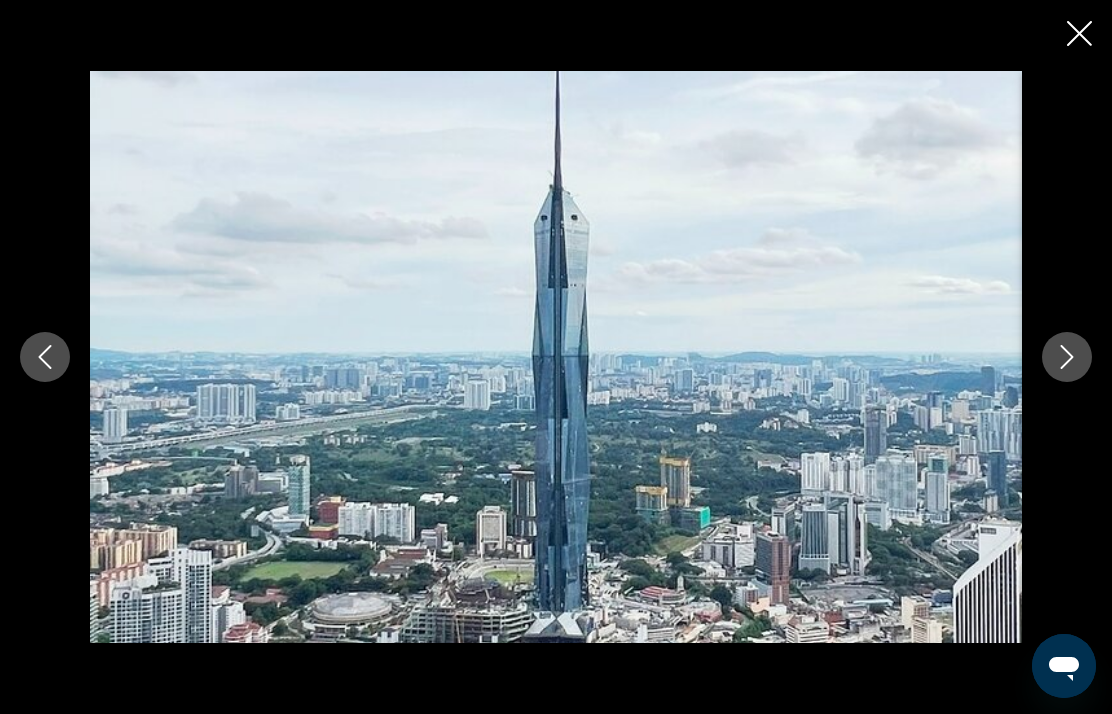 click 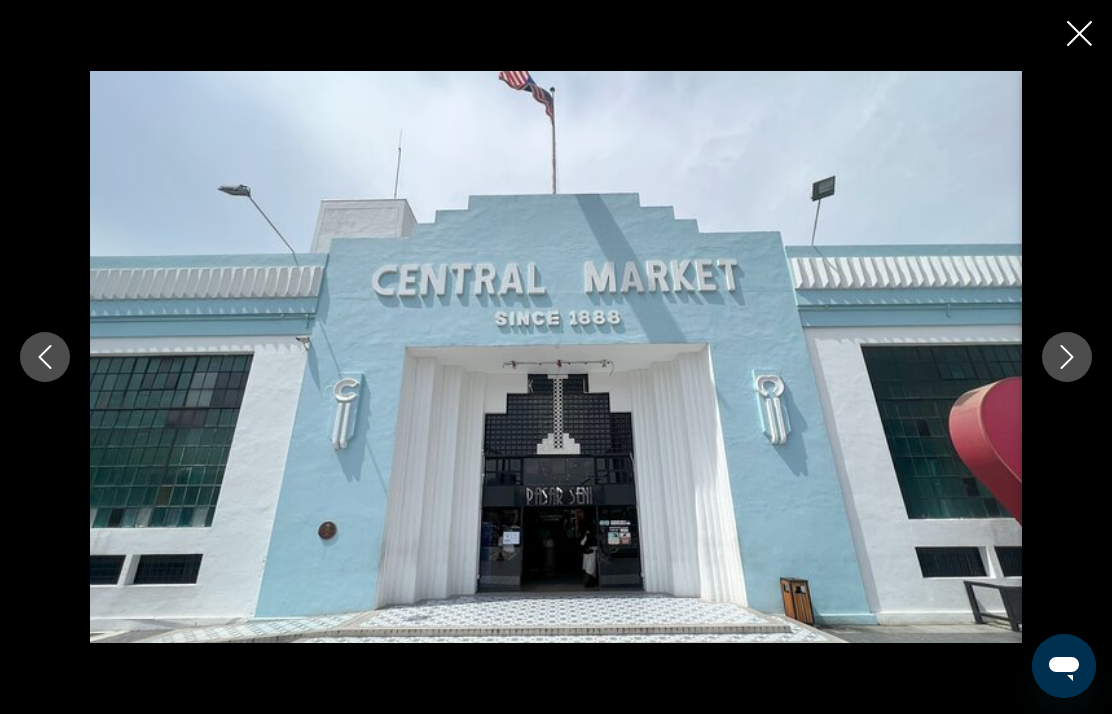 click 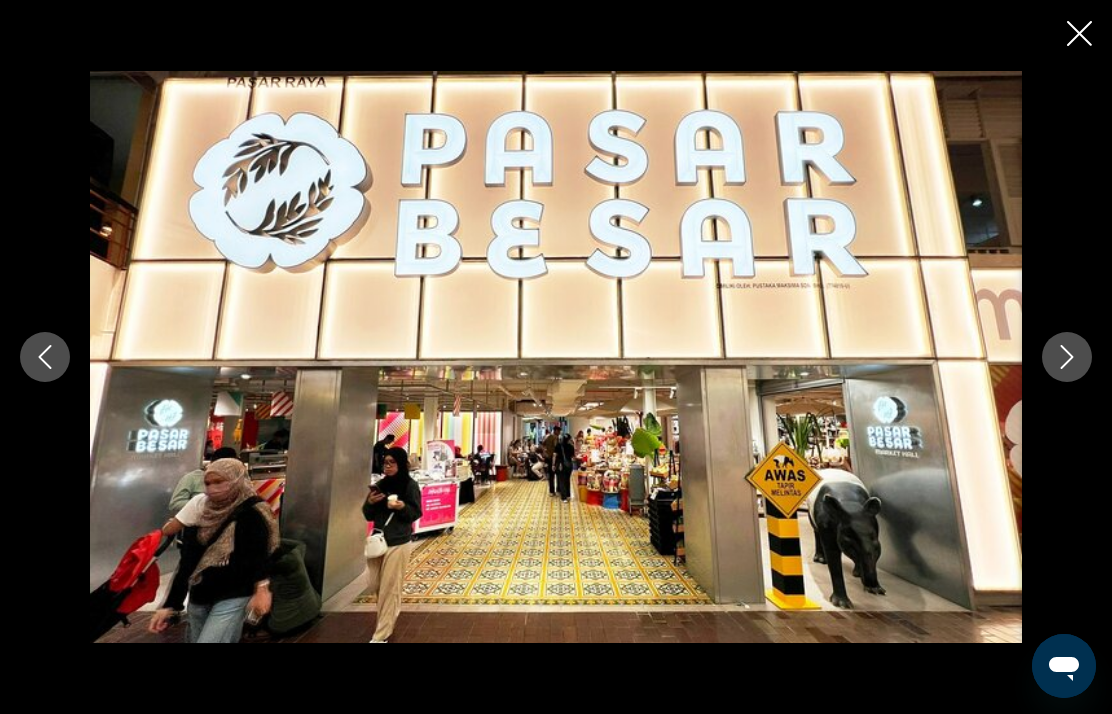click 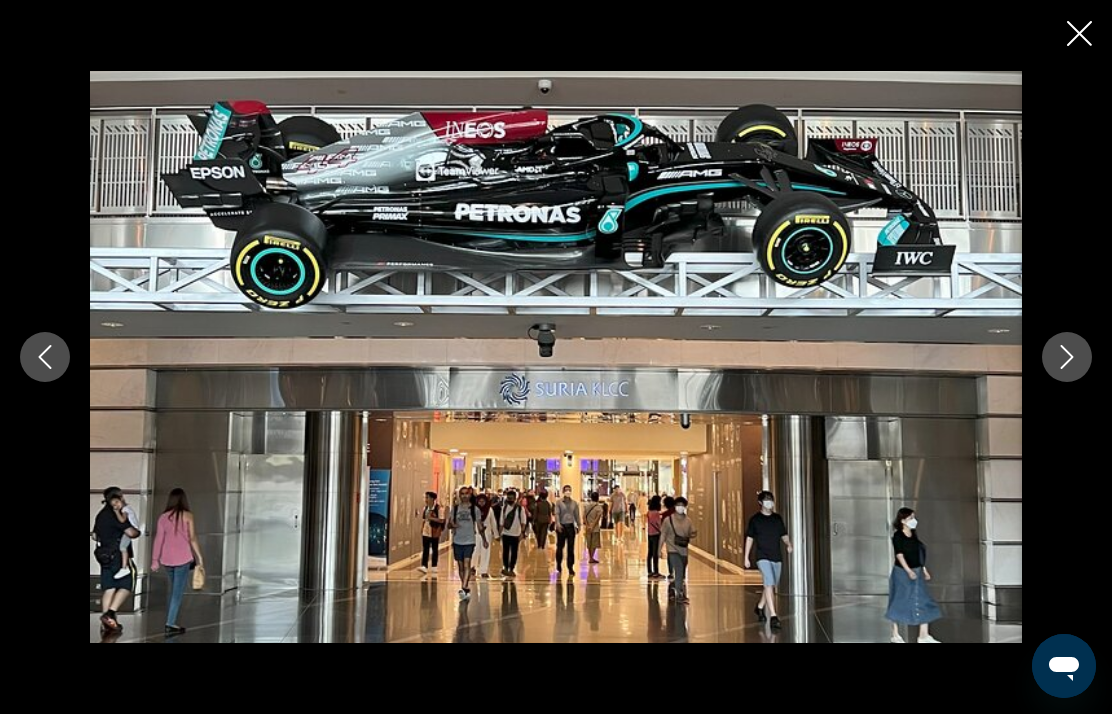 click 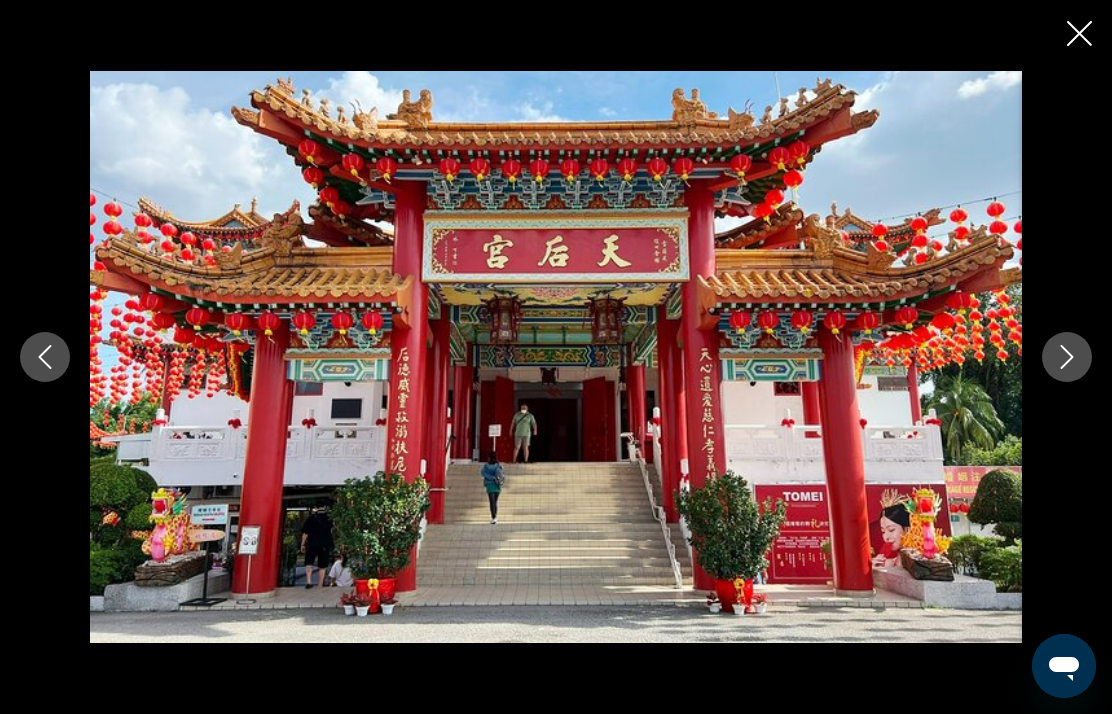 click at bounding box center (556, 356) 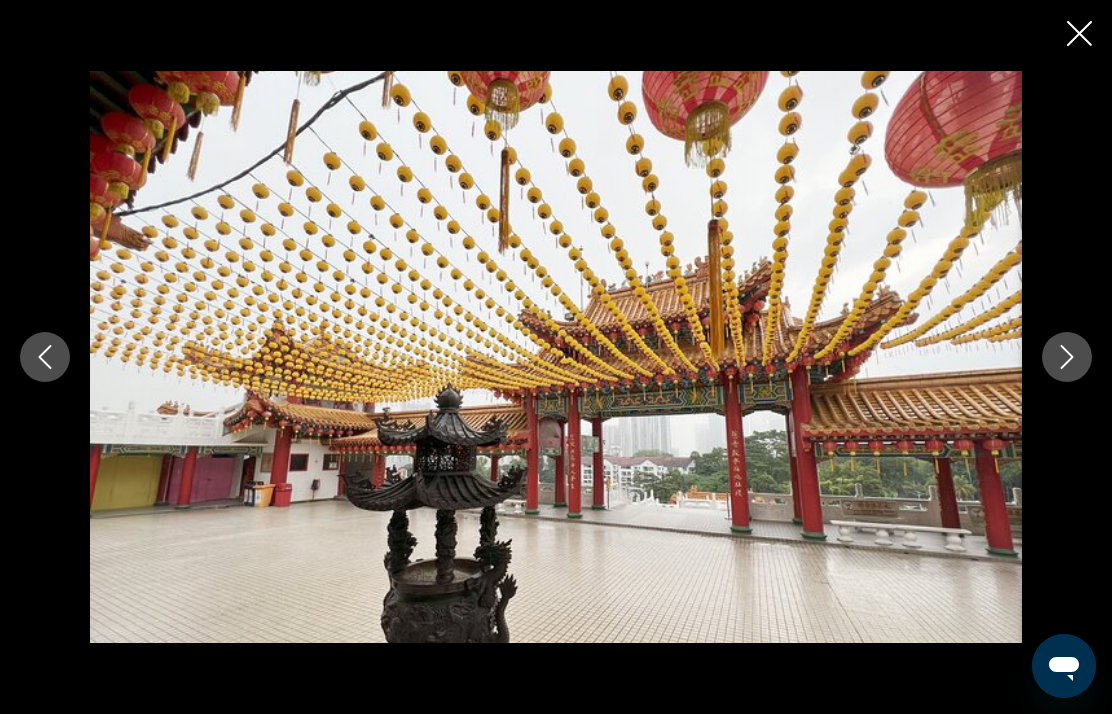 click at bounding box center (1067, 357) 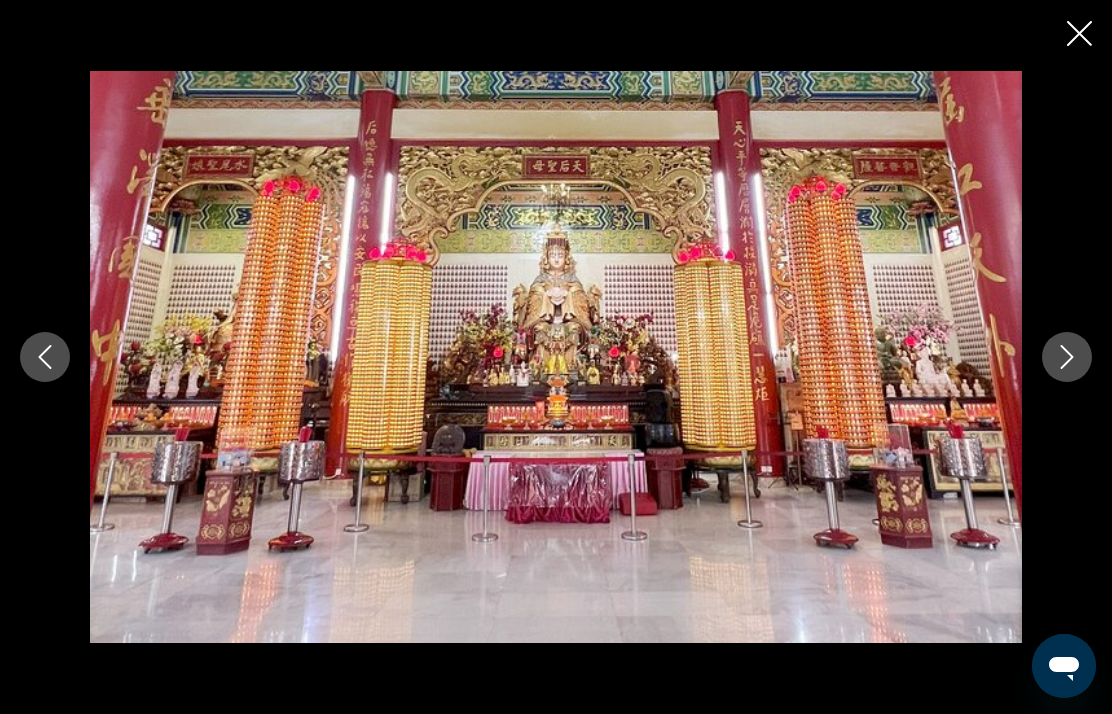 click 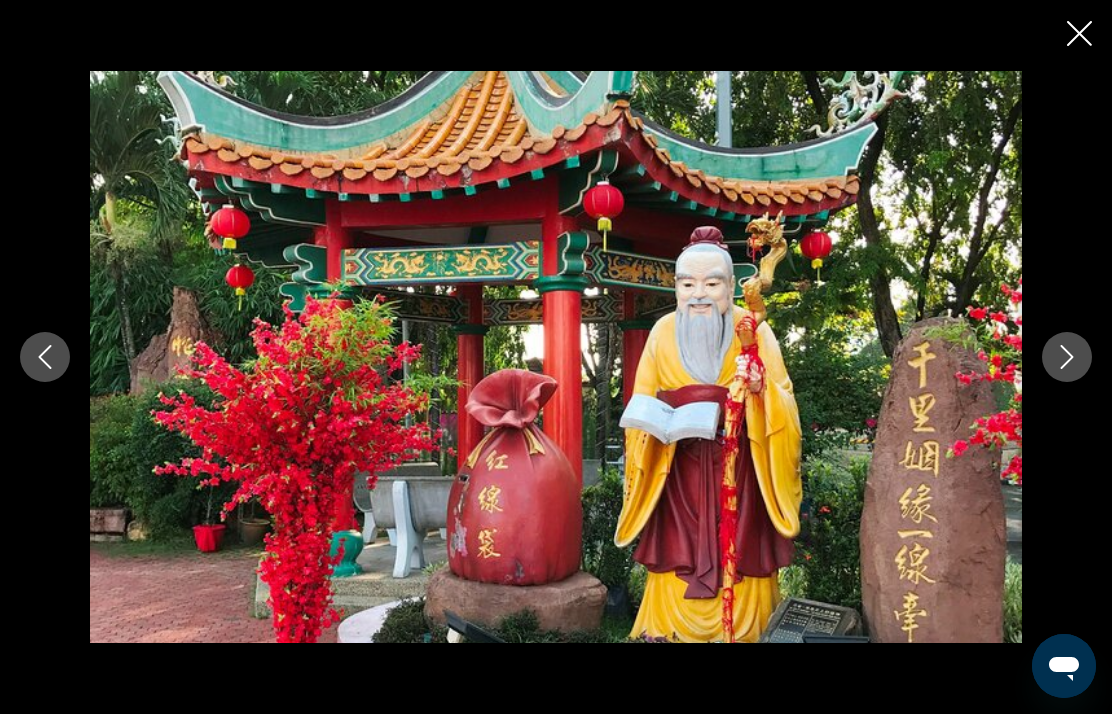 click 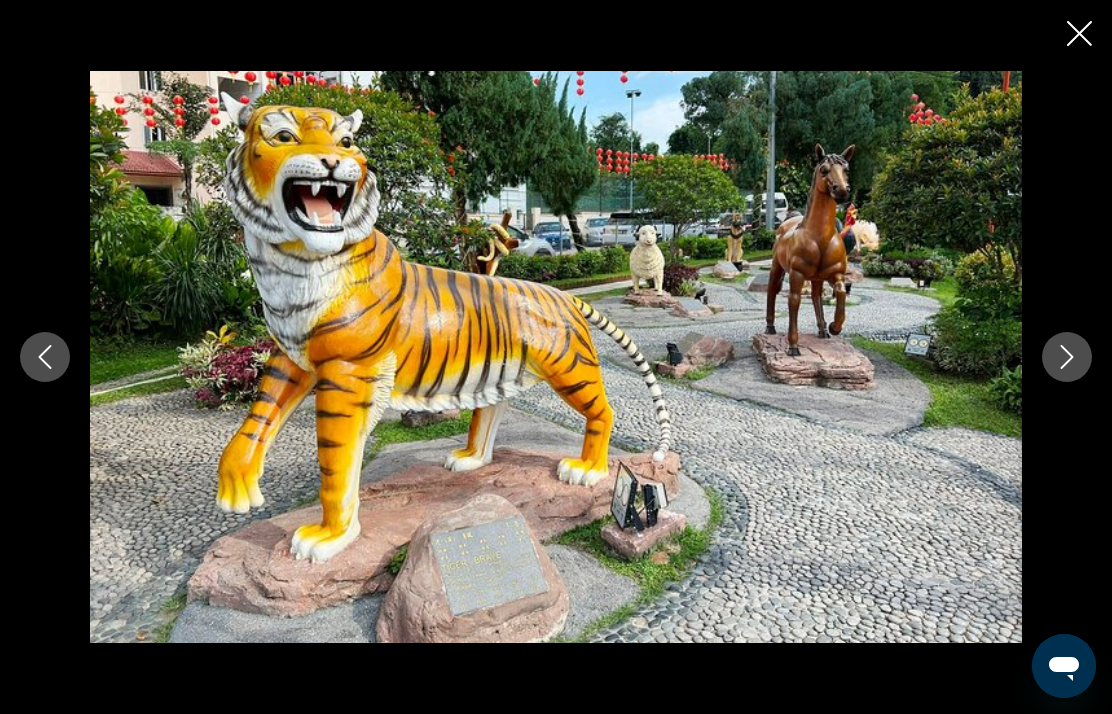click at bounding box center (1067, 357) 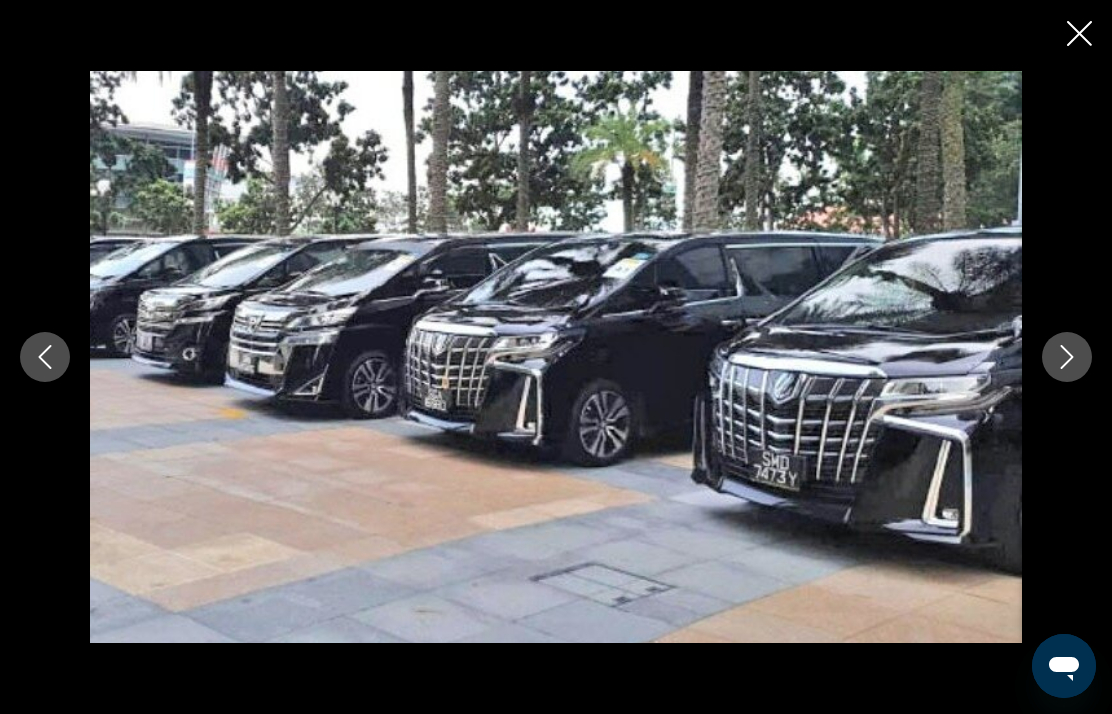 click 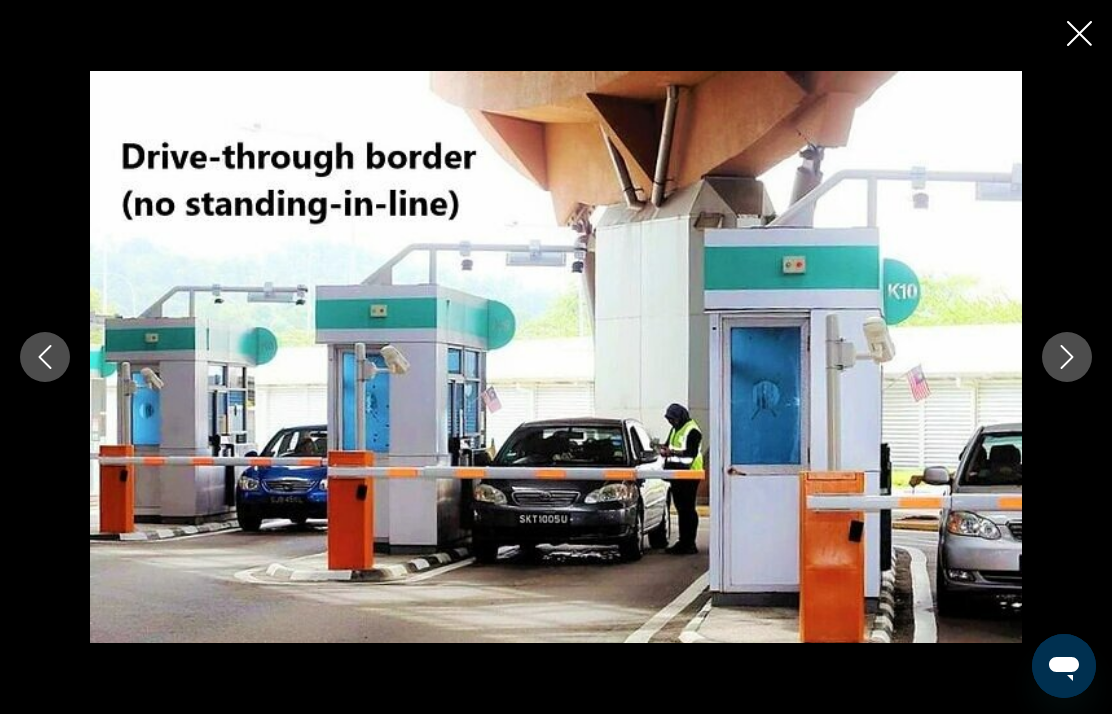 click 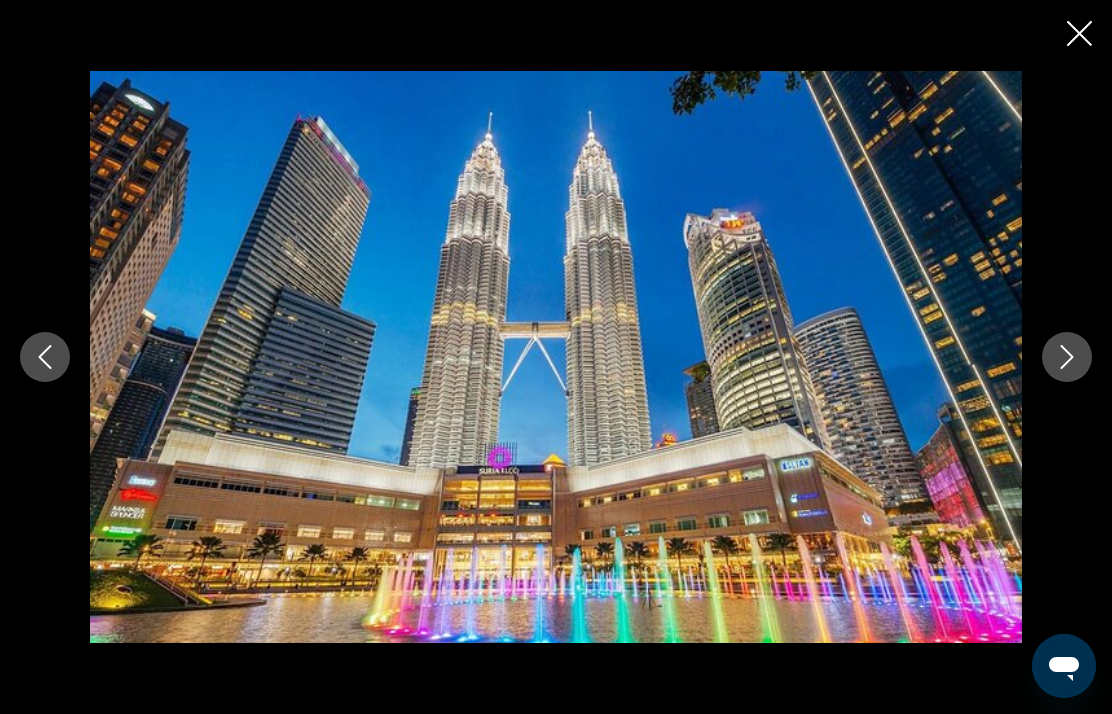 click 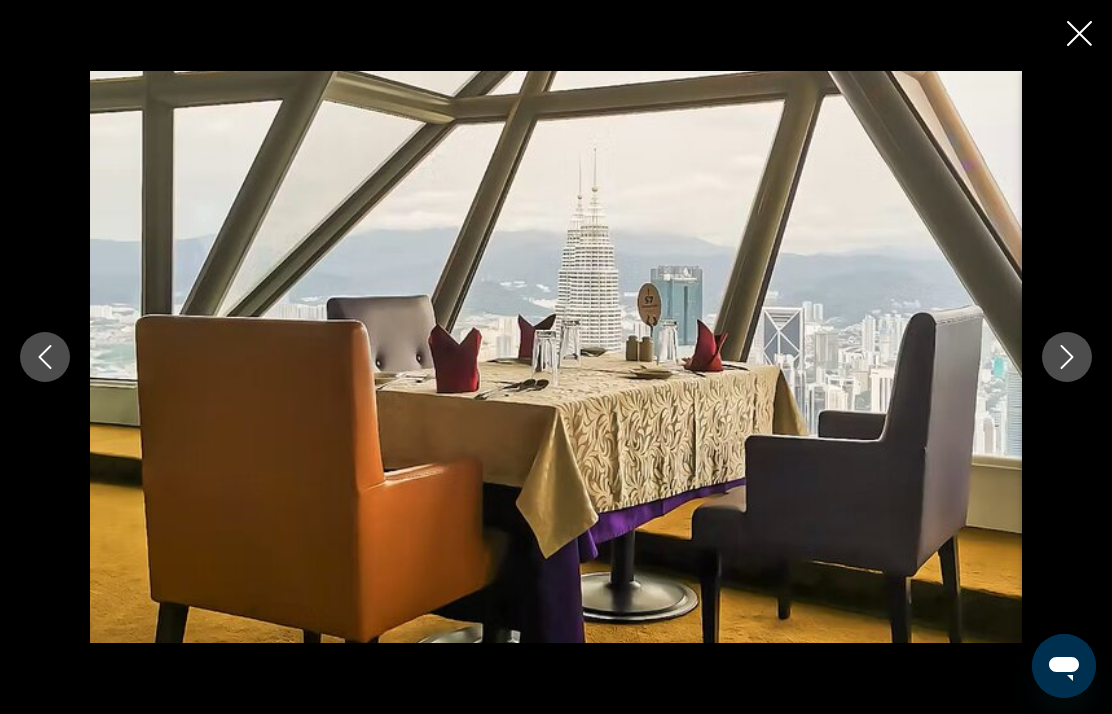 click at bounding box center (1067, 357) 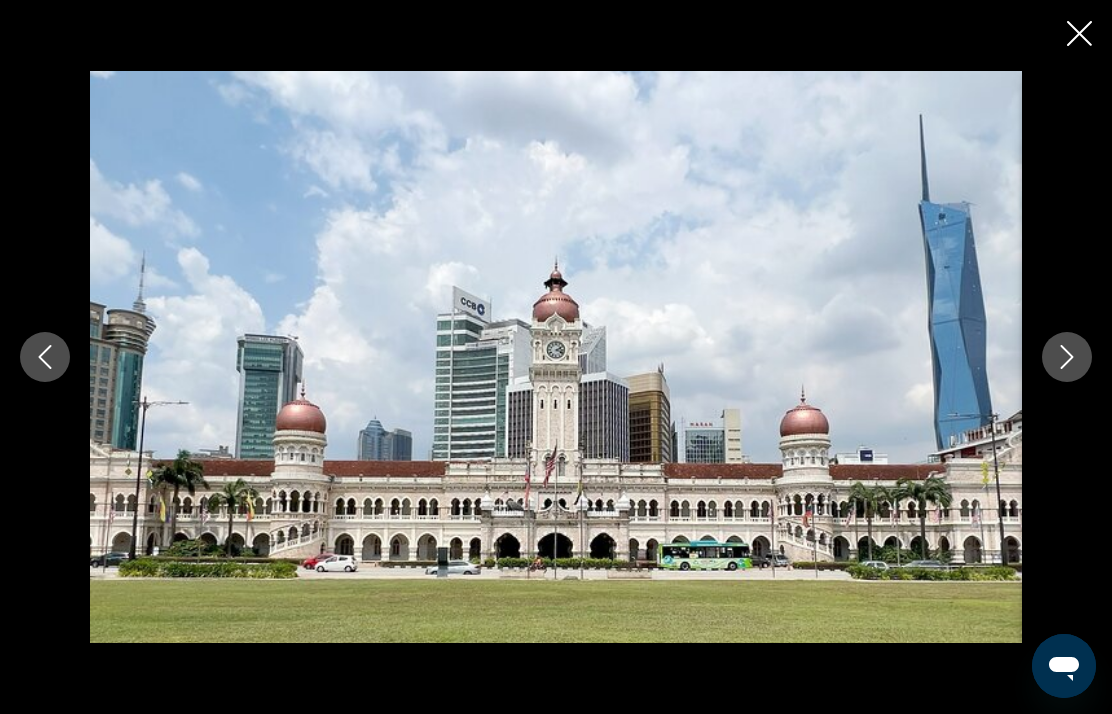 click 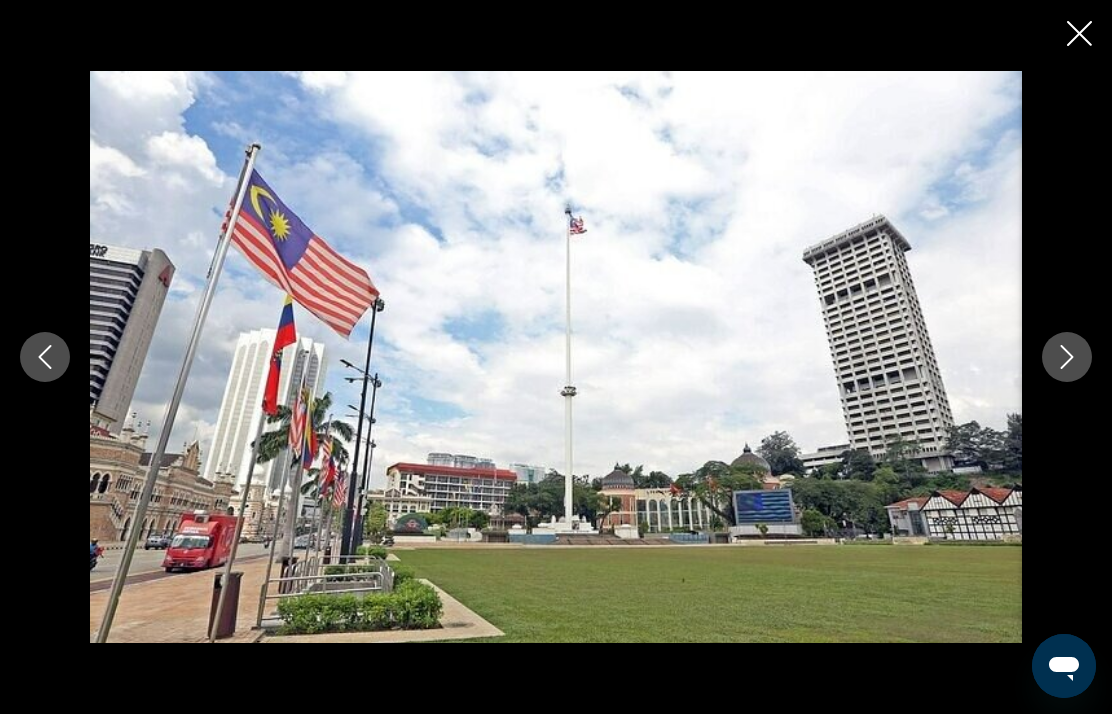 click 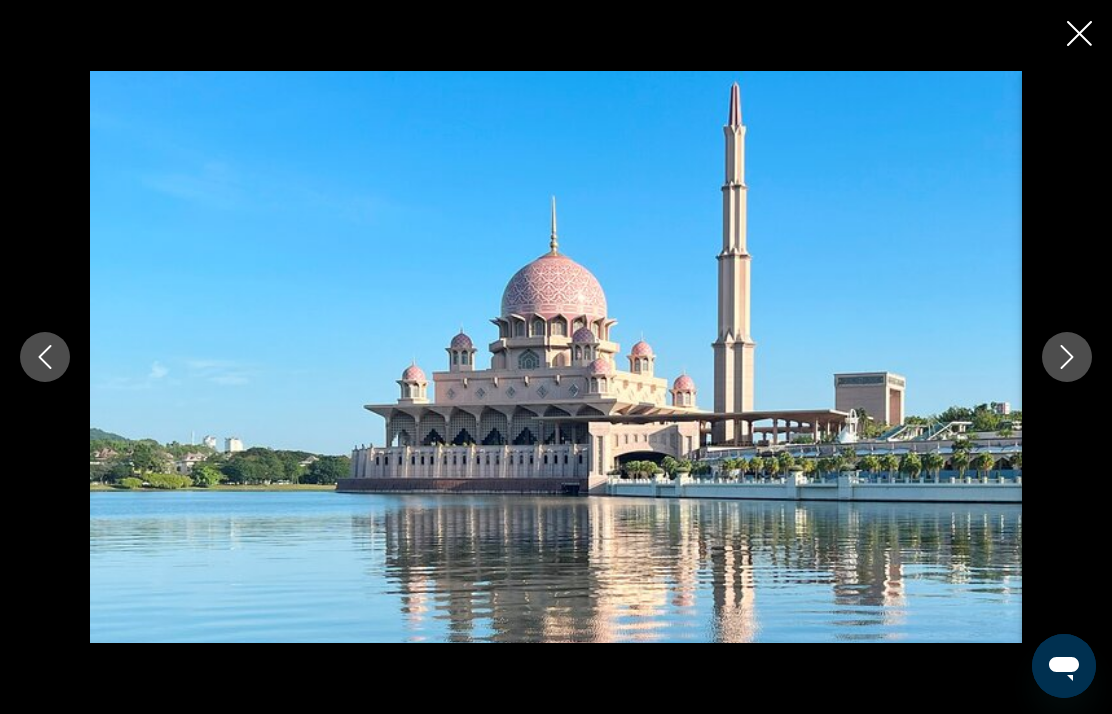 click at bounding box center (1067, 357) 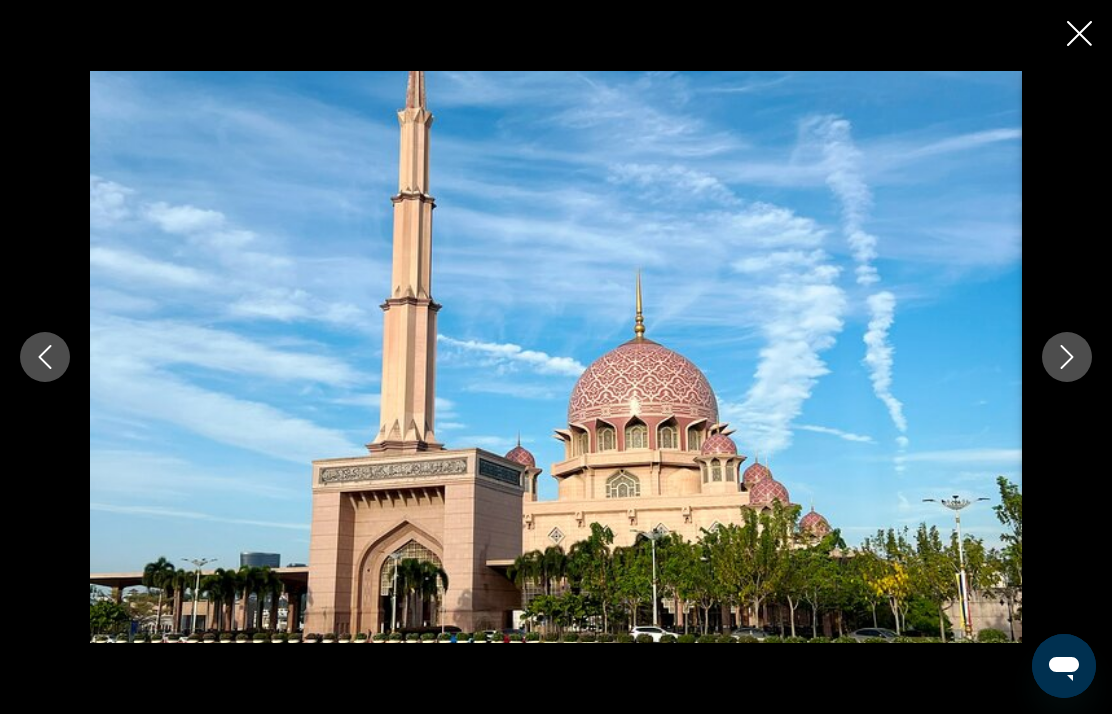 click 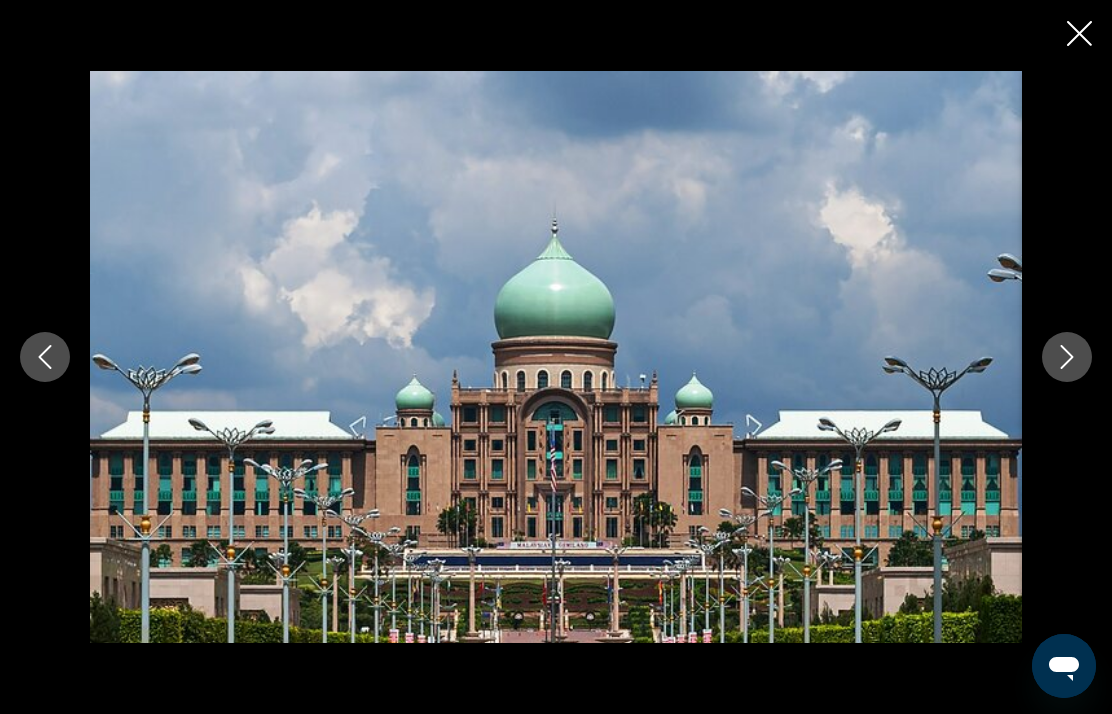 click at bounding box center (1067, 357) 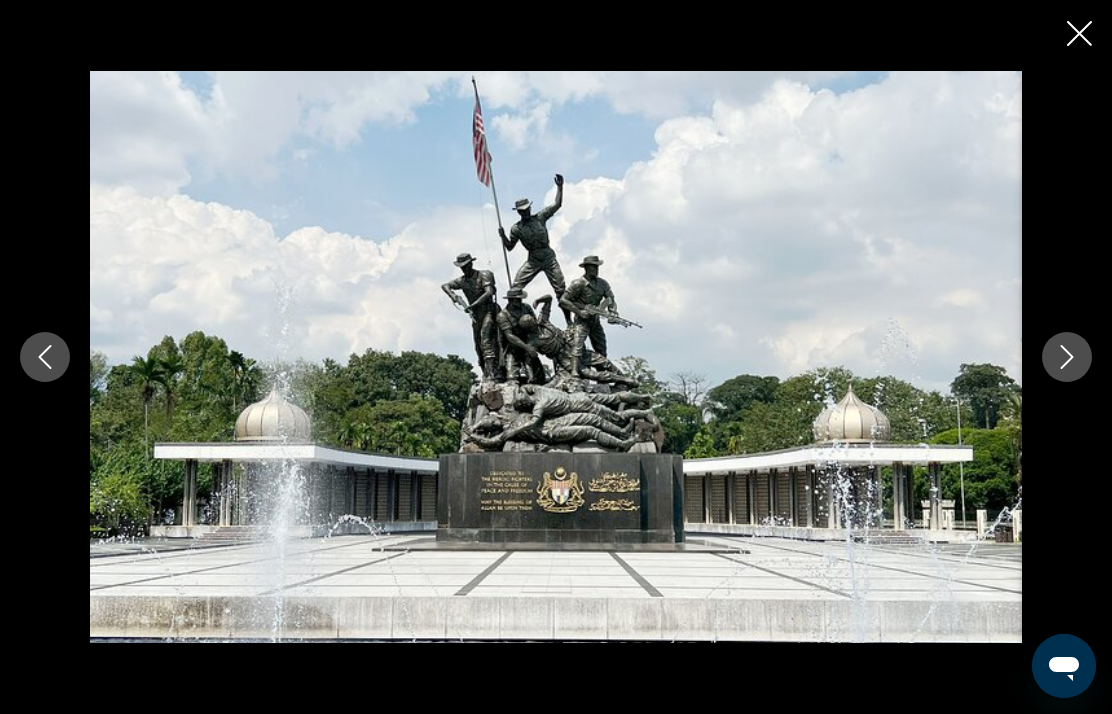 click at bounding box center [1067, 357] 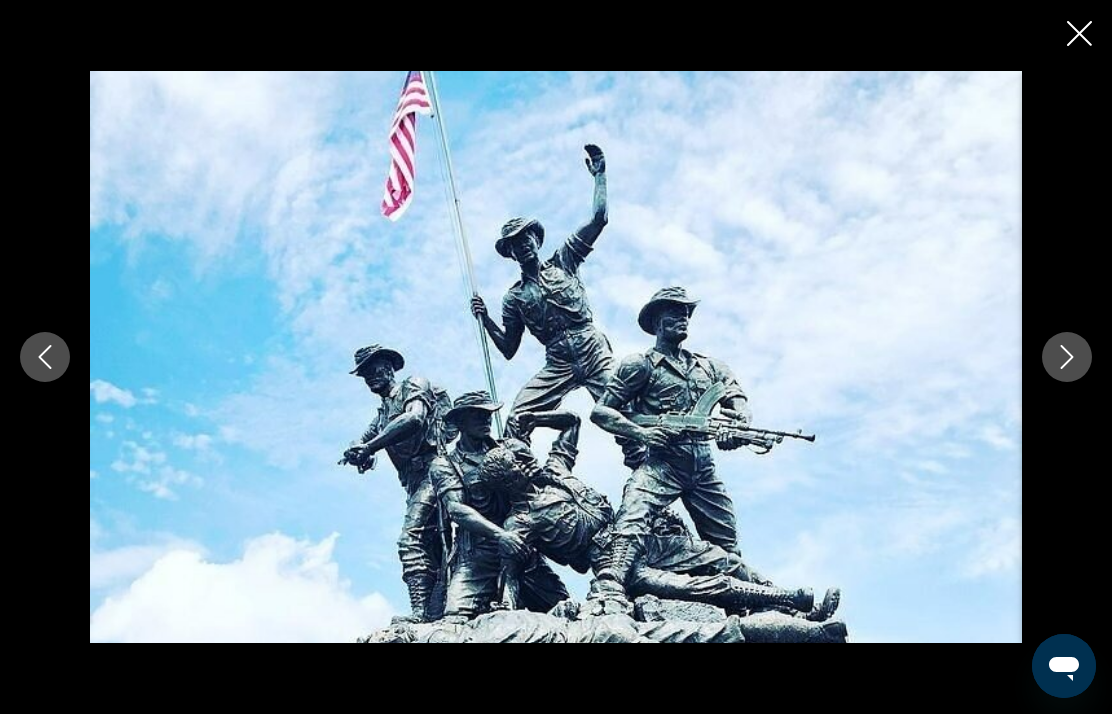 click 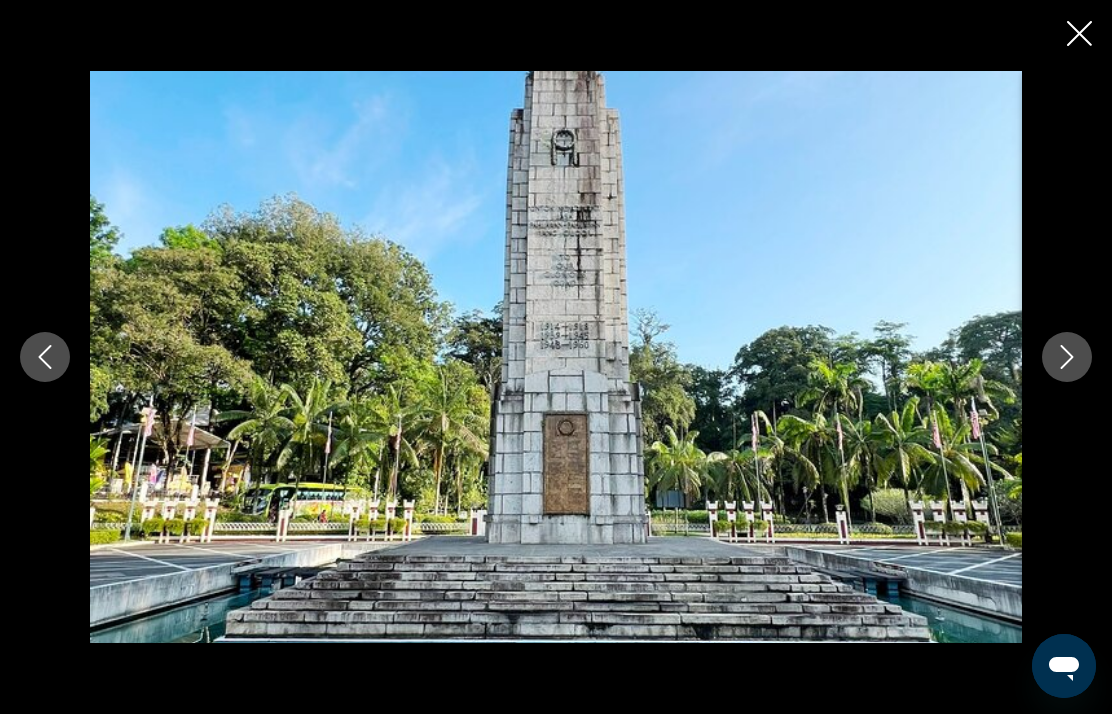 click 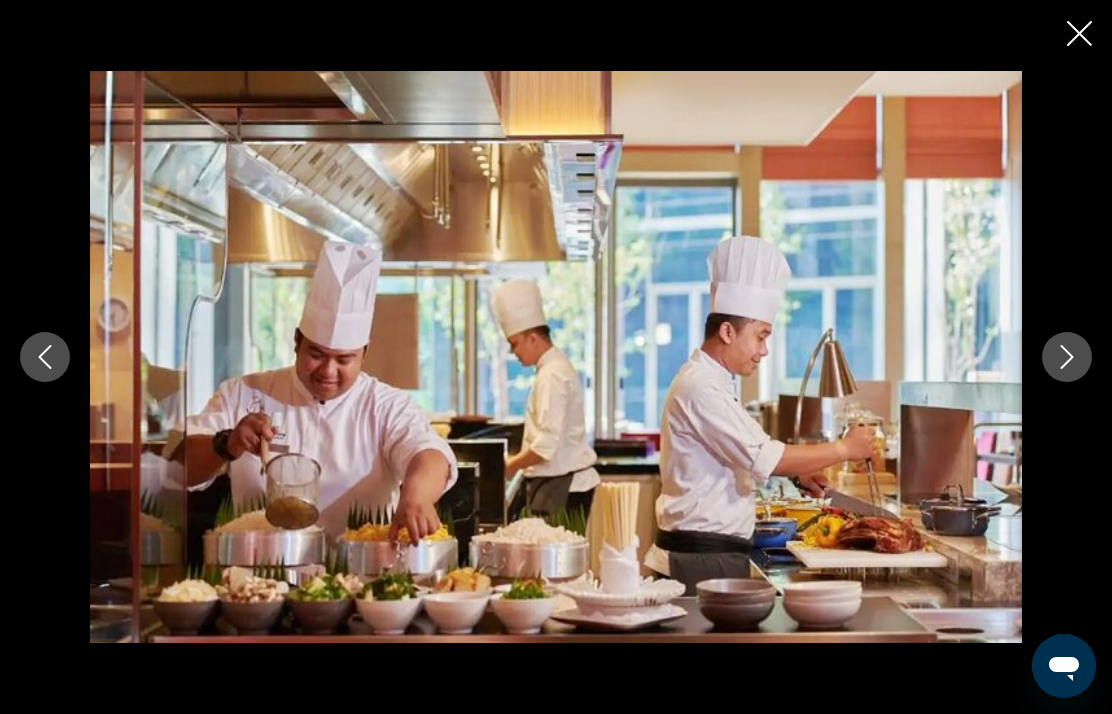click at bounding box center [1067, 357] 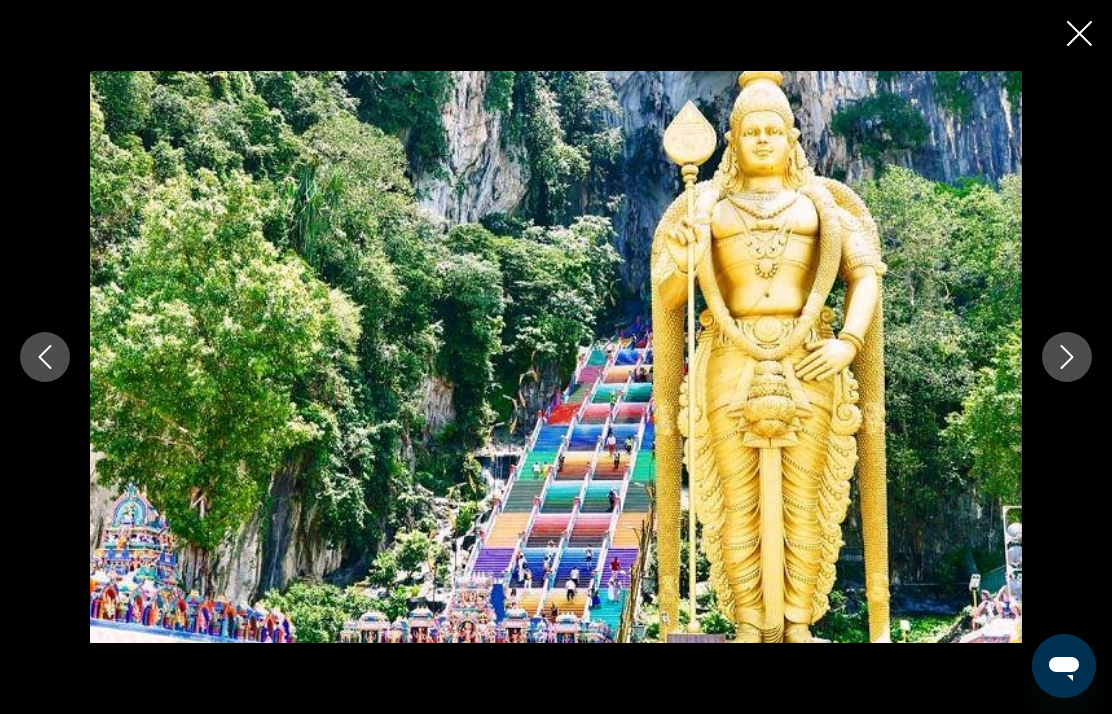 click at bounding box center (1067, 357) 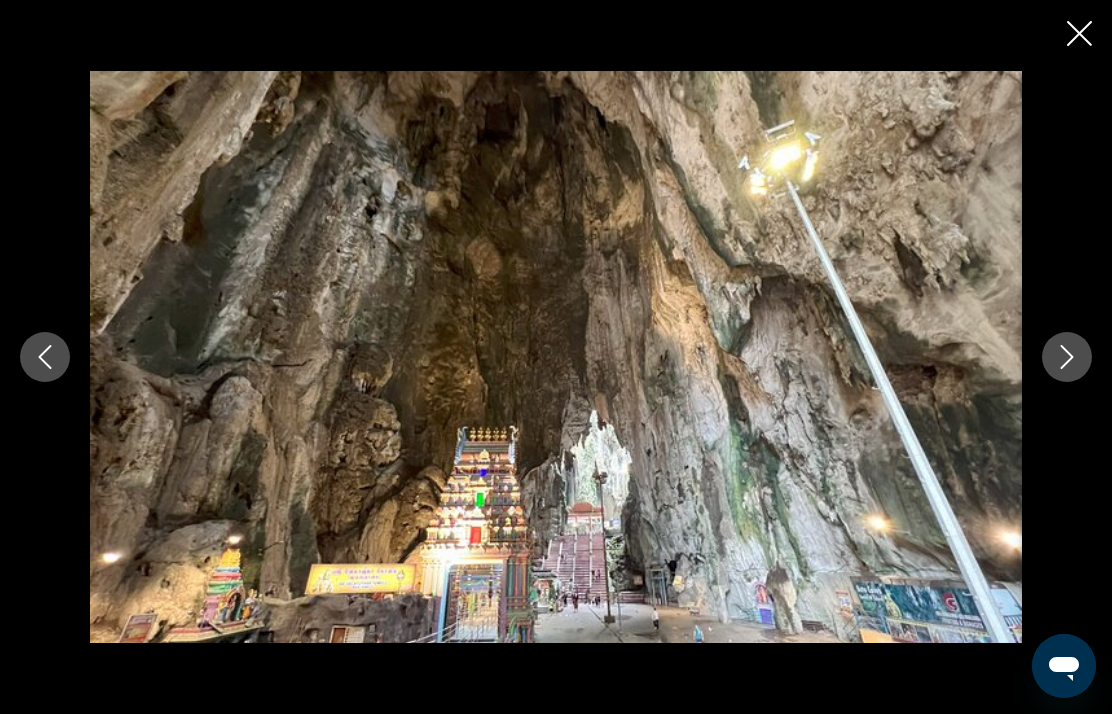 click at bounding box center [1067, 357] 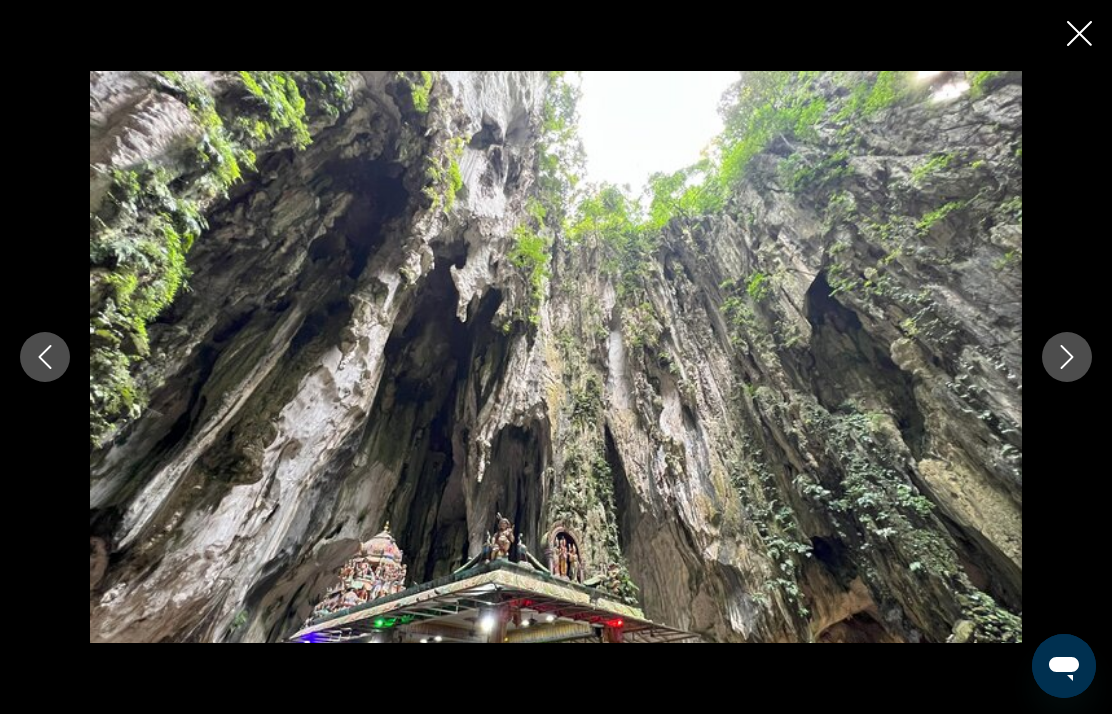 click 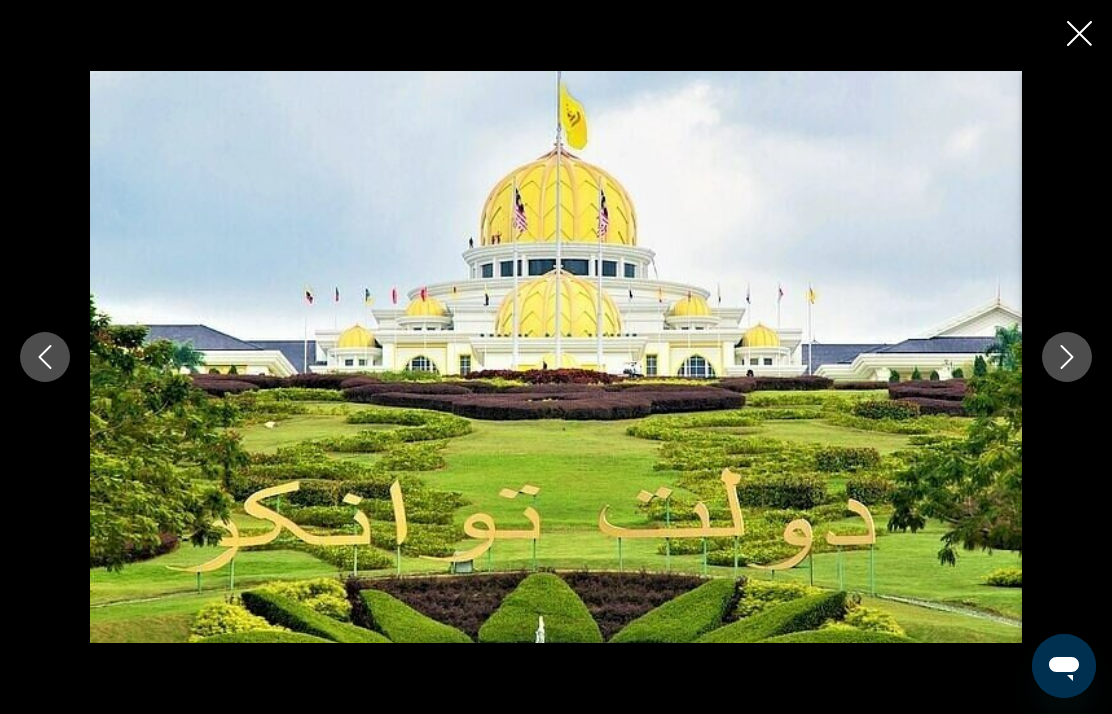 click 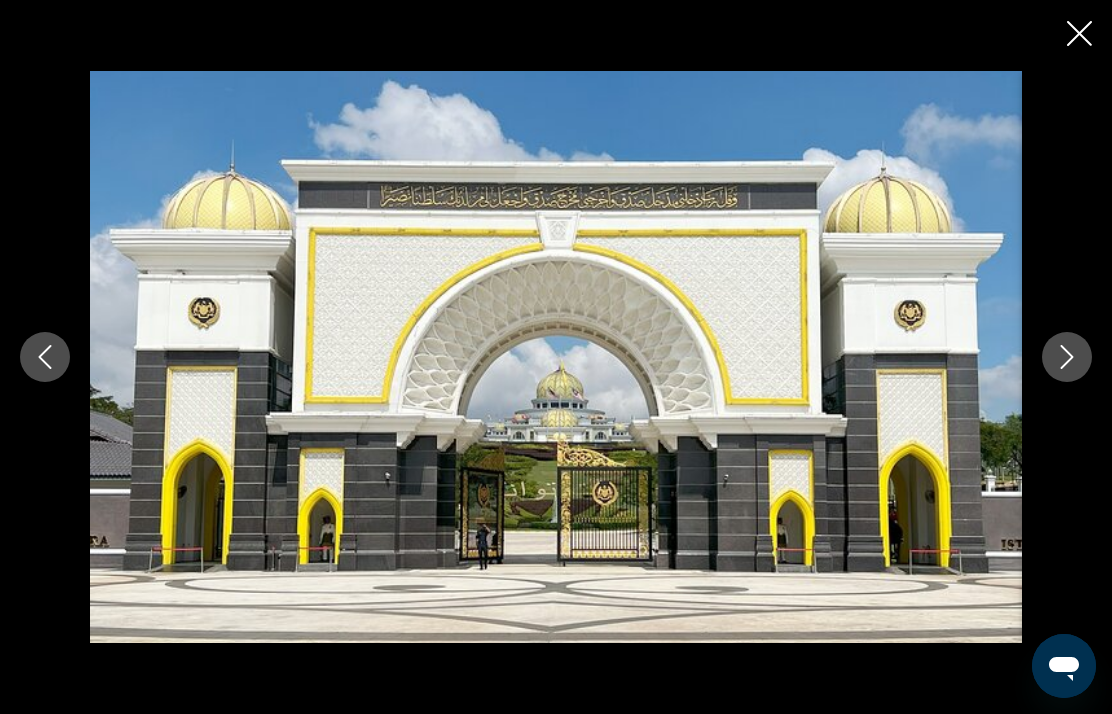 click 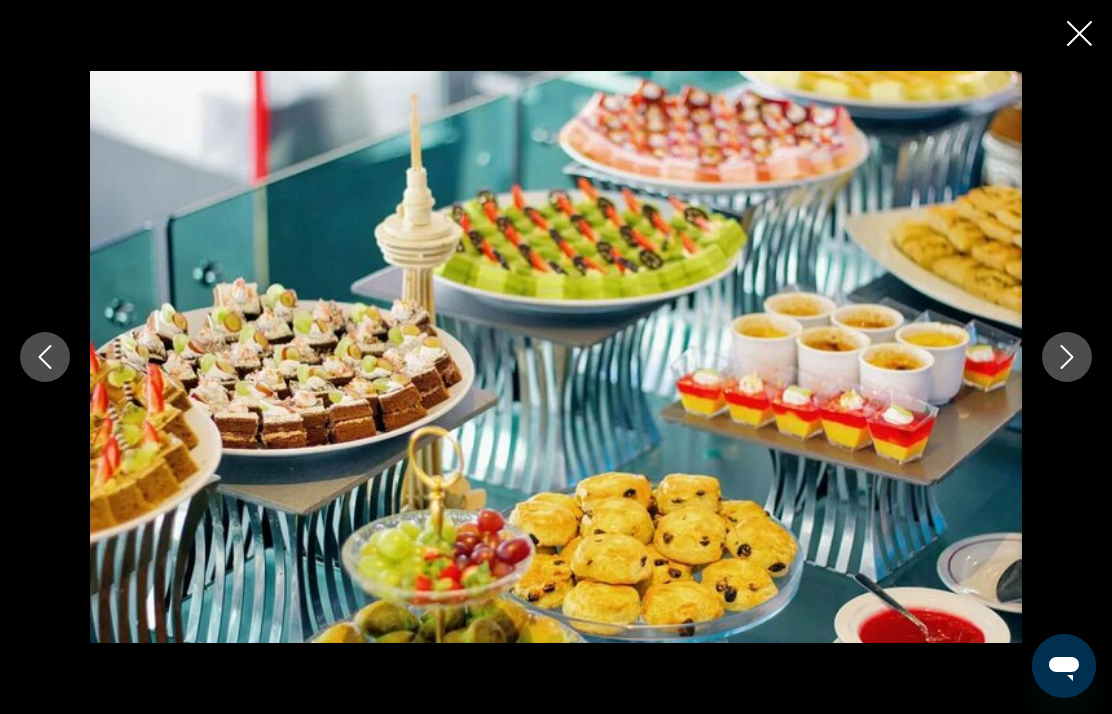 click at bounding box center [1067, 357] 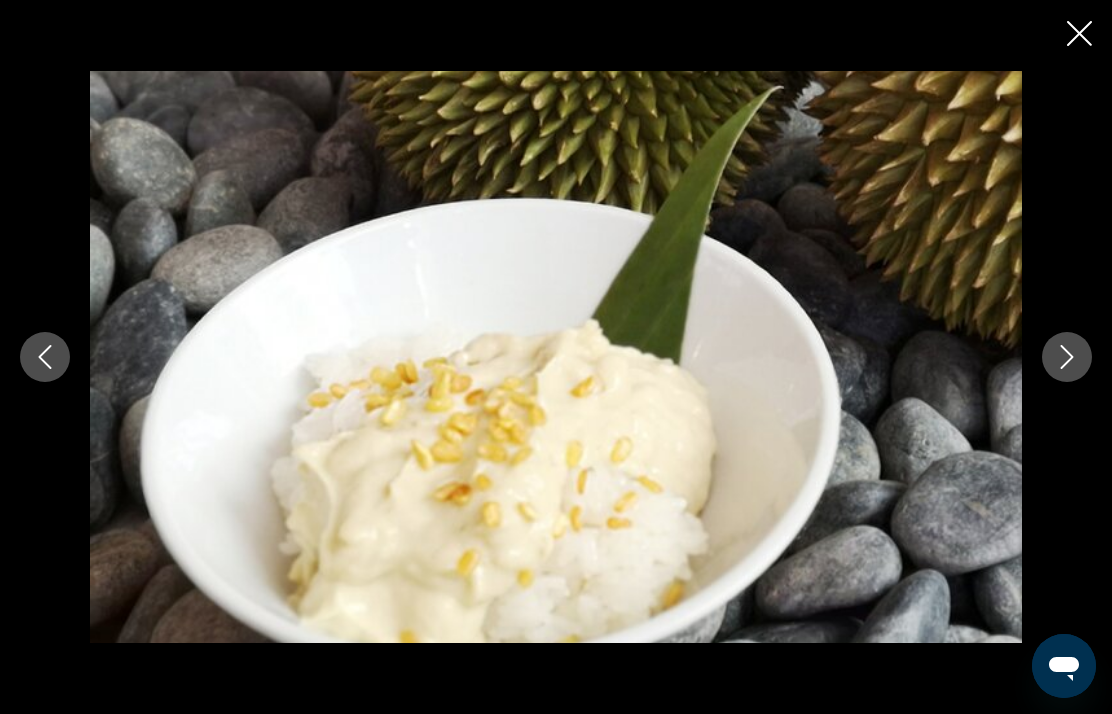 click at bounding box center [1067, 357] 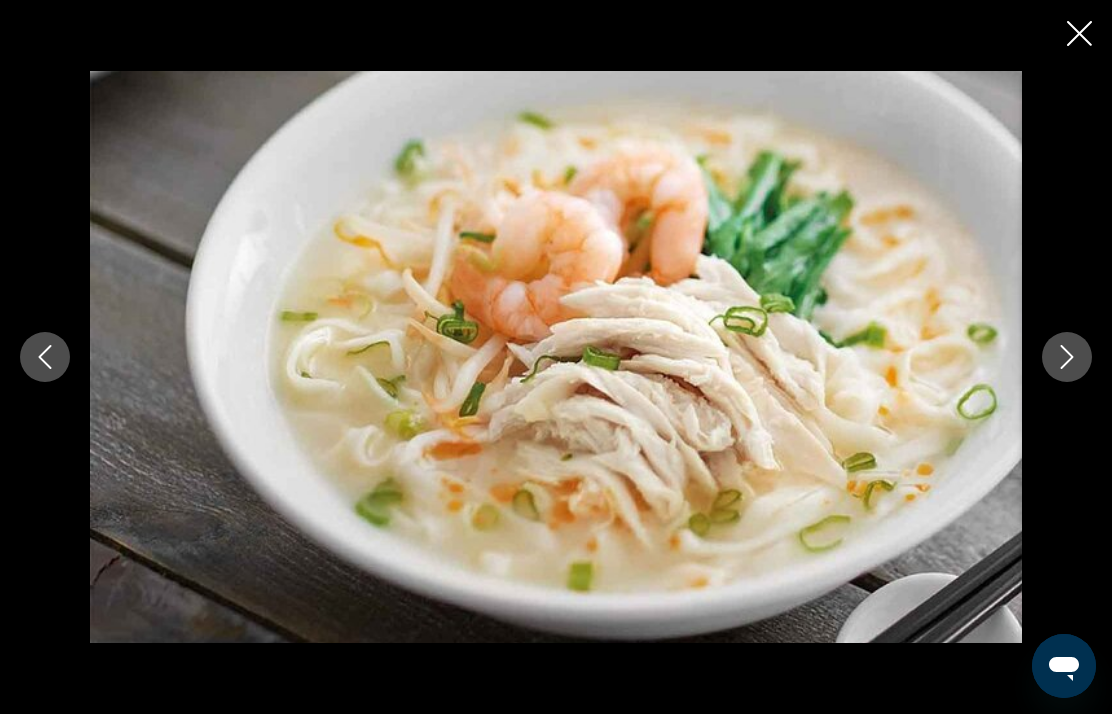 click at bounding box center (1067, 357) 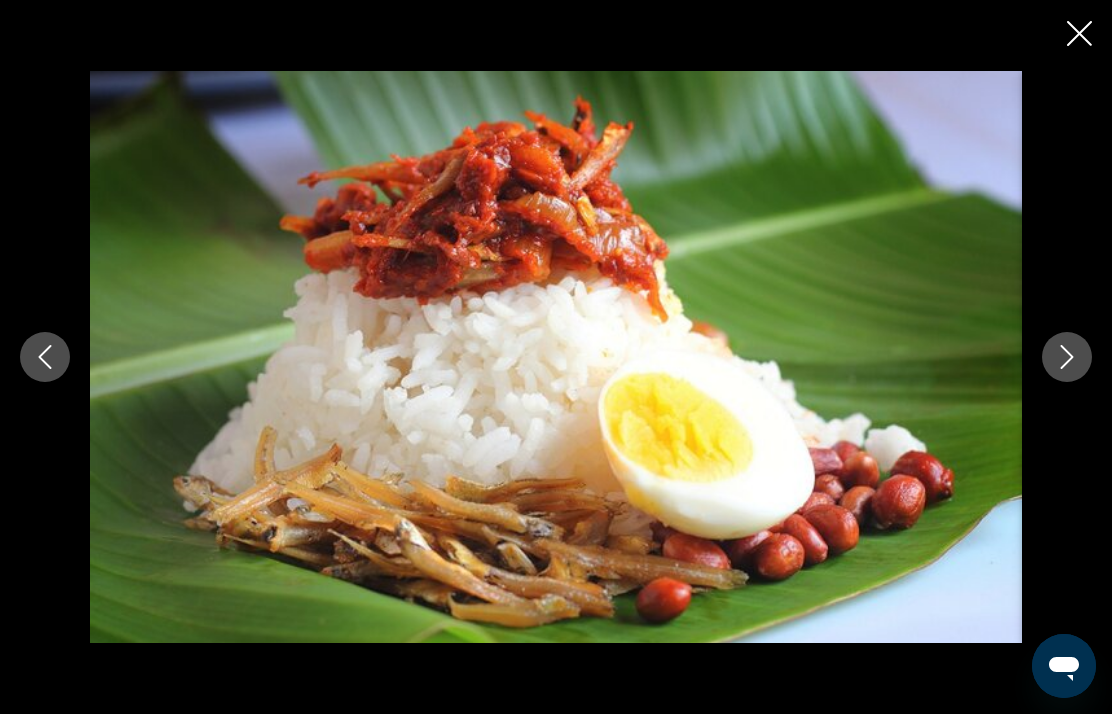 click 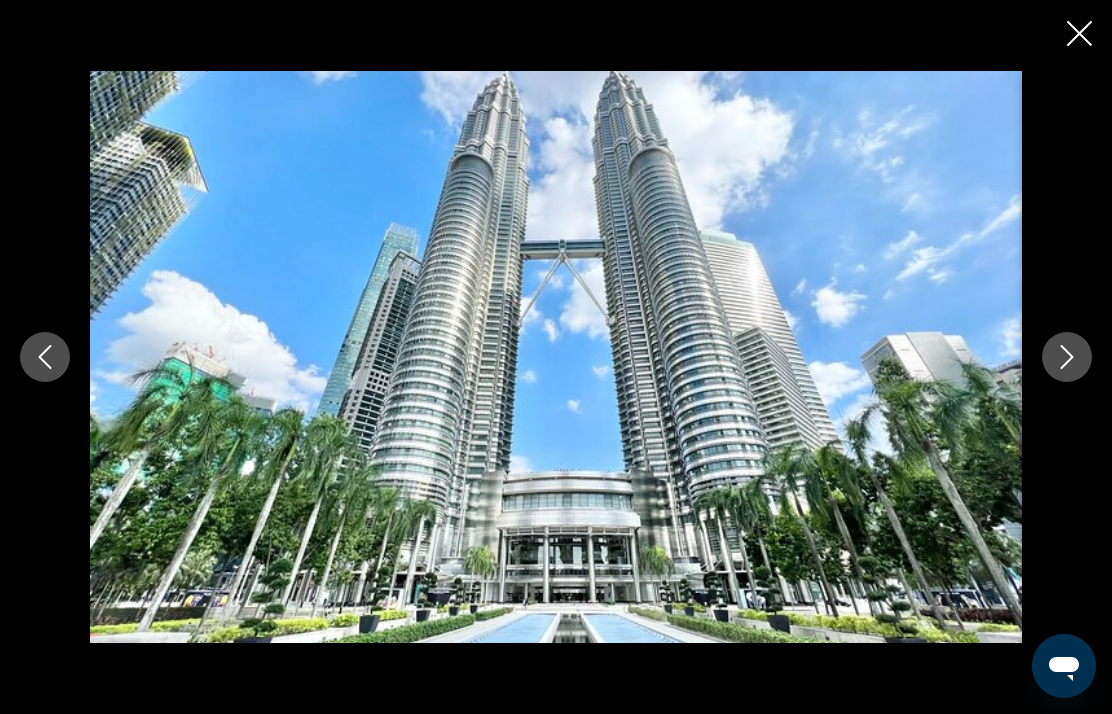 click at bounding box center [1067, 357] 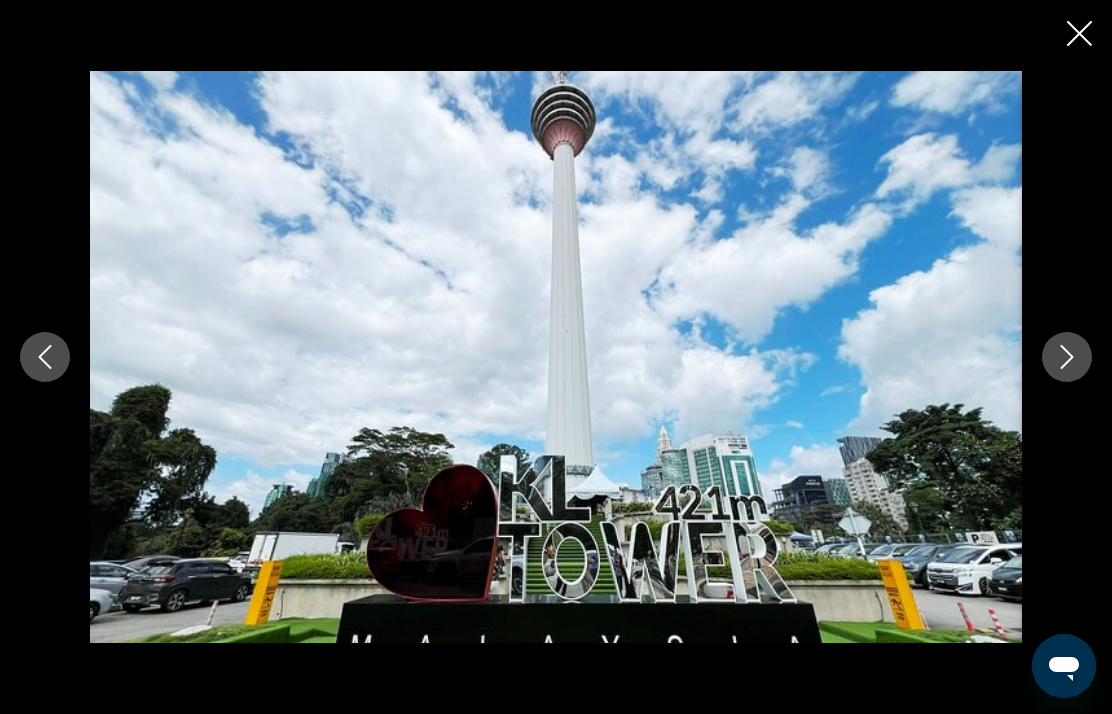 click at bounding box center [1067, 357] 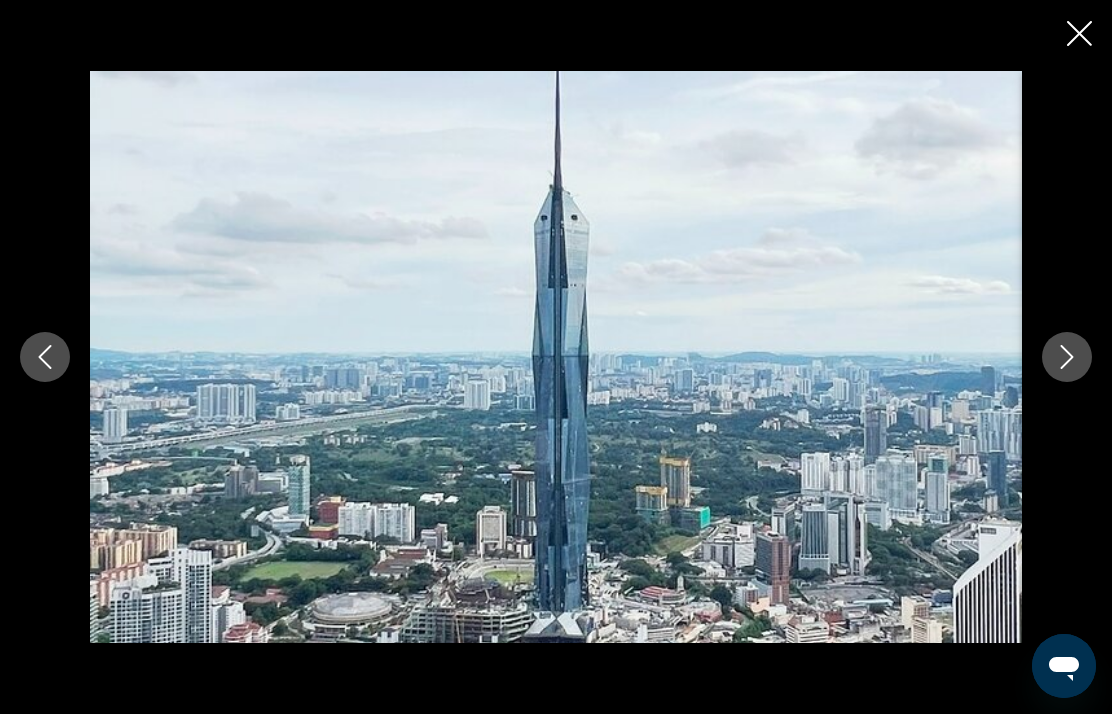 click at bounding box center (556, 356) 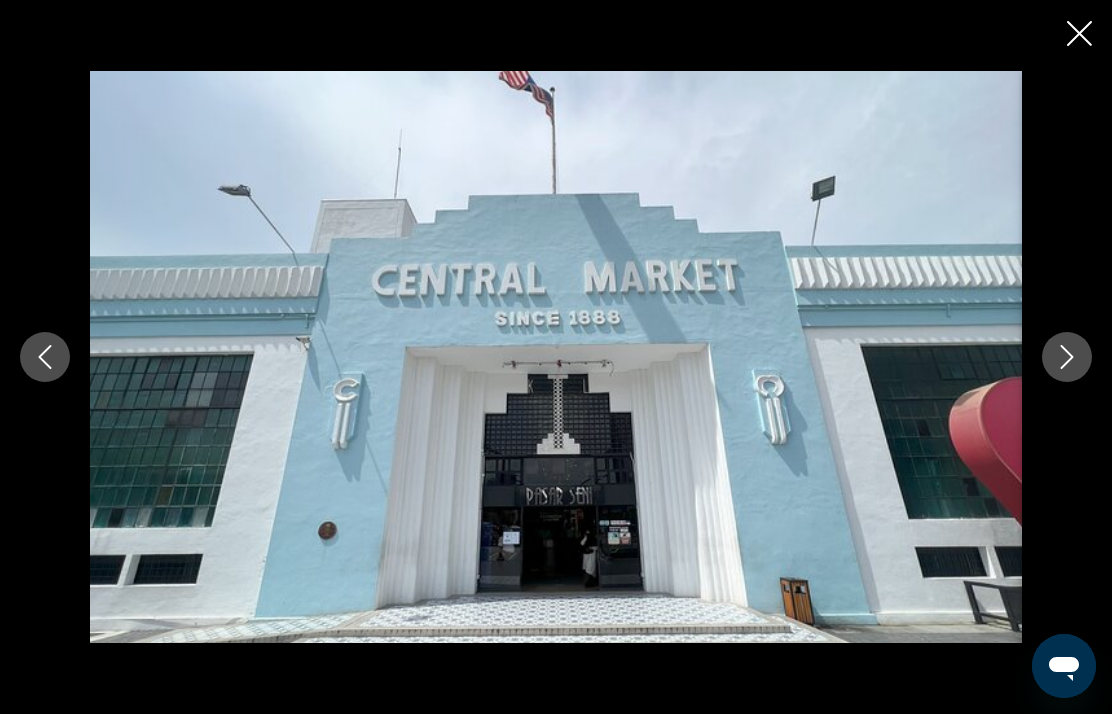 click at bounding box center (1067, 357) 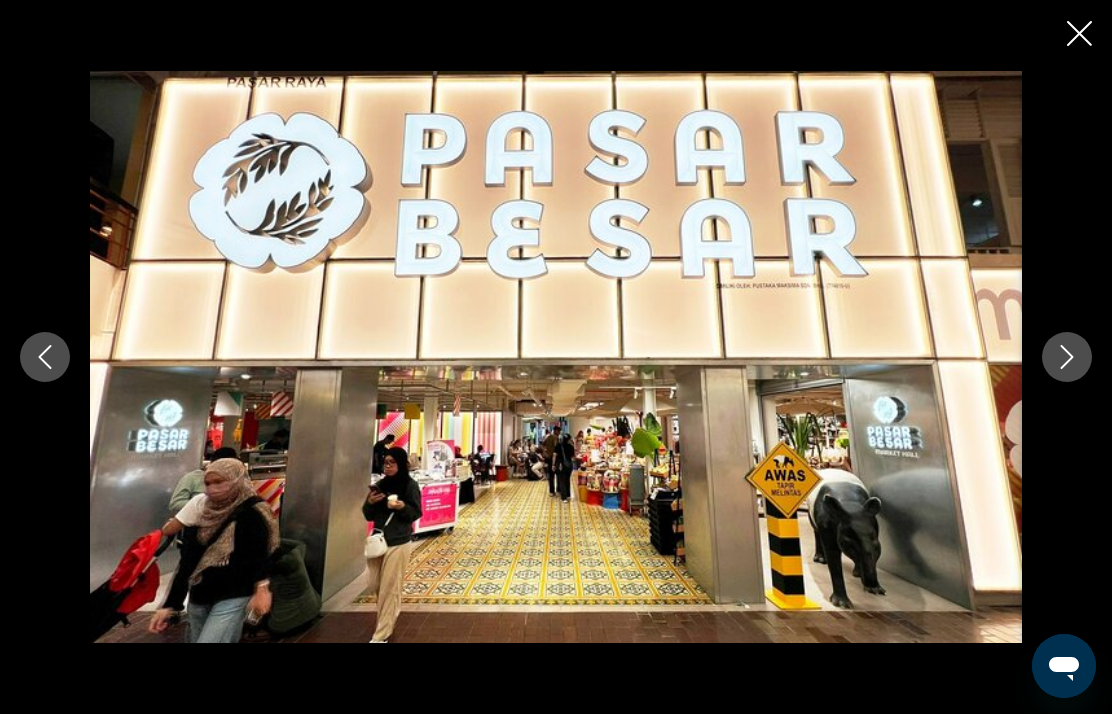 click 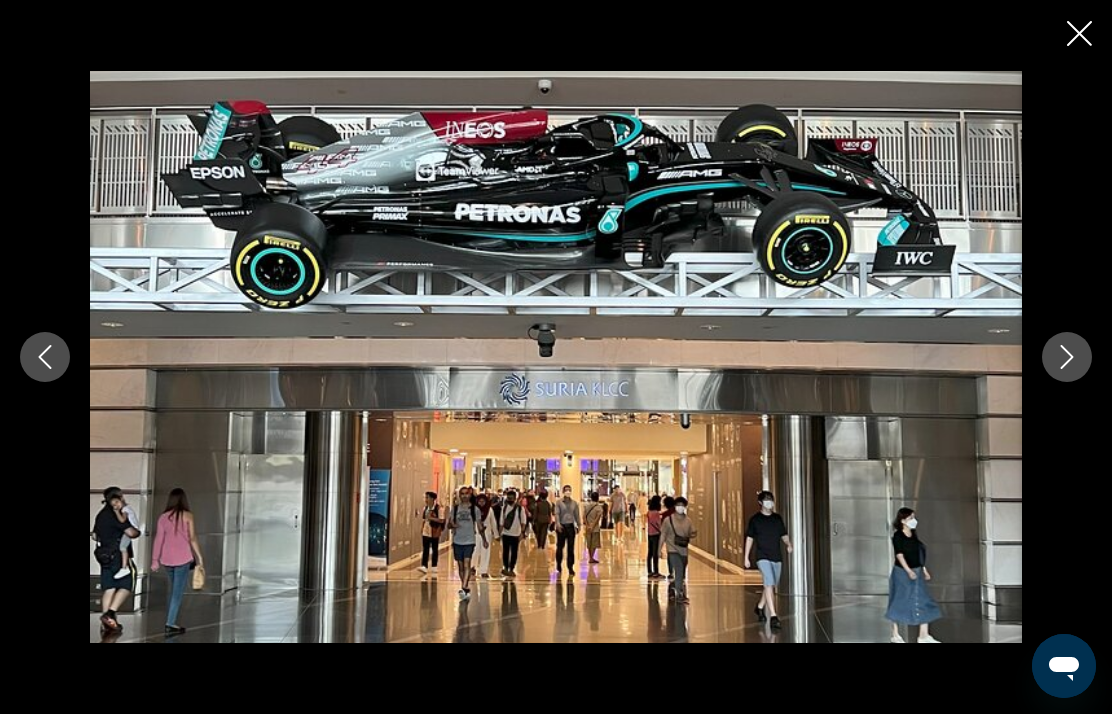 click at bounding box center (556, 357) 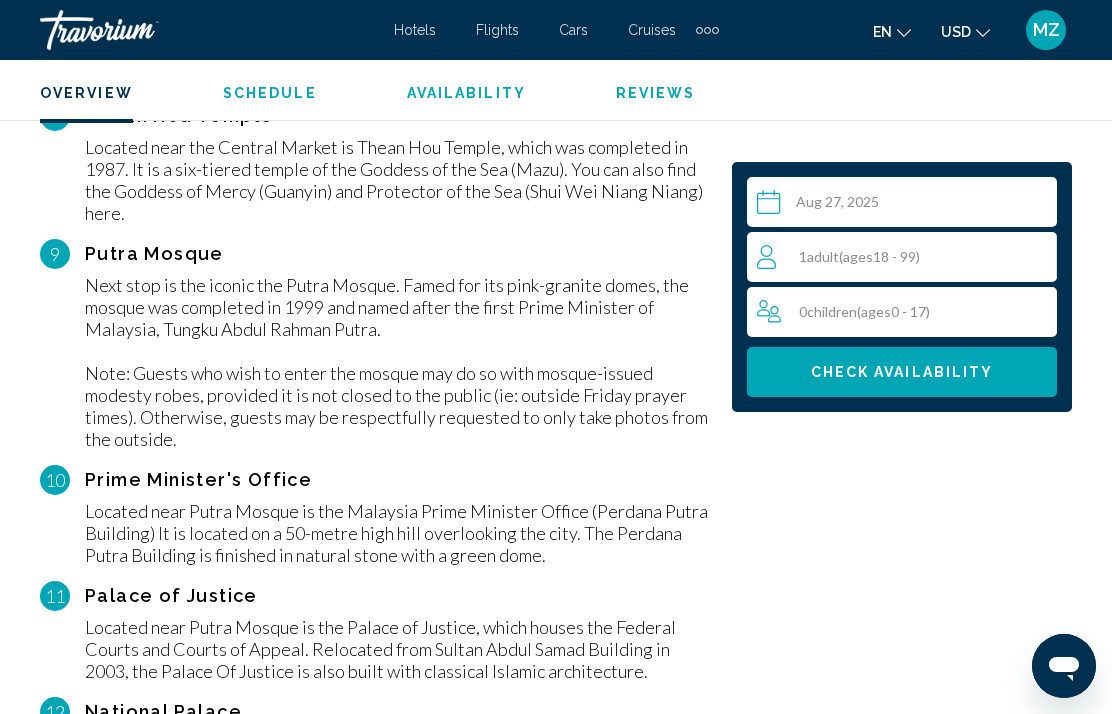 scroll, scrollTop: 5416, scrollLeft: 0, axis: vertical 